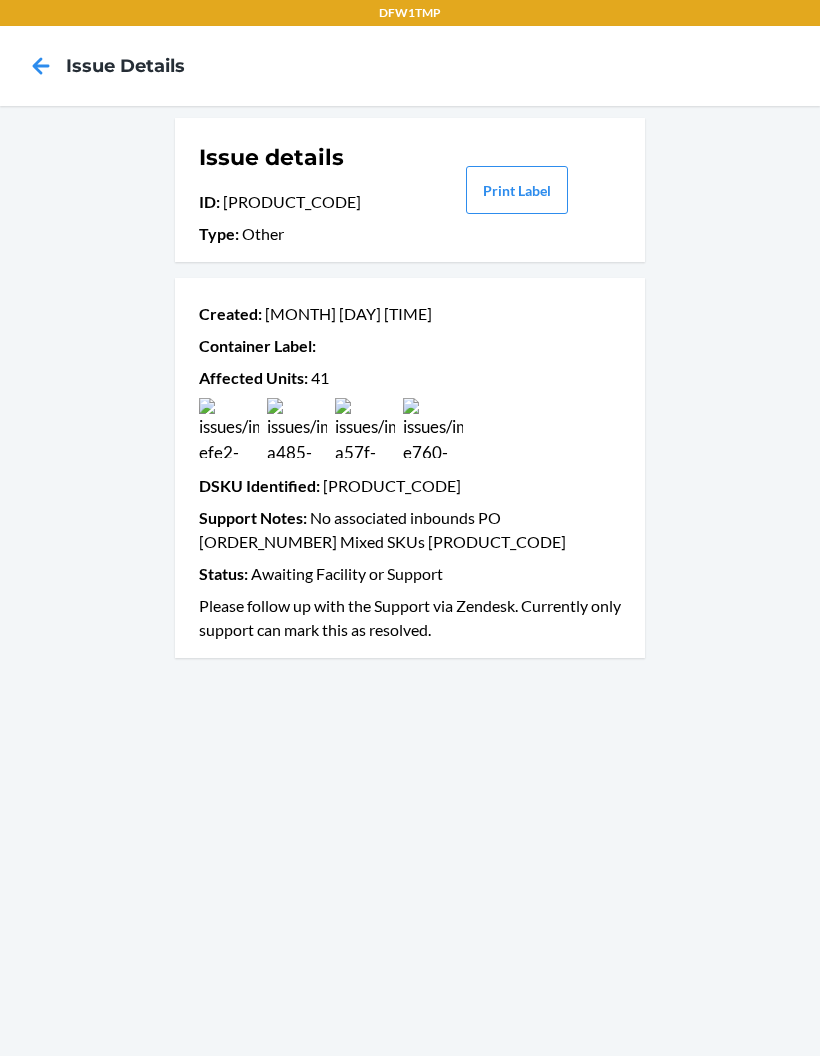 click 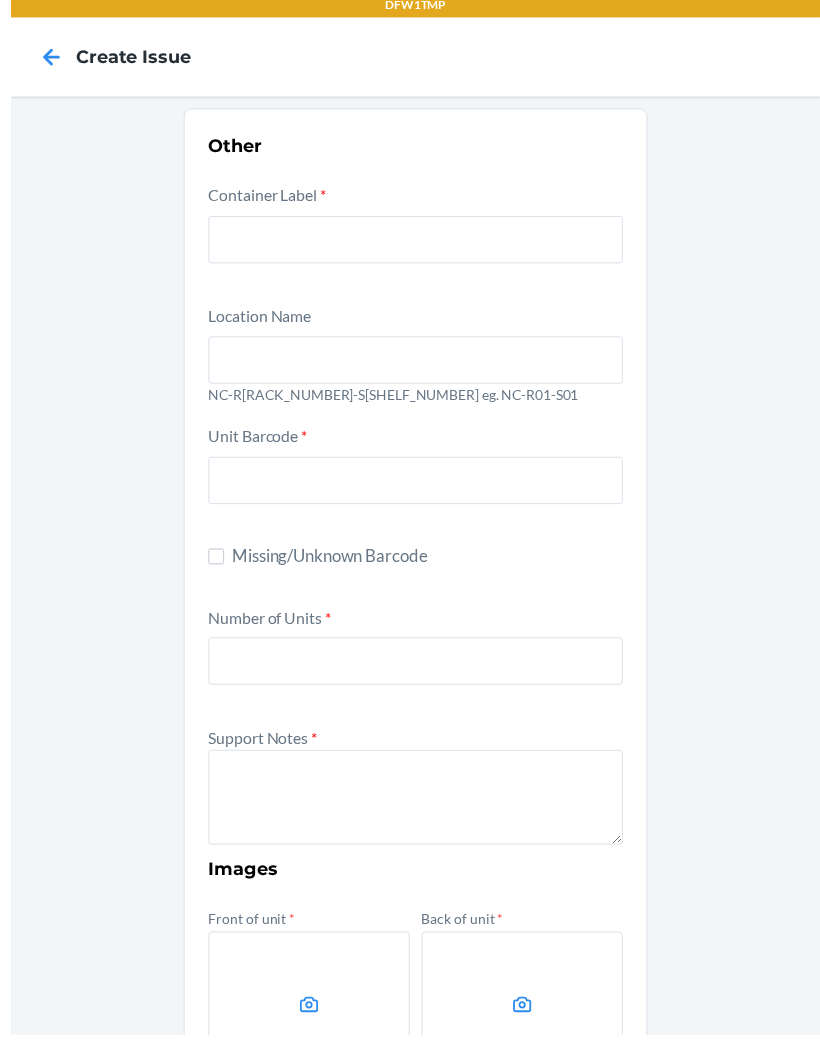 scroll, scrollTop: 0, scrollLeft: 0, axis: both 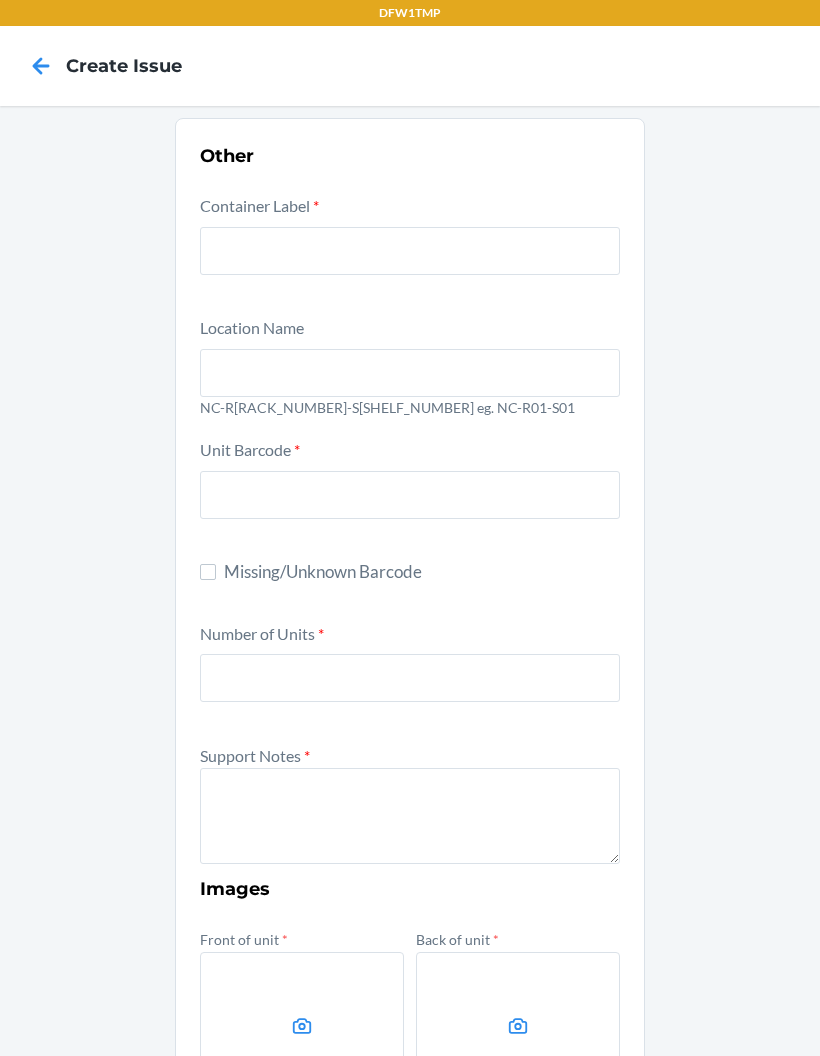 click on "Container Label   *" at bounding box center (410, 248) 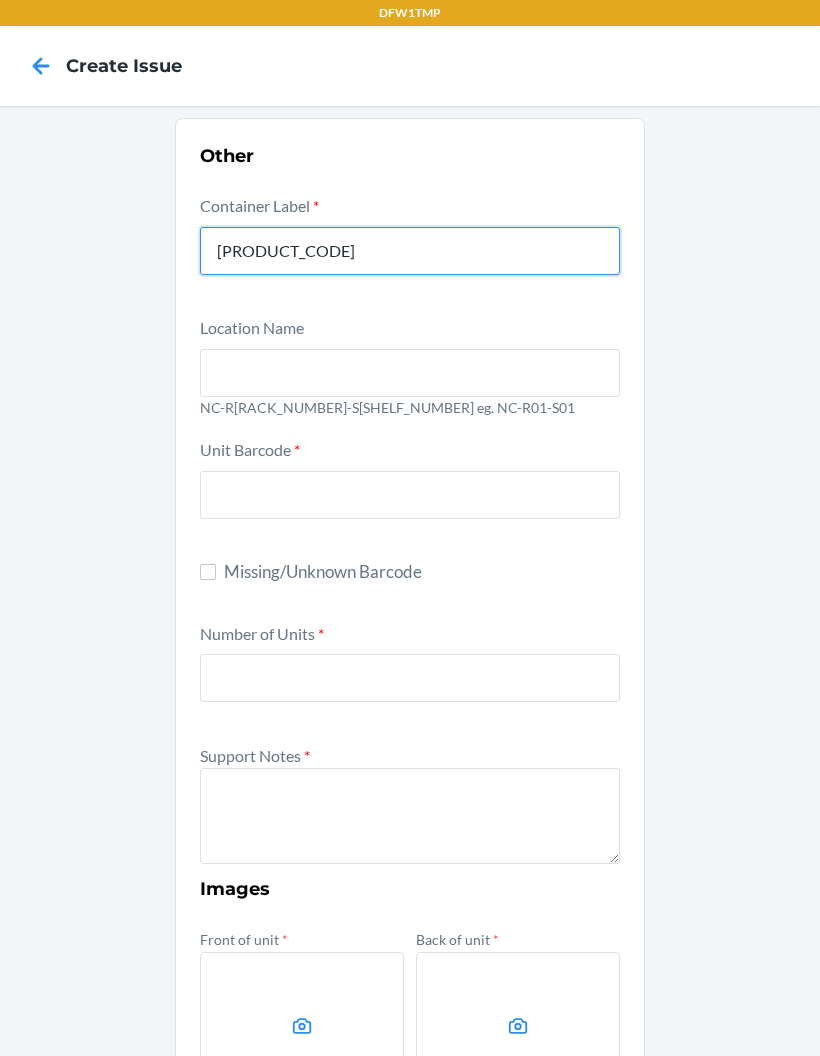 type on "[PRODUCT_CODE]" 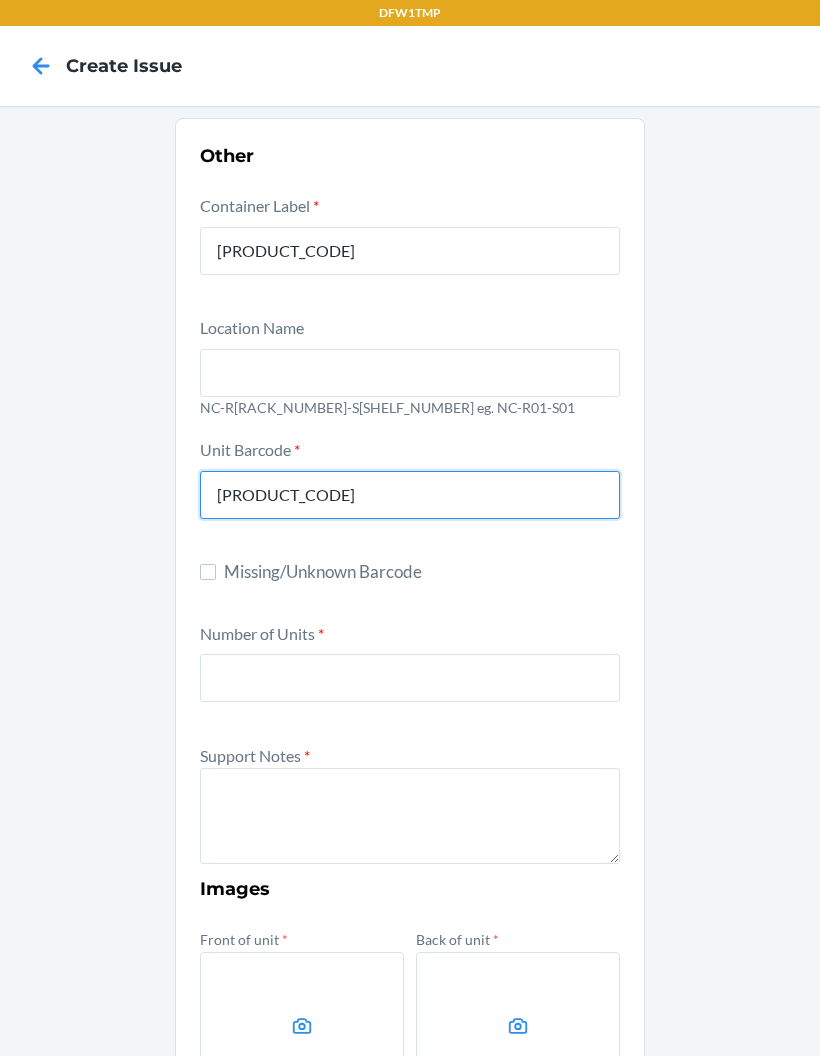 type on "S1868885" 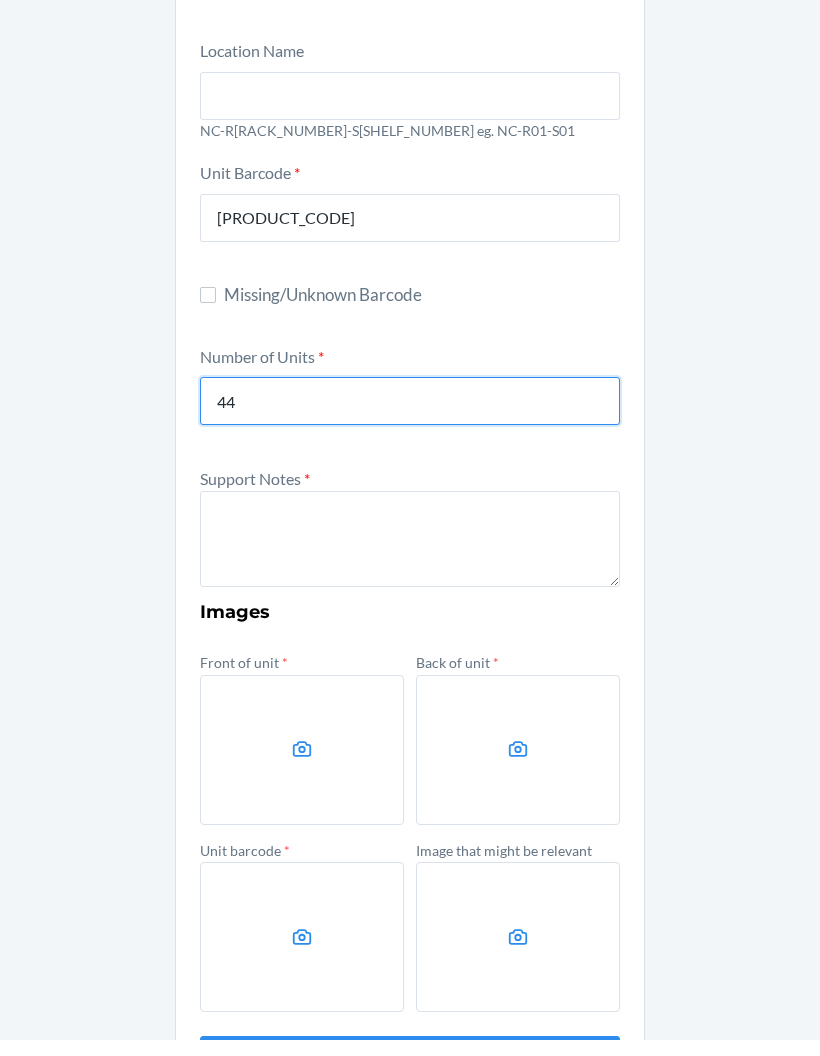 scroll, scrollTop: 260, scrollLeft: 0, axis: vertical 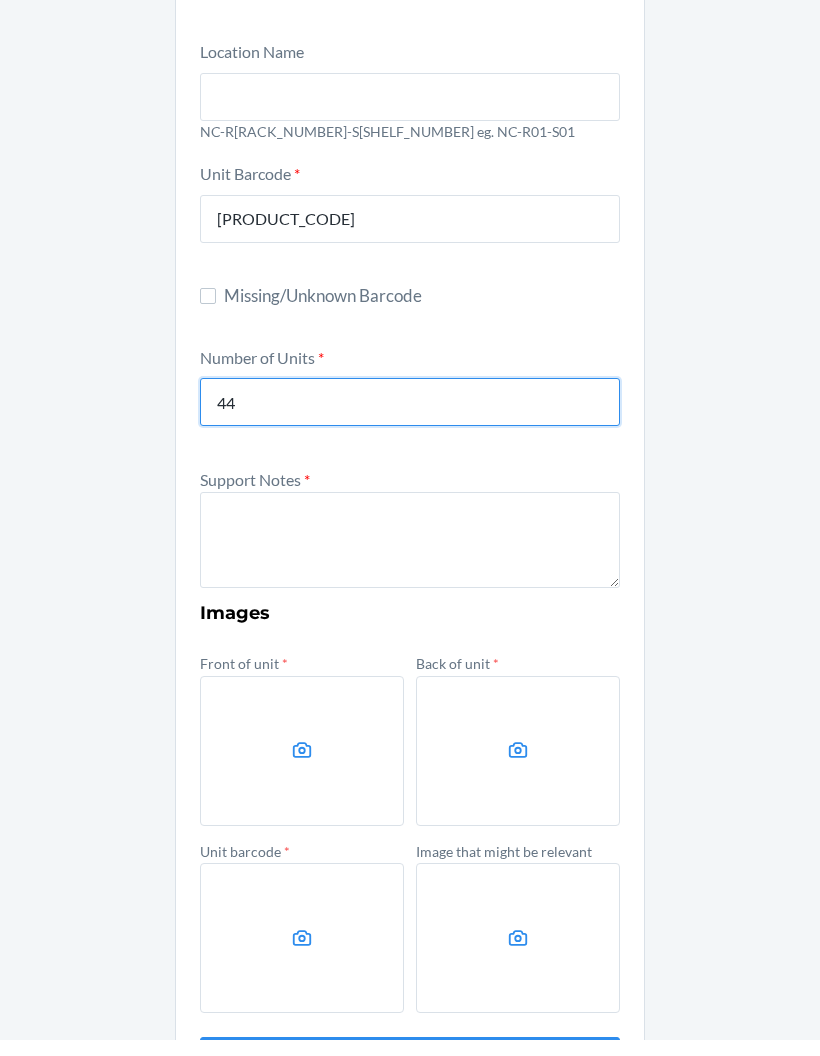 type on "44" 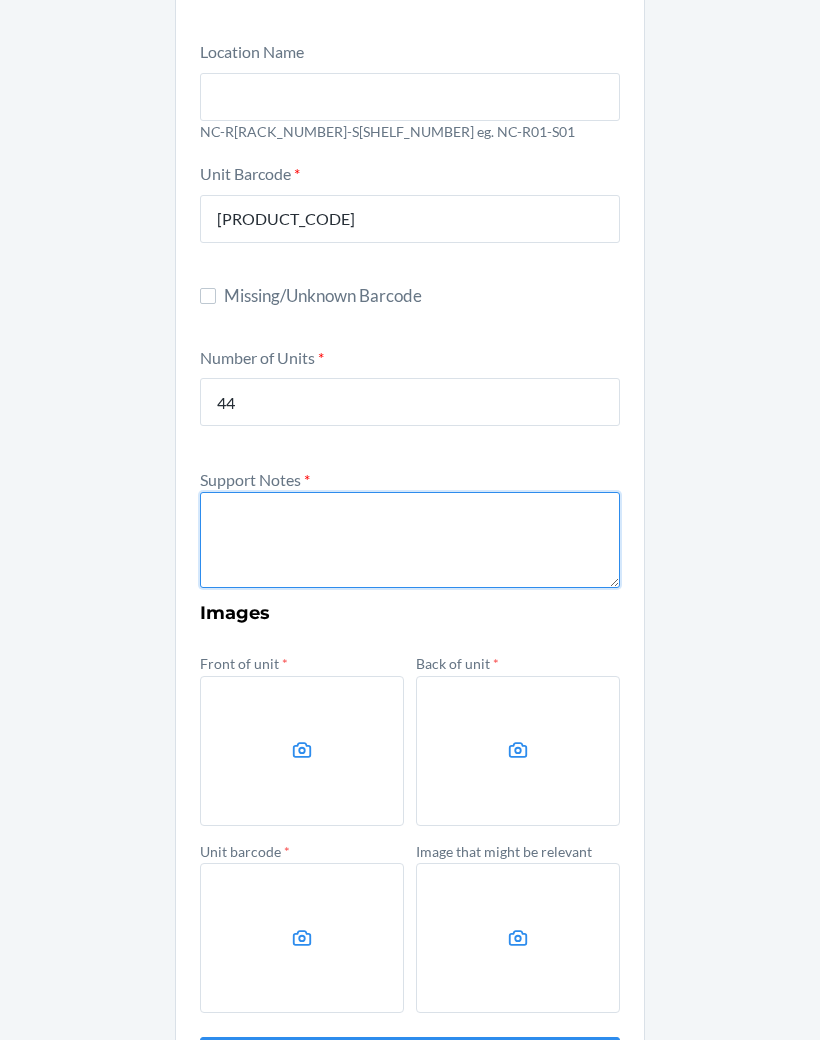click at bounding box center (410, 556) 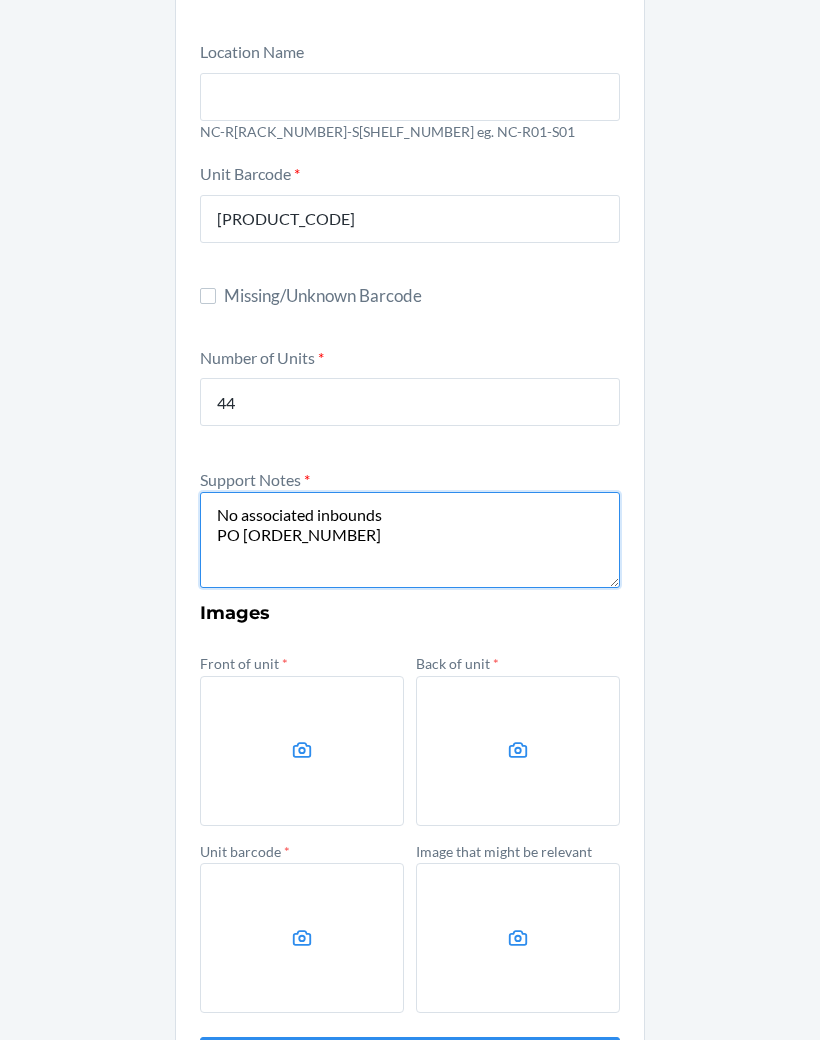 click on "No associated inbounds
PO 106096" at bounding box center [410, 556] 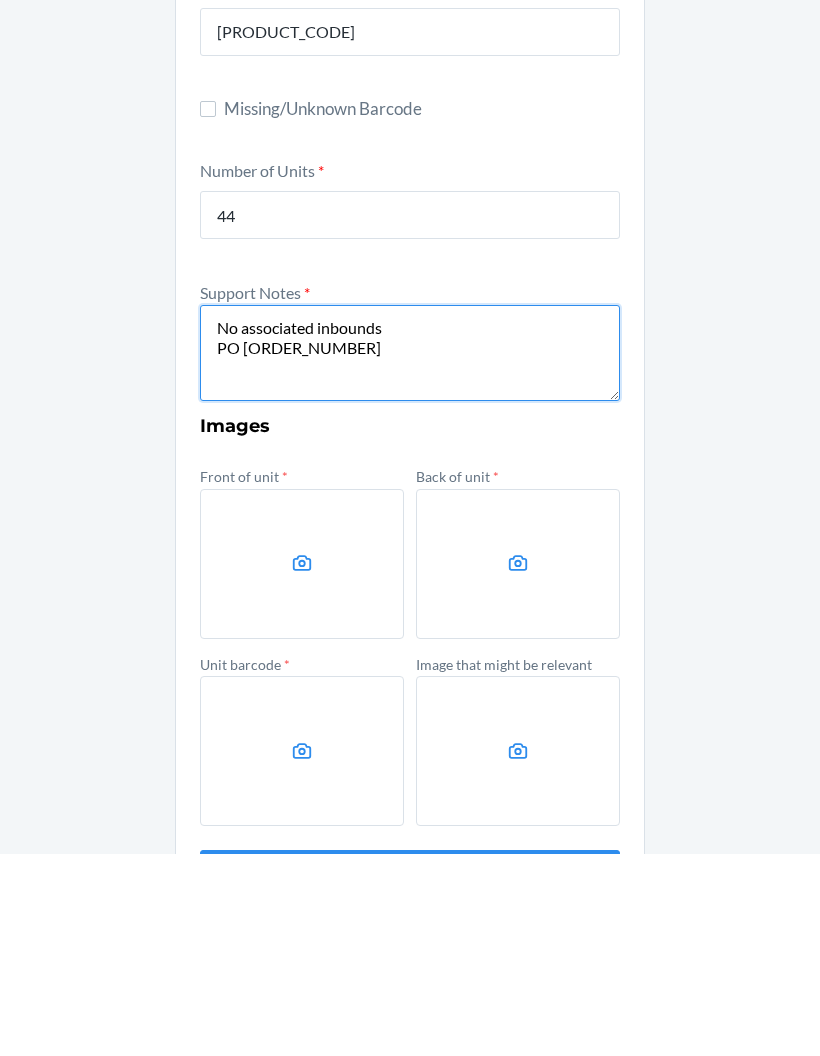 type on "No associated inbounds
PO 106096" 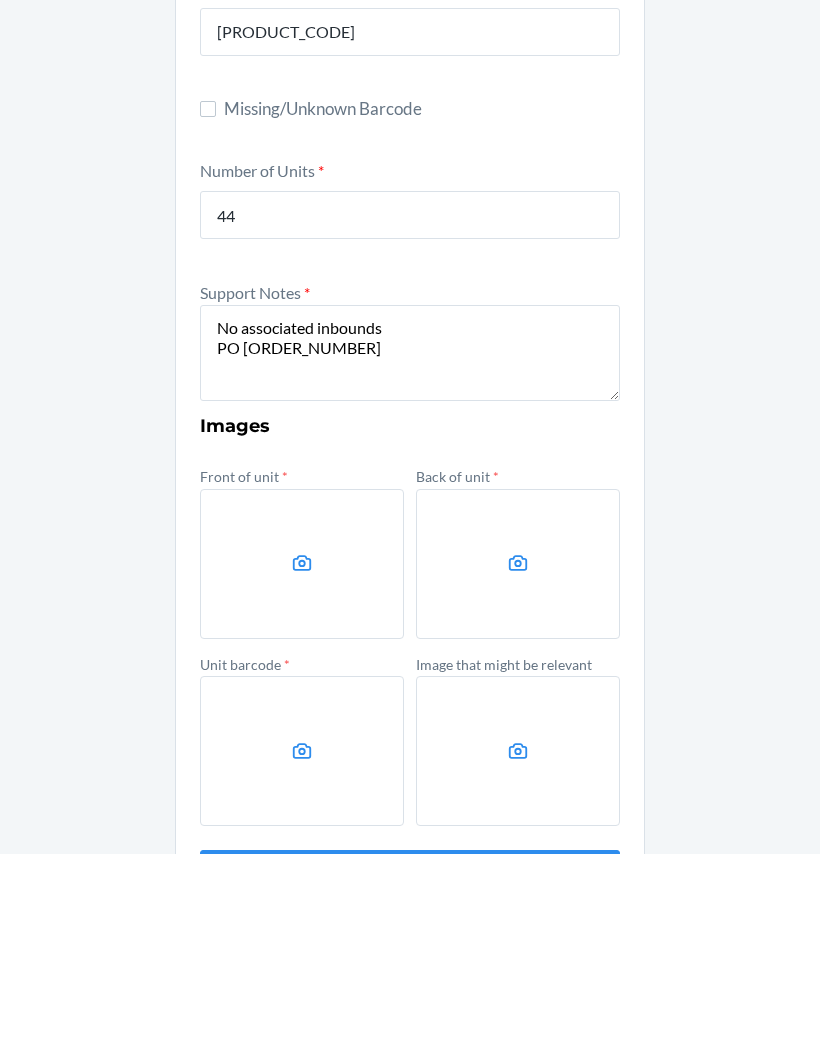 click at bounding box center (302, 767) 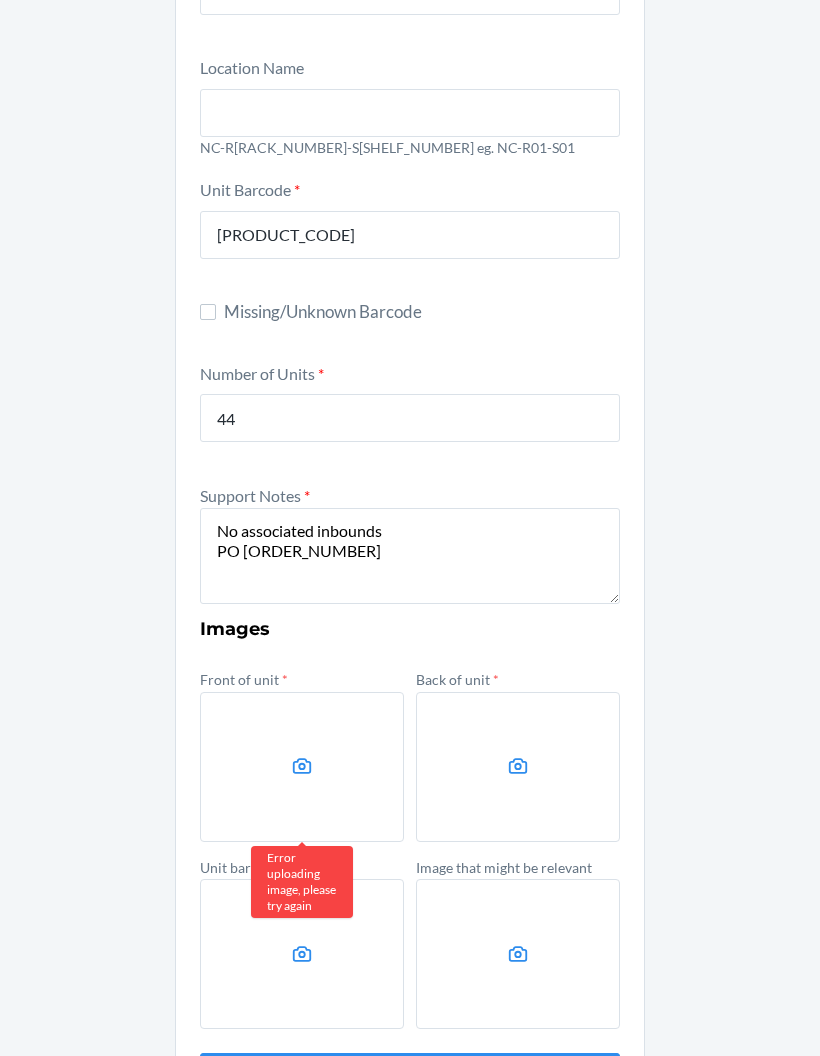 click 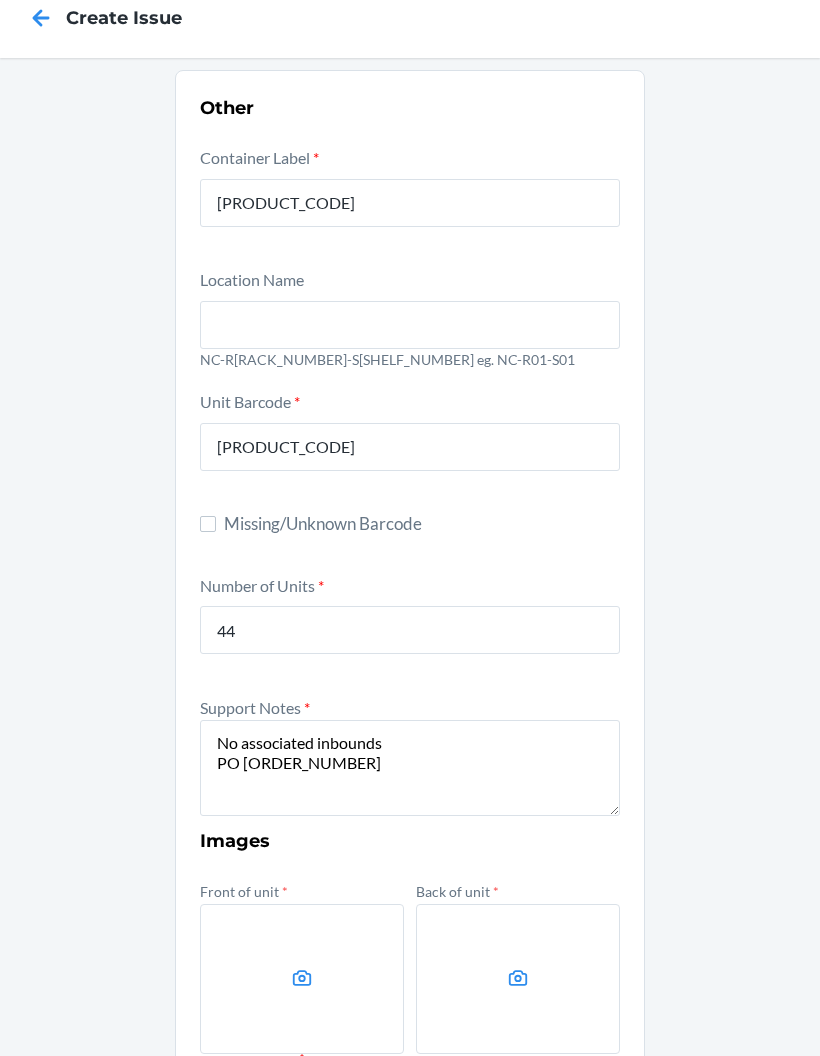 scroll, scrollTop: 47, scrollLeft: 0, axis: vertical 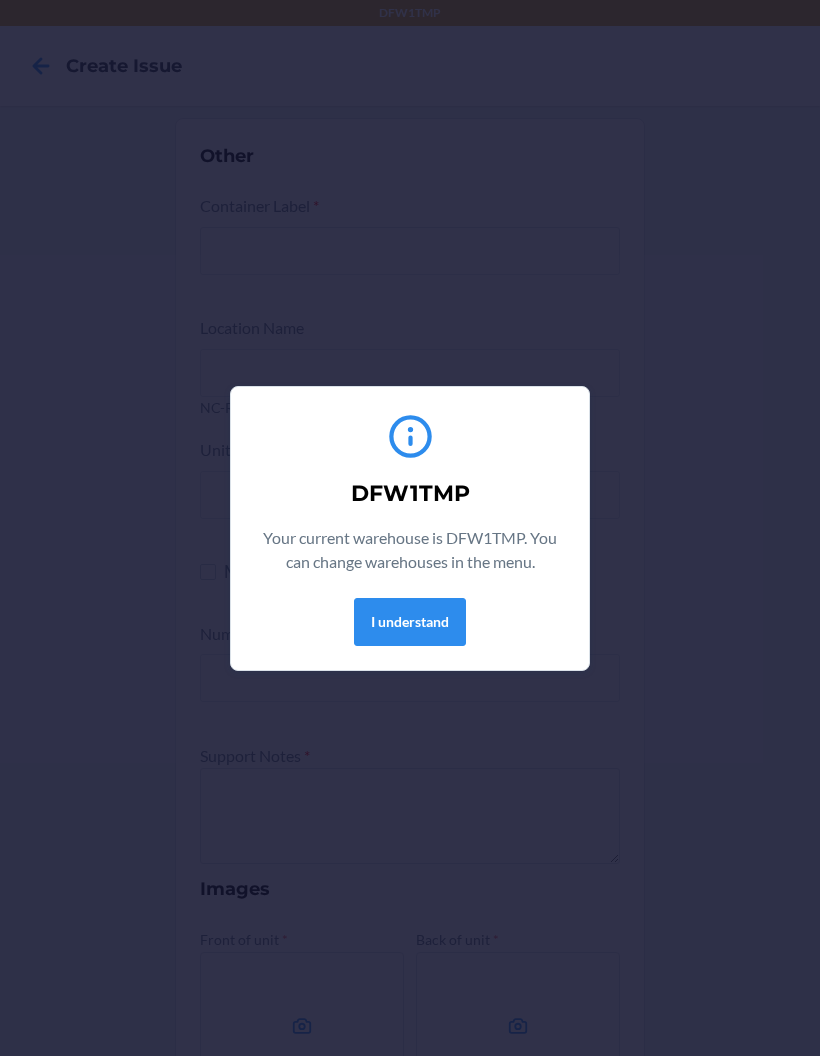 click on "I understand" at bounding box center (410, 622) 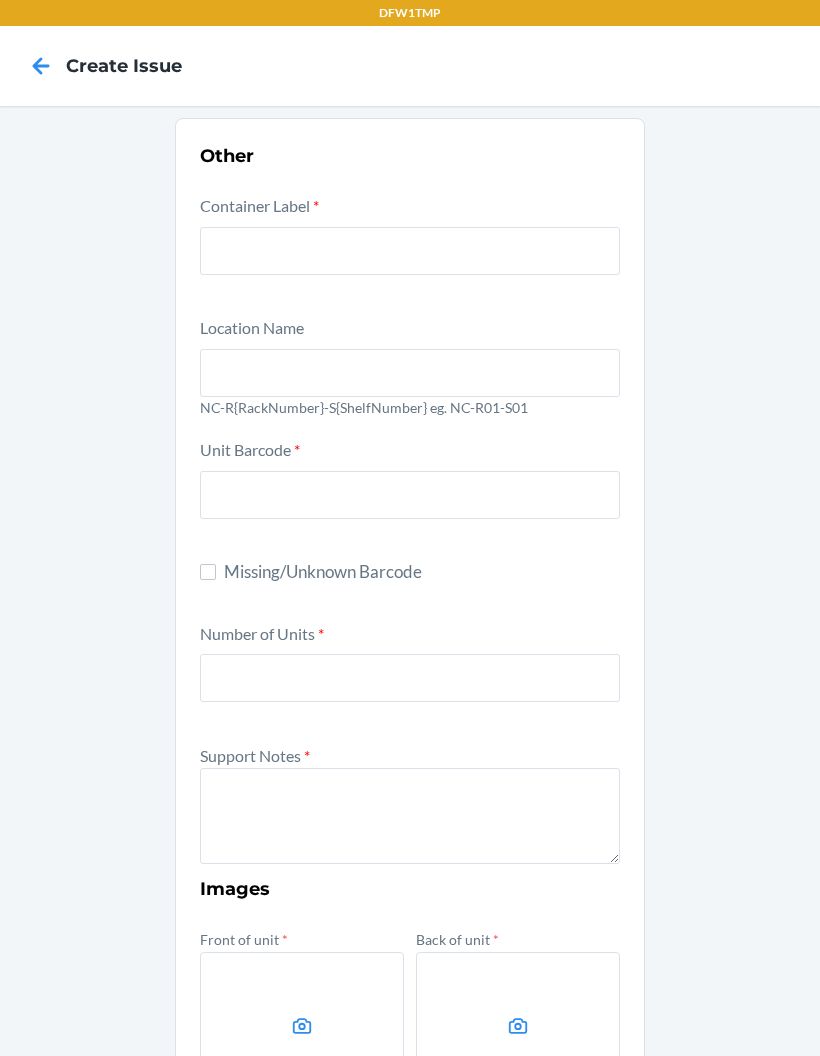 click at bounding box center (410, 247) 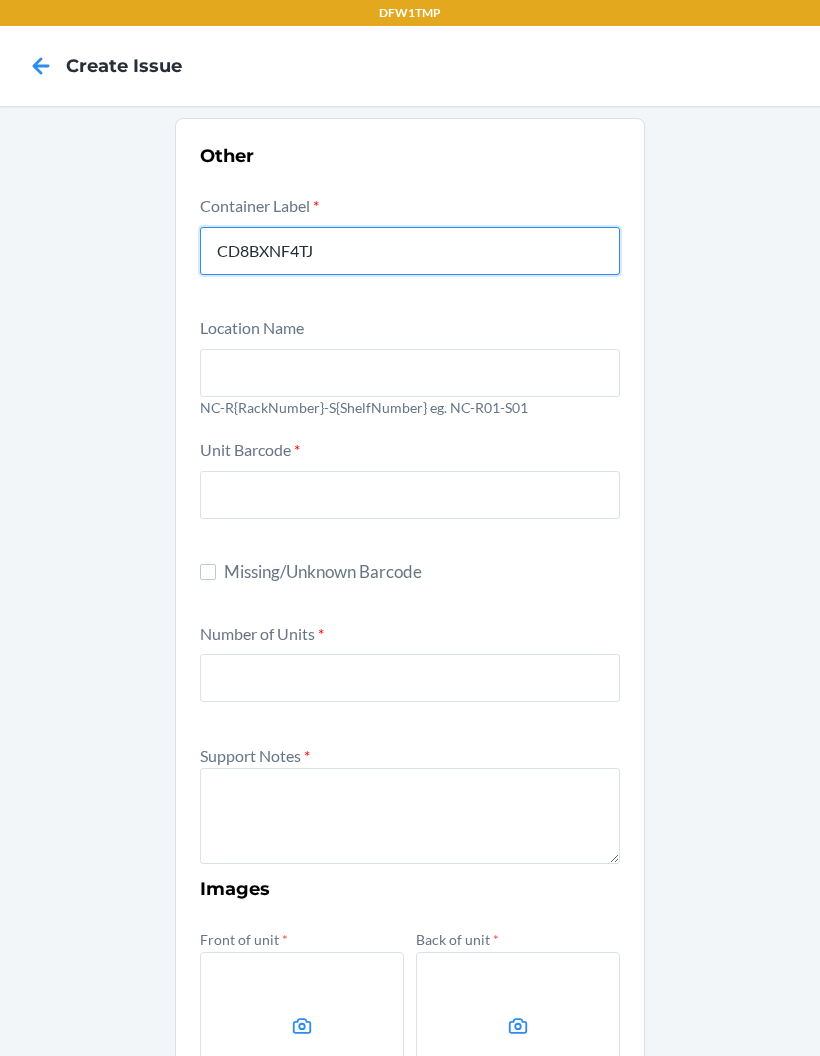 type on "CD8BXNF4TJ" 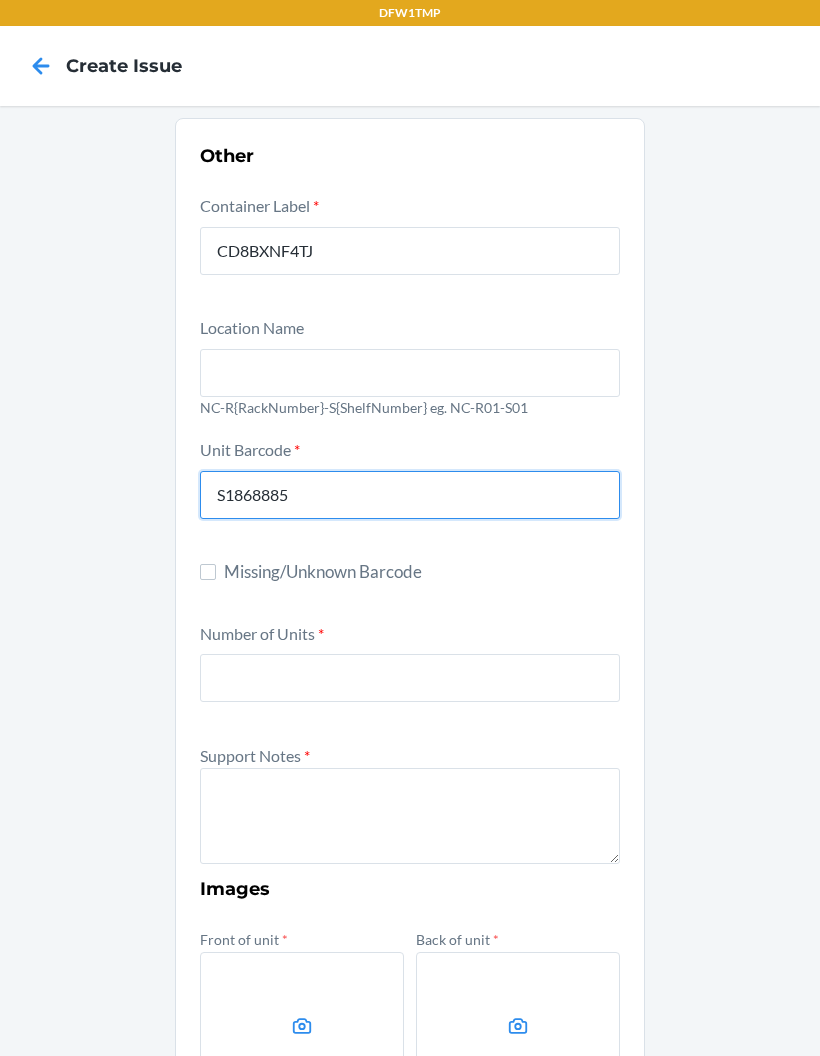 type on "S1868885" 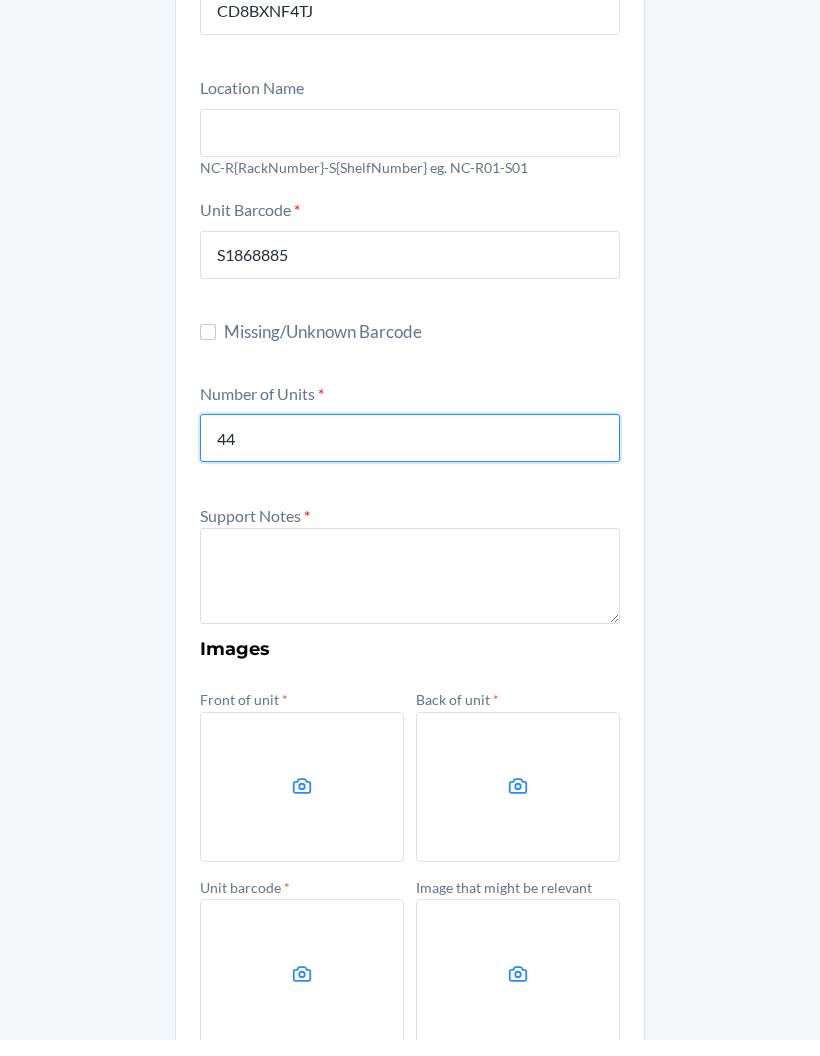 scroll, scrollTop: 222, scrollLeft: 0, axis: vertical 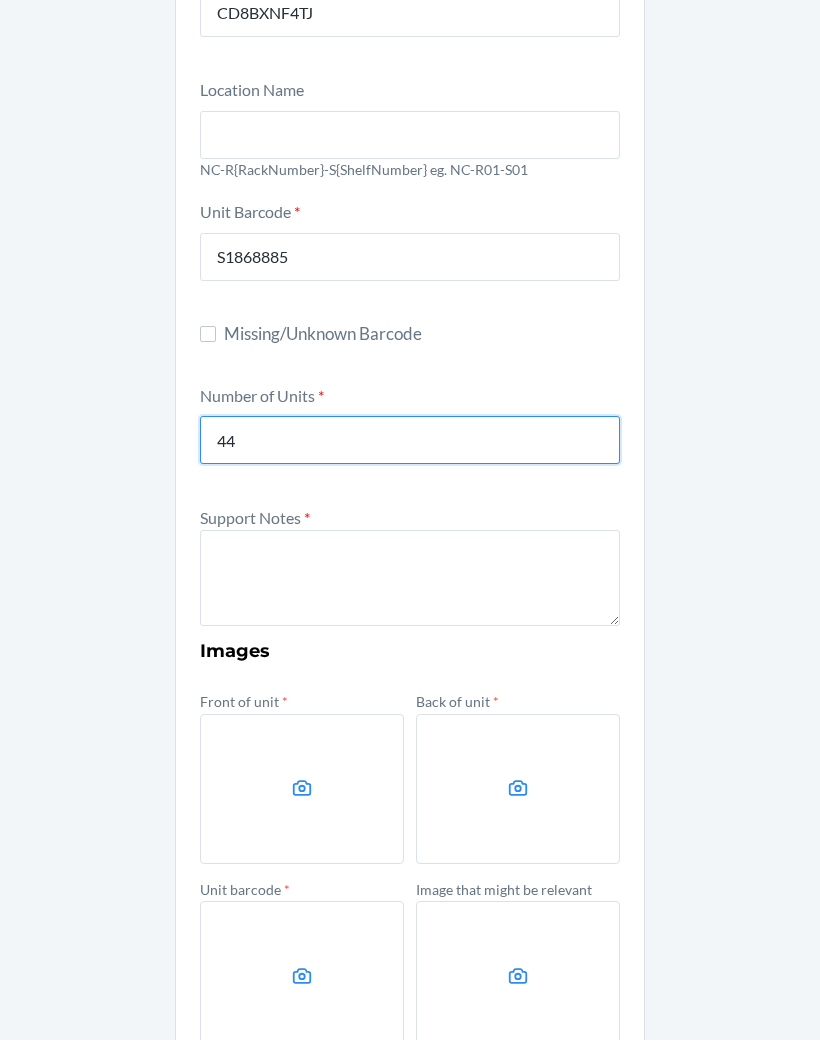 type on "44" 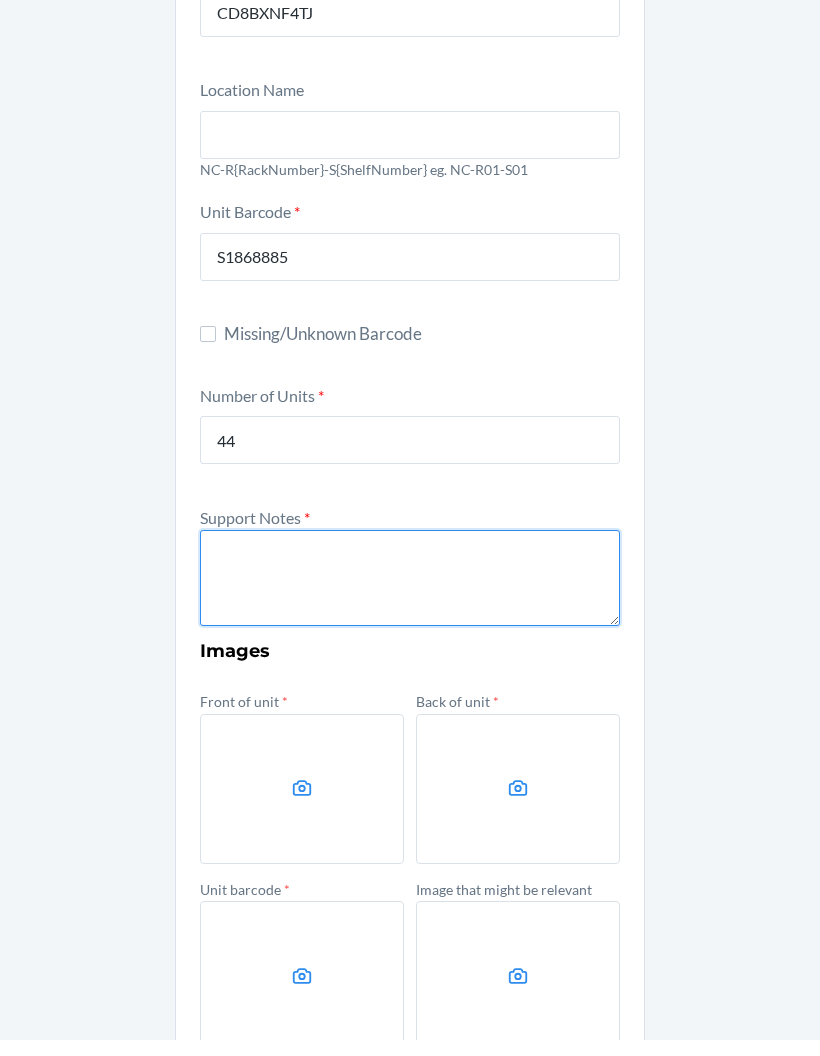 click at bounding box center [410, 594] 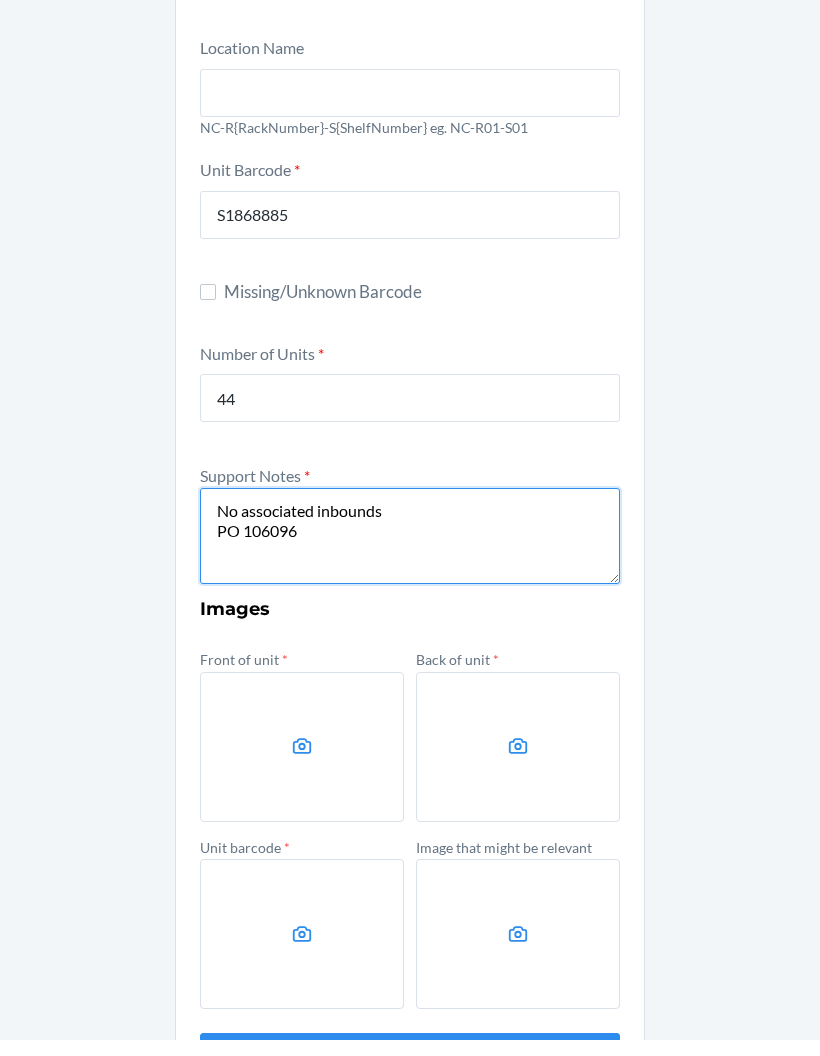 scroll, scrollTop: 260, scrollLeft: 0, axis: vertical 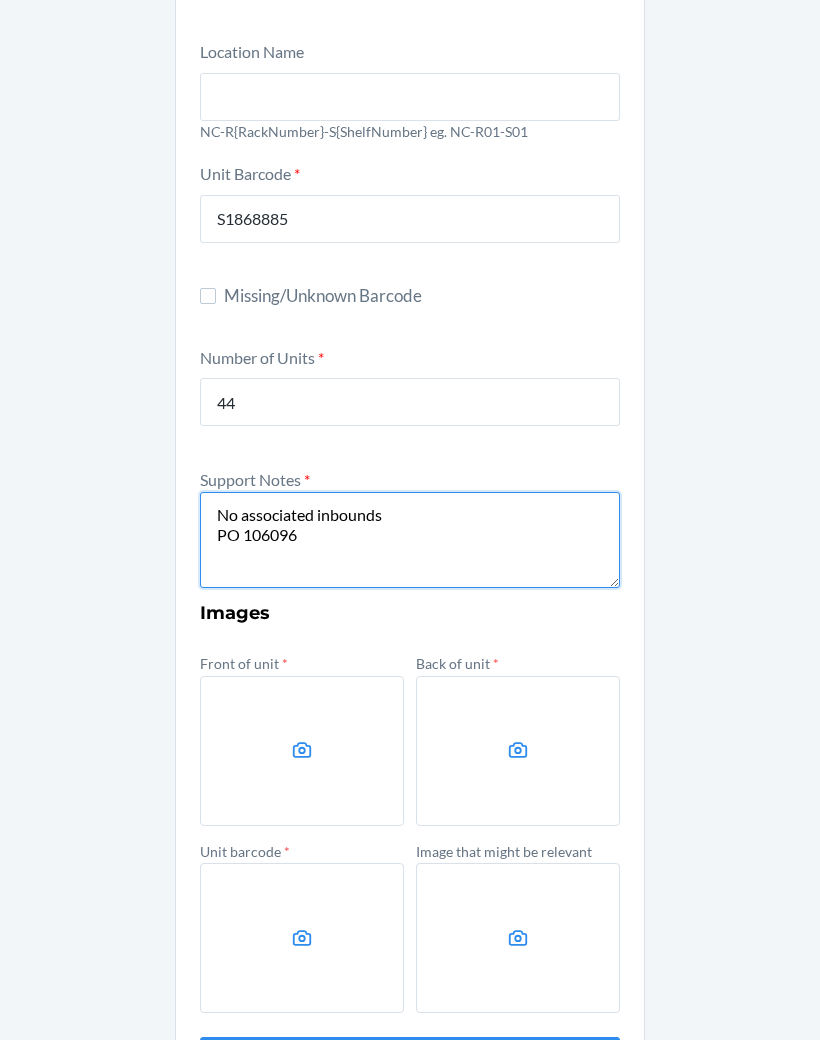 type on "No associated inbounds
PO 106096" 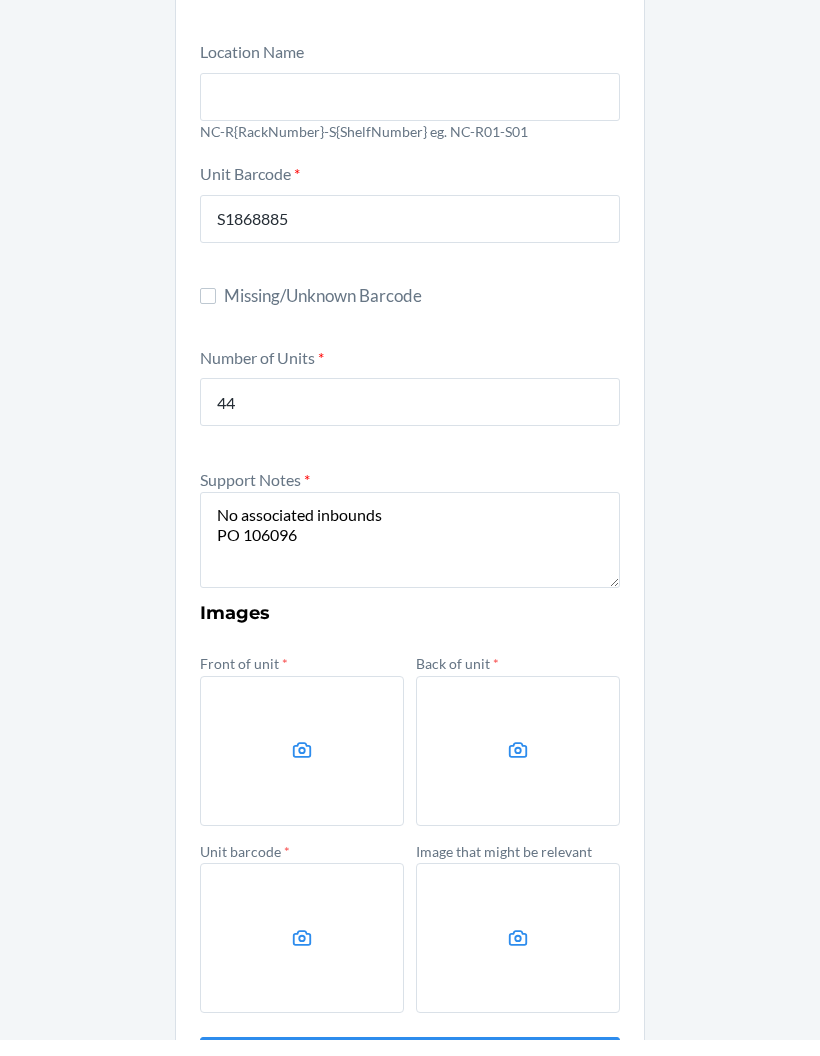click on "Front of unit   *" at bounding box center [302, 754] 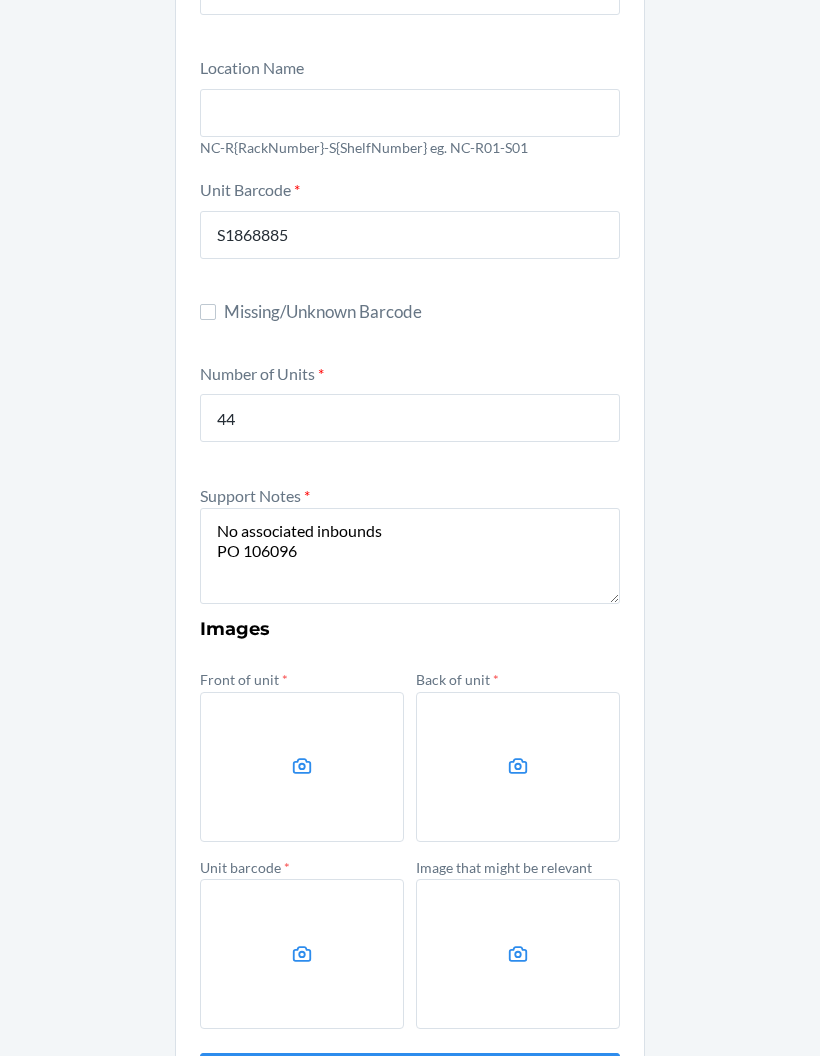 click 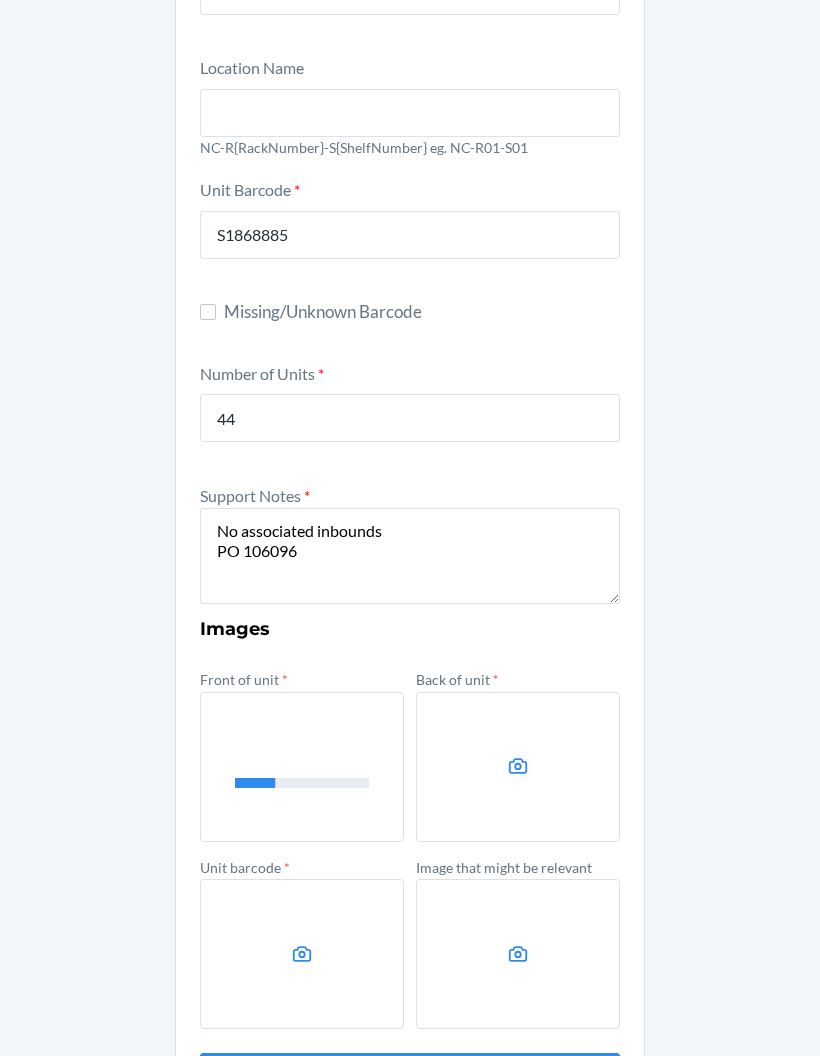 click at bounding box center (518, 767) 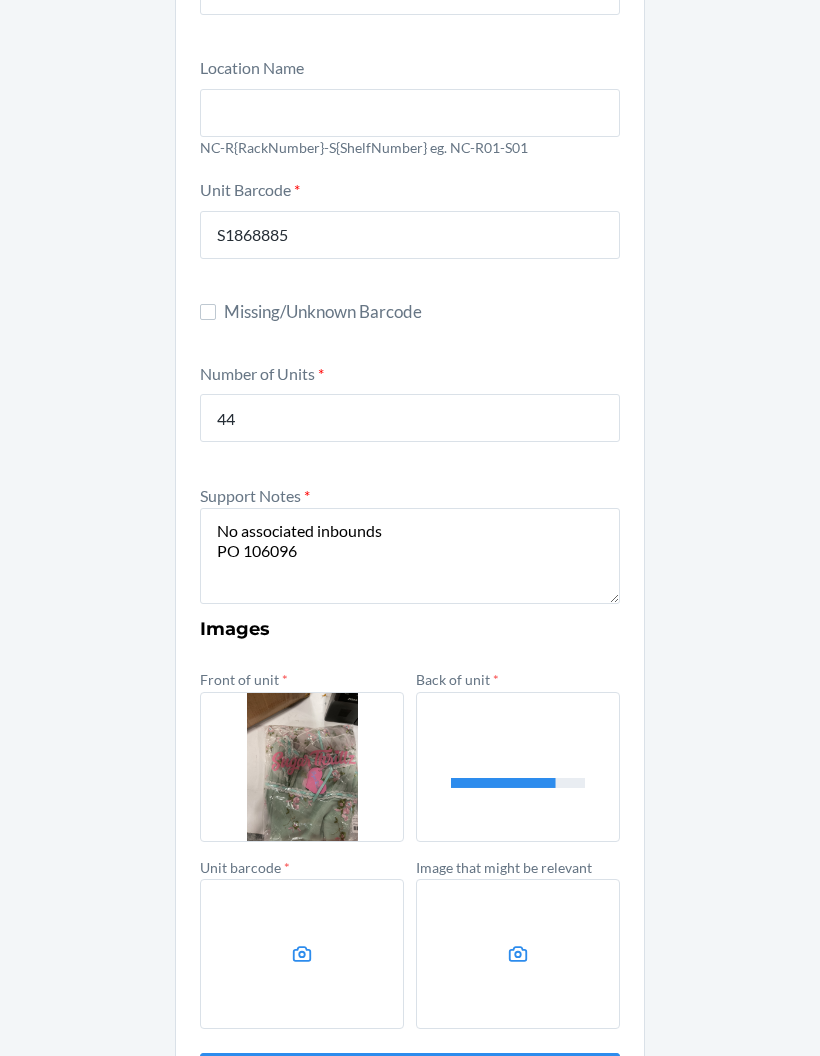 click at bounding box center (302, 954) 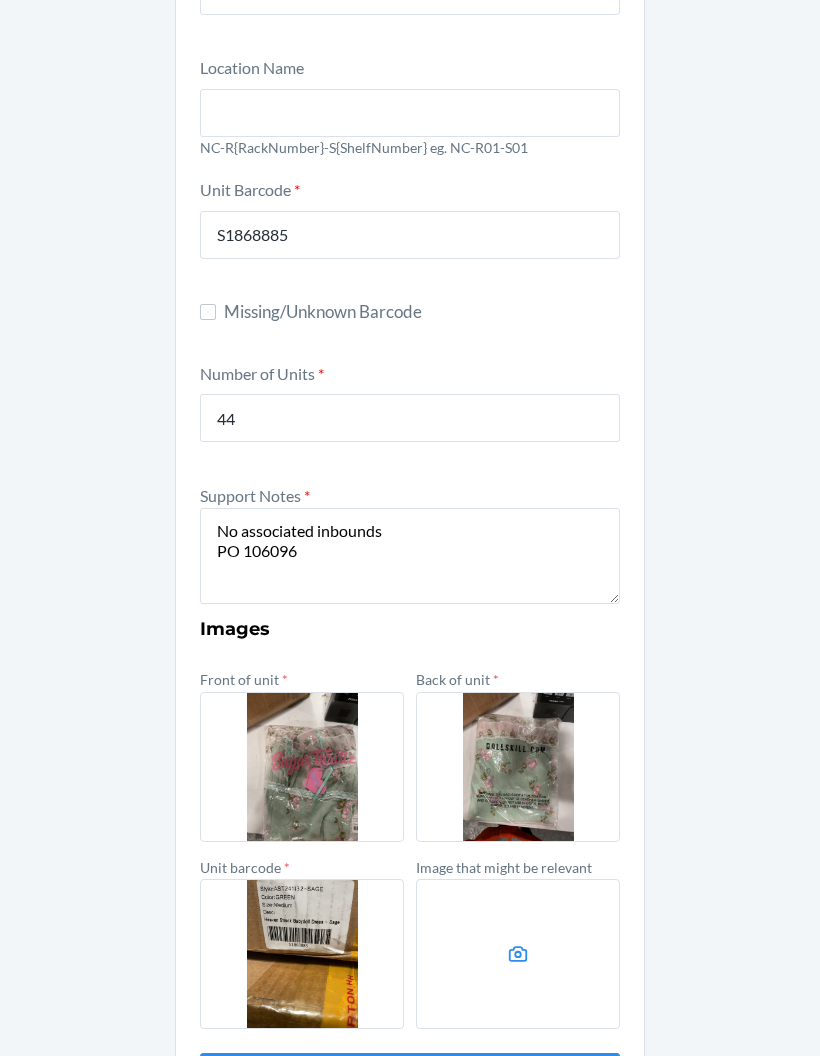 click at bounding box center [518, 954] 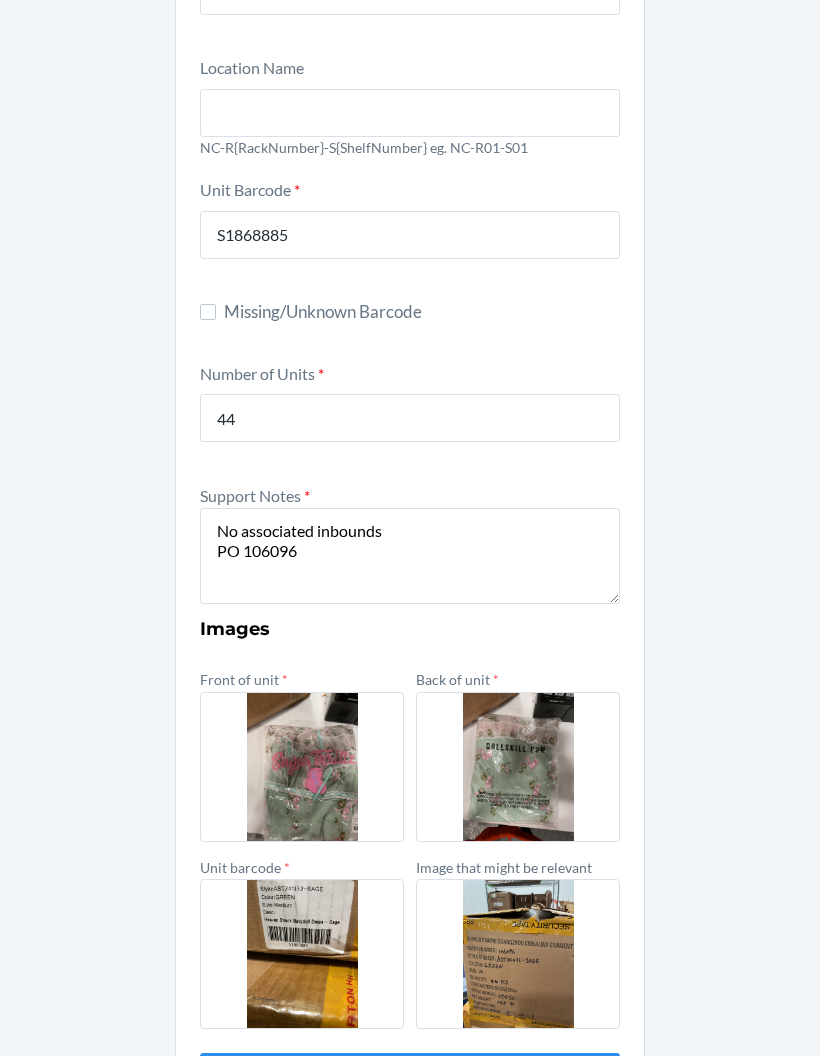 scroll, scrollTop: 80, scrollLeft: 0, axis: vertical 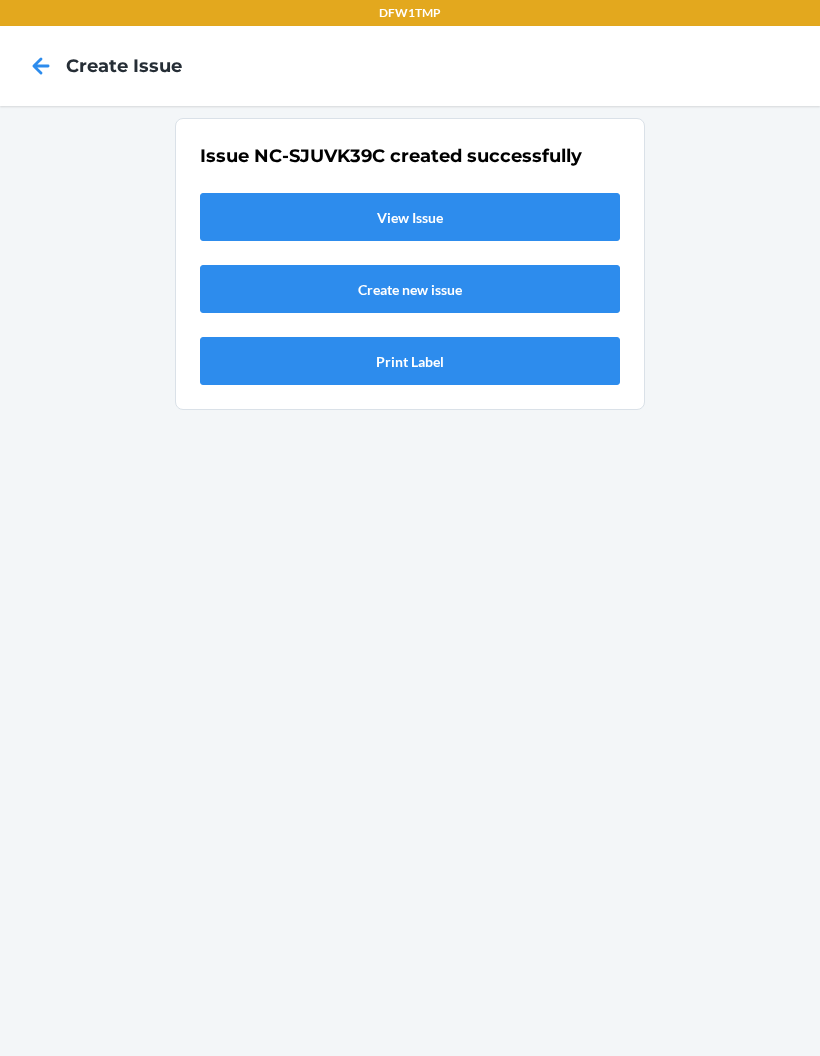 click on "View Issue" at bounding box center (410, 217) 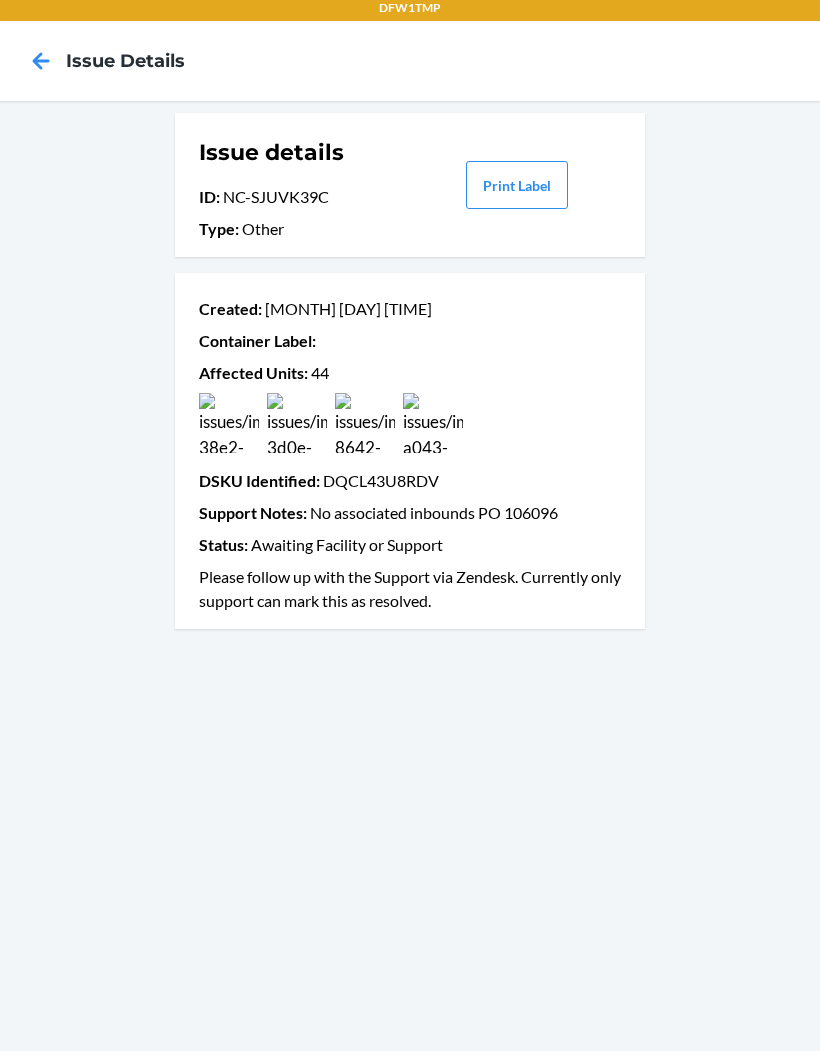 scroll, scrollTop: 0, scrollLeft: 0, axis: both 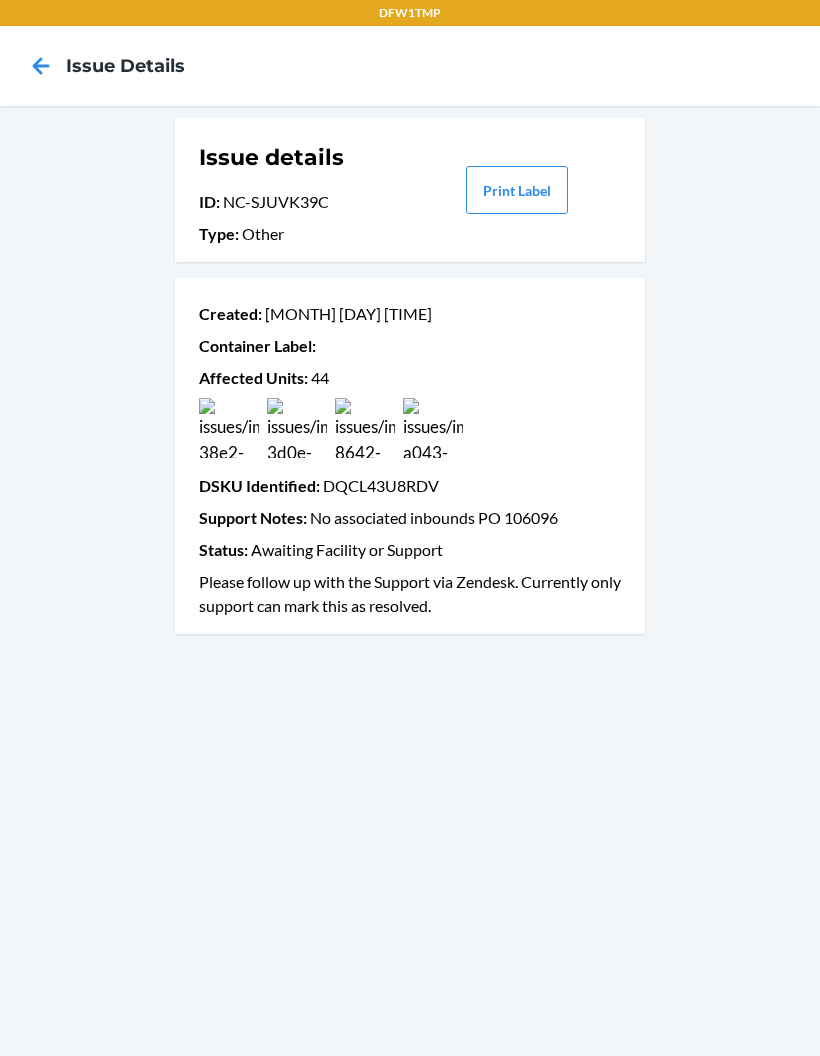 click 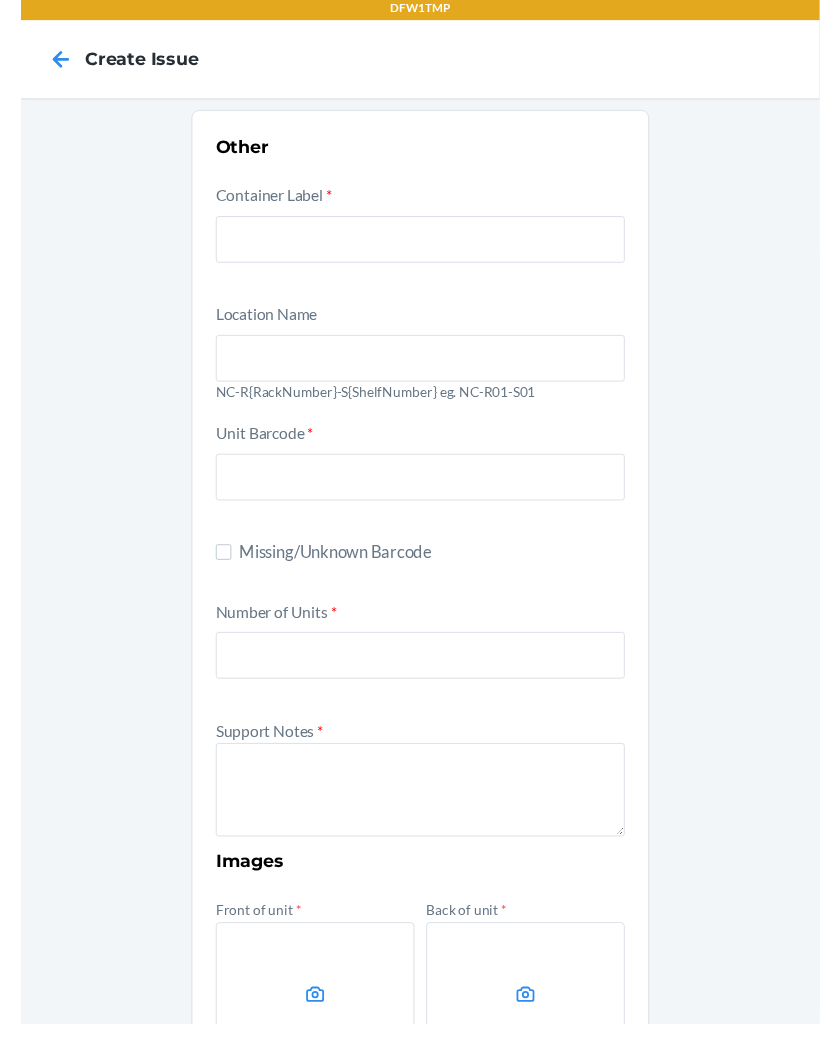 scroll, scrollTop: 58, scrollLeft: 0, axis: vertical 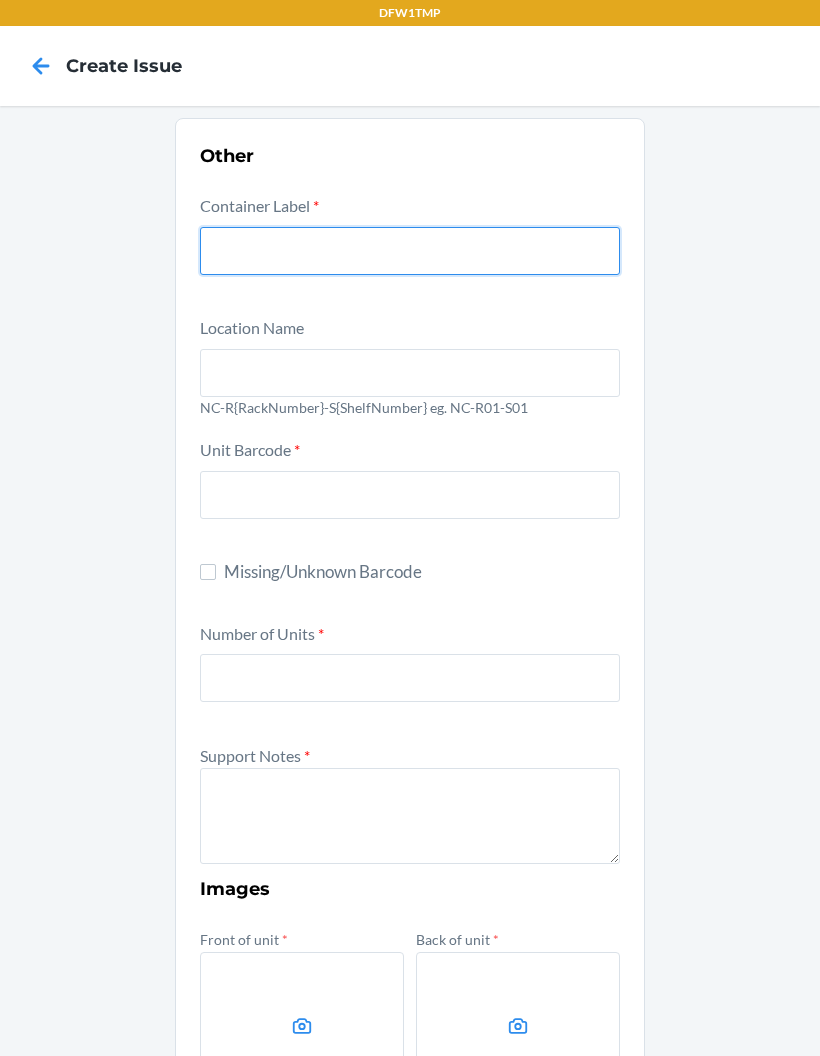 click at bounding box center (410, 251) 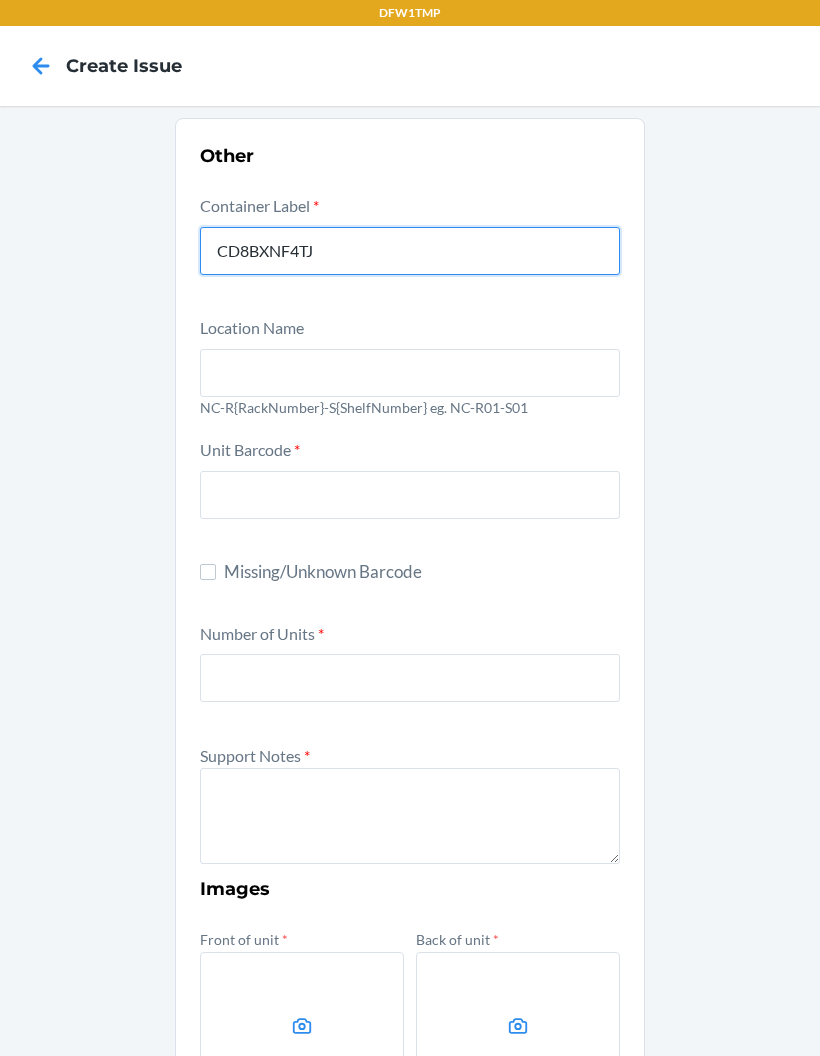 type on "CD8BXNF4TJ" 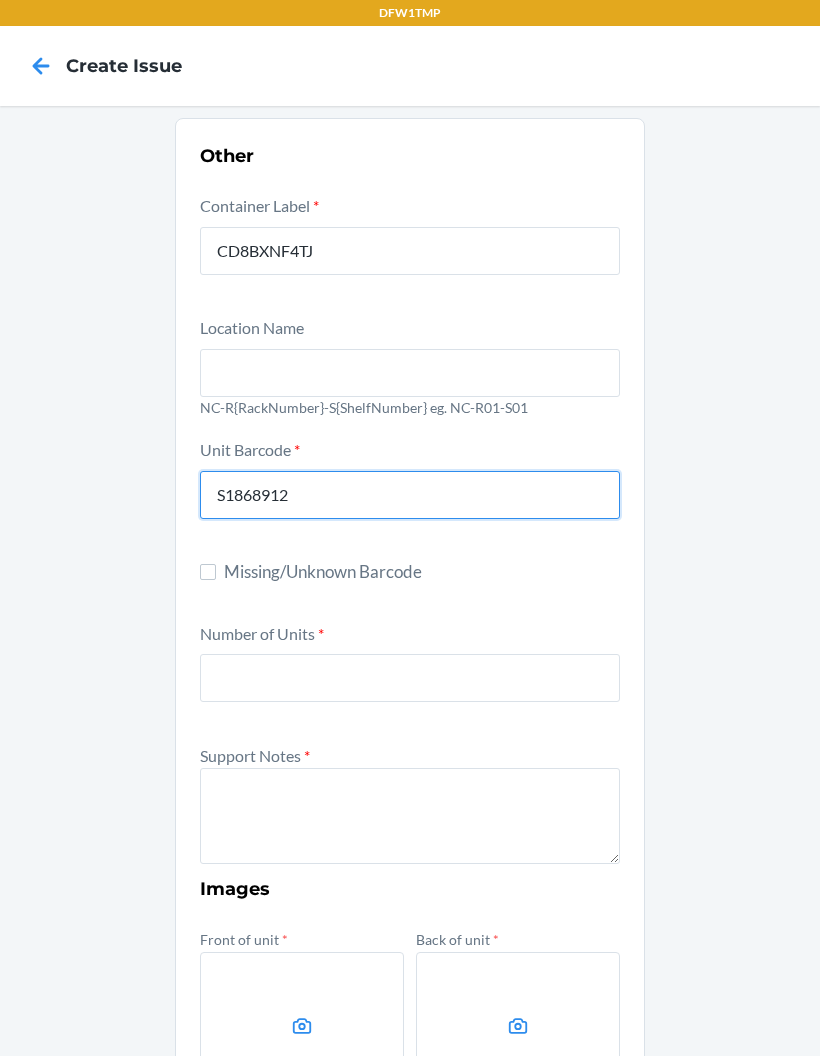 type on "S1868912" 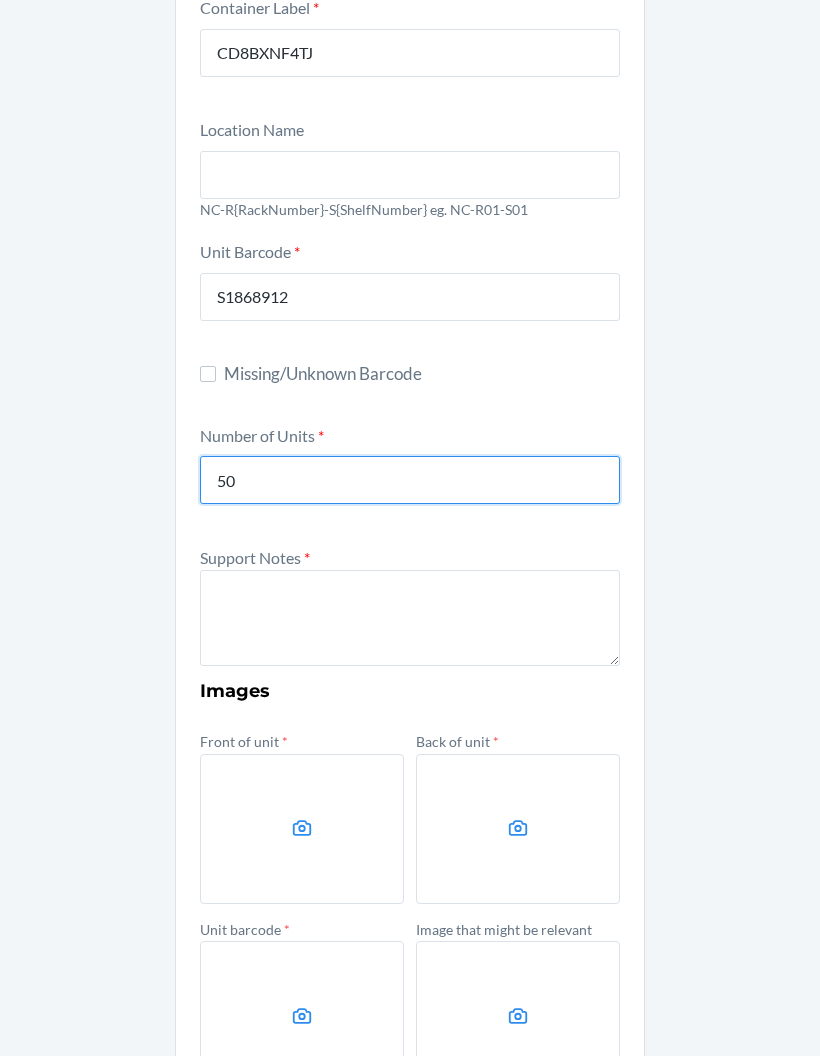 scroll, scrollTop: 196, scrollLeft: 0, axis: vertical 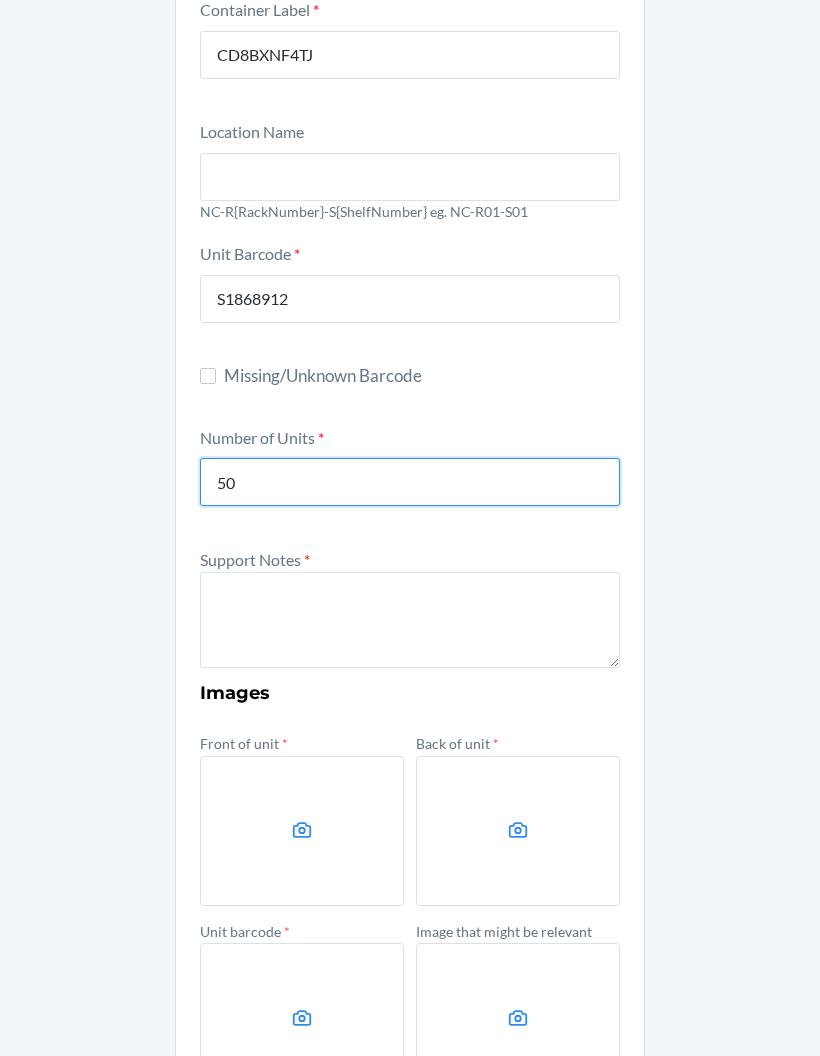type on "50" 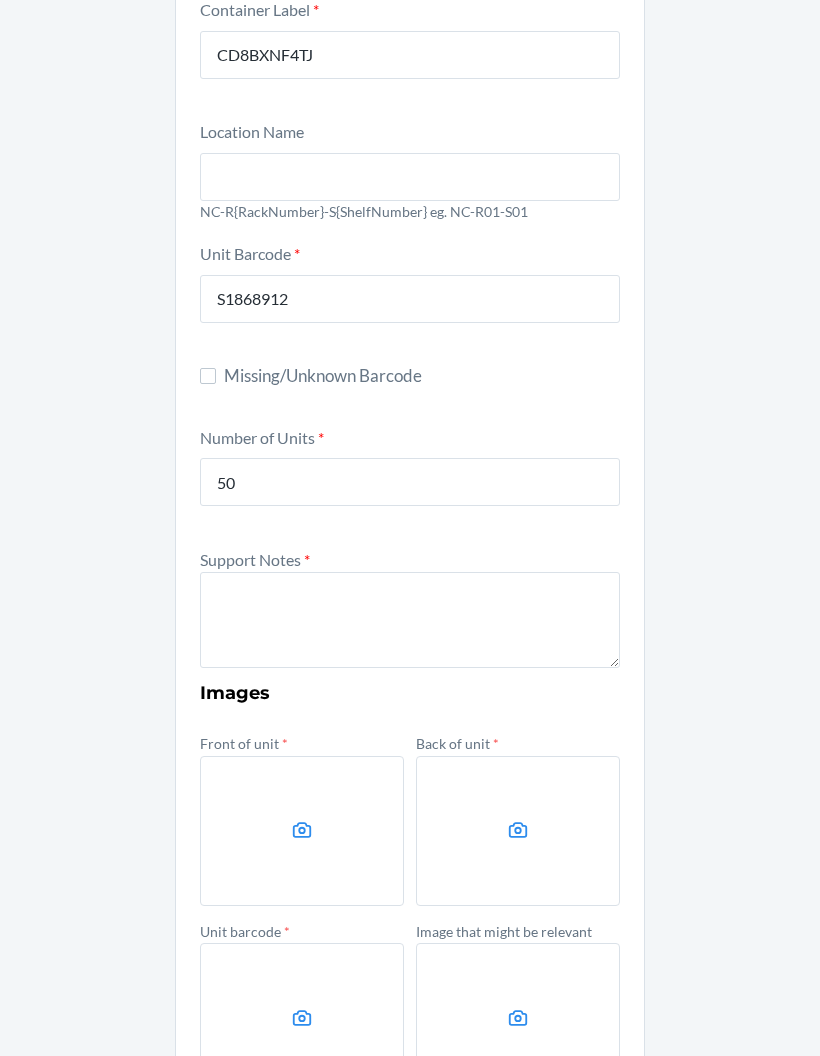 click at bounding box center [410, 620] 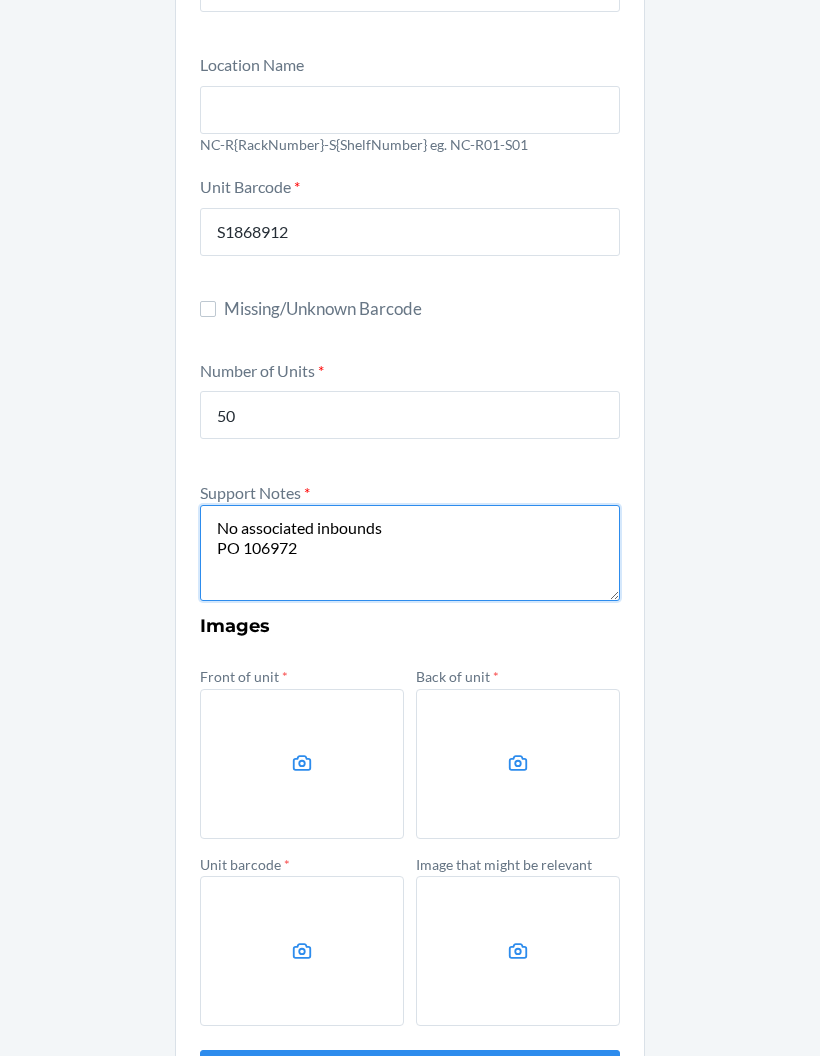 scroll, scrollTop: 260, scrollLeft: 0, axis: vertical 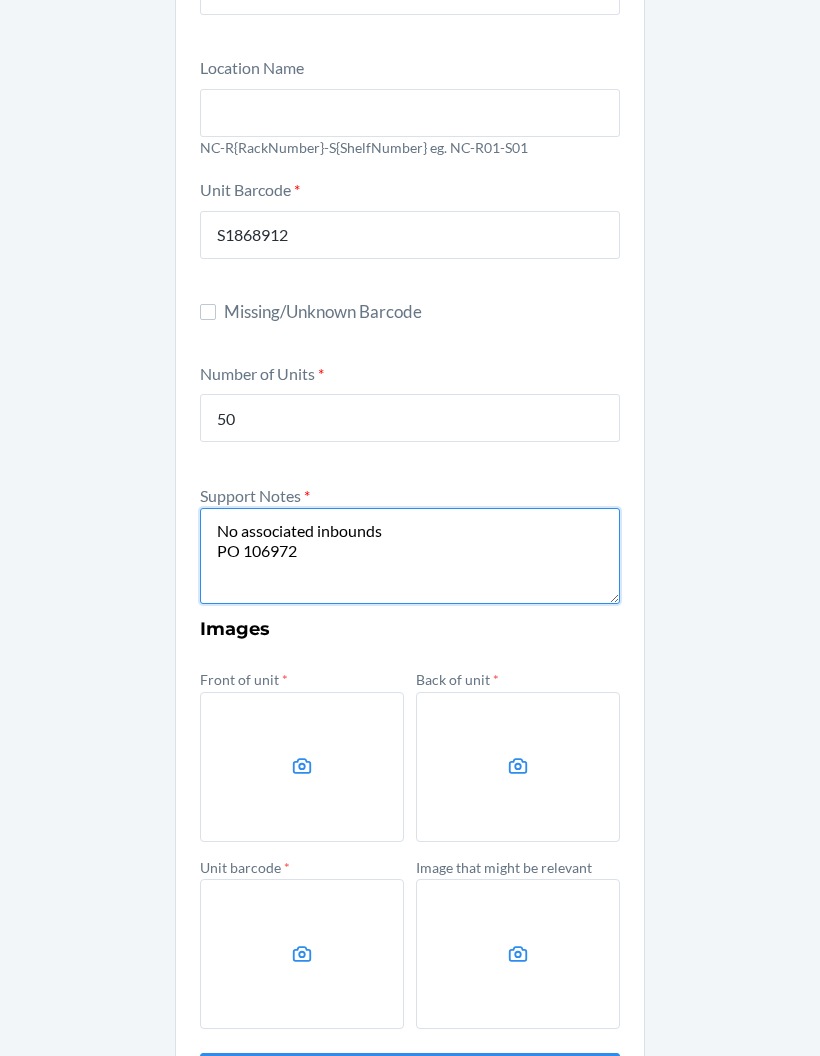 type on "No associated inbounds
PO 106972" 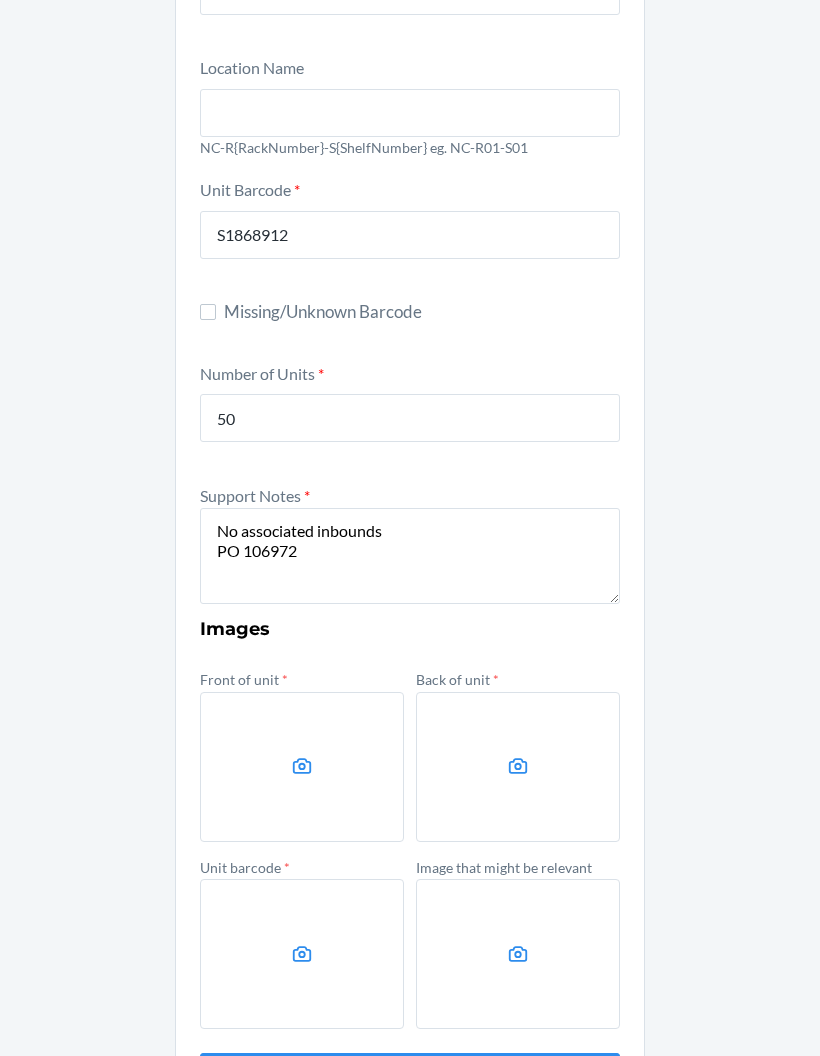 click at bounding box center [302, 767] 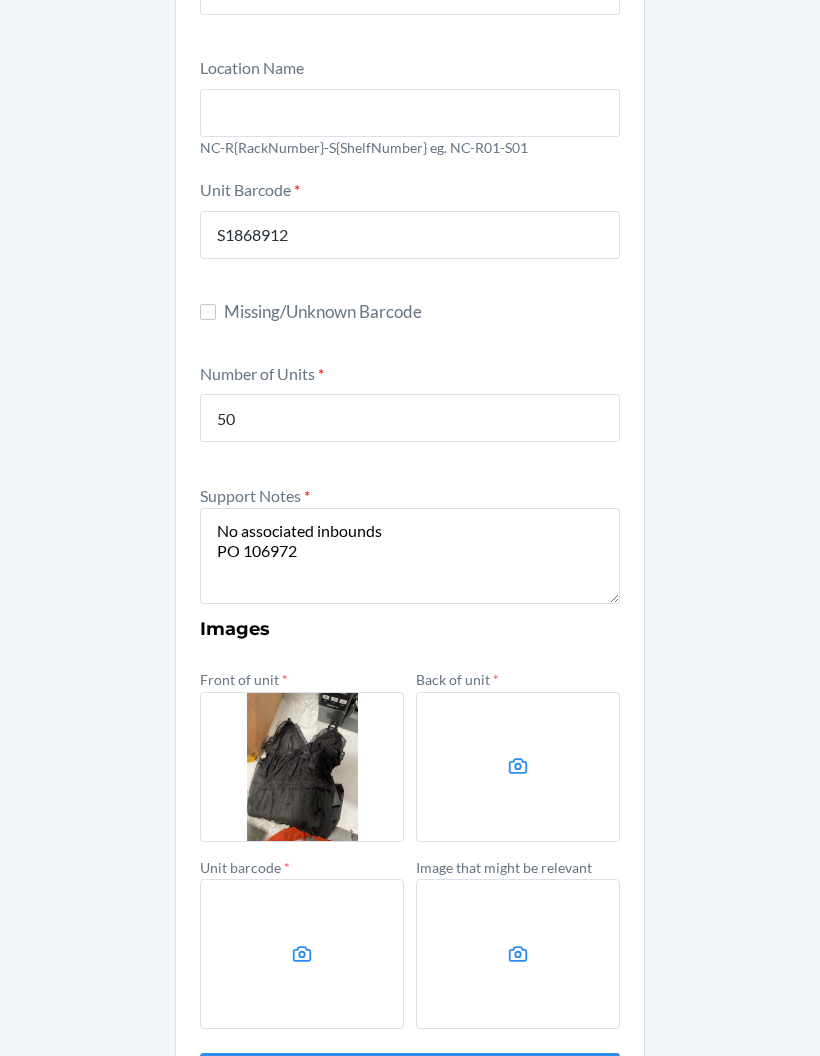 click 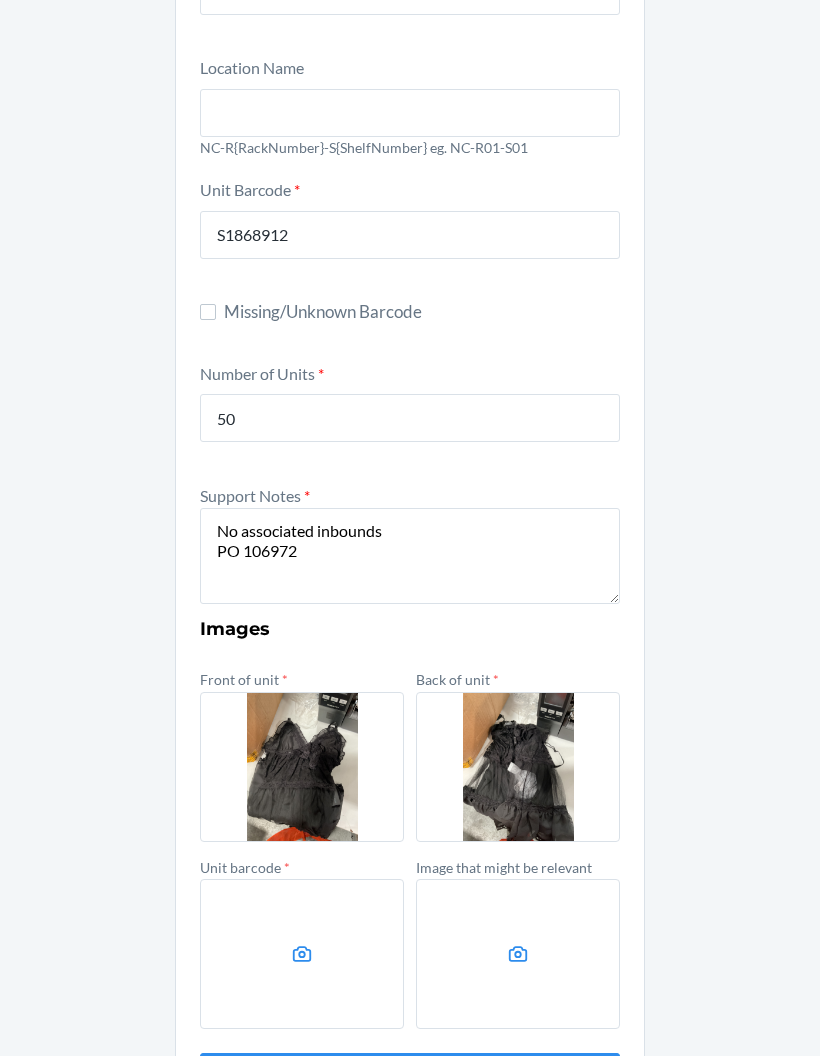 click at bounding box center [302, 954] 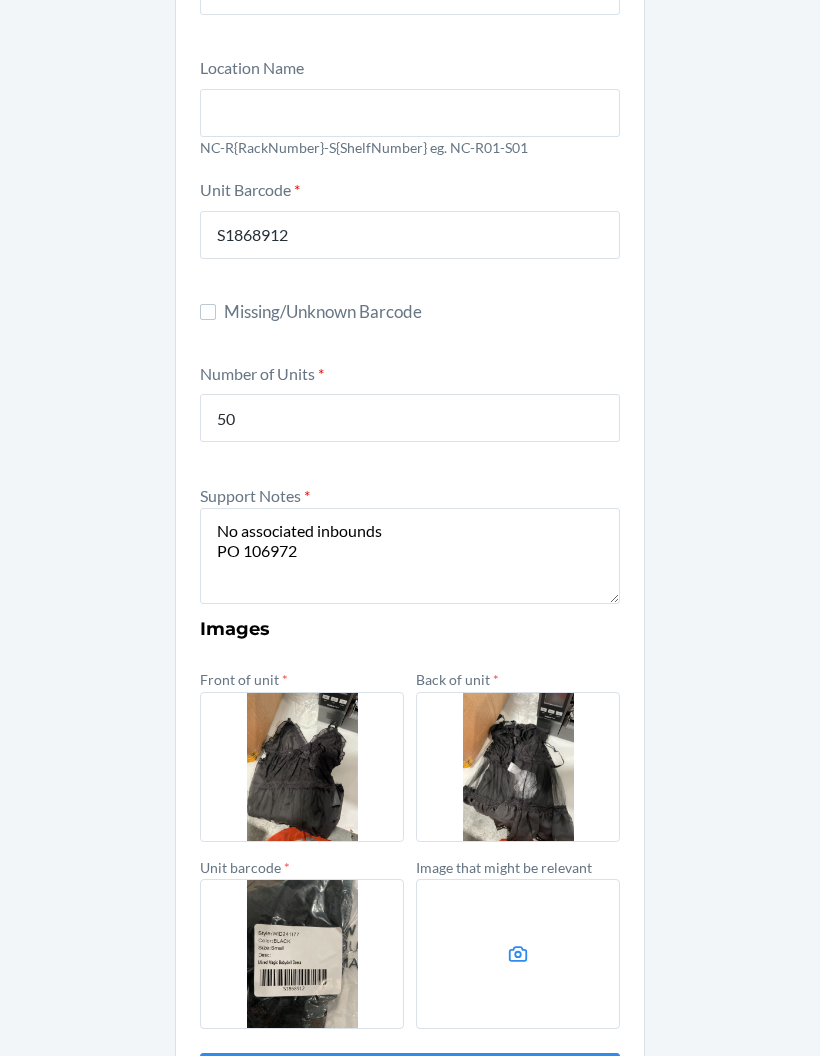 click at bounding box center (518, 954) 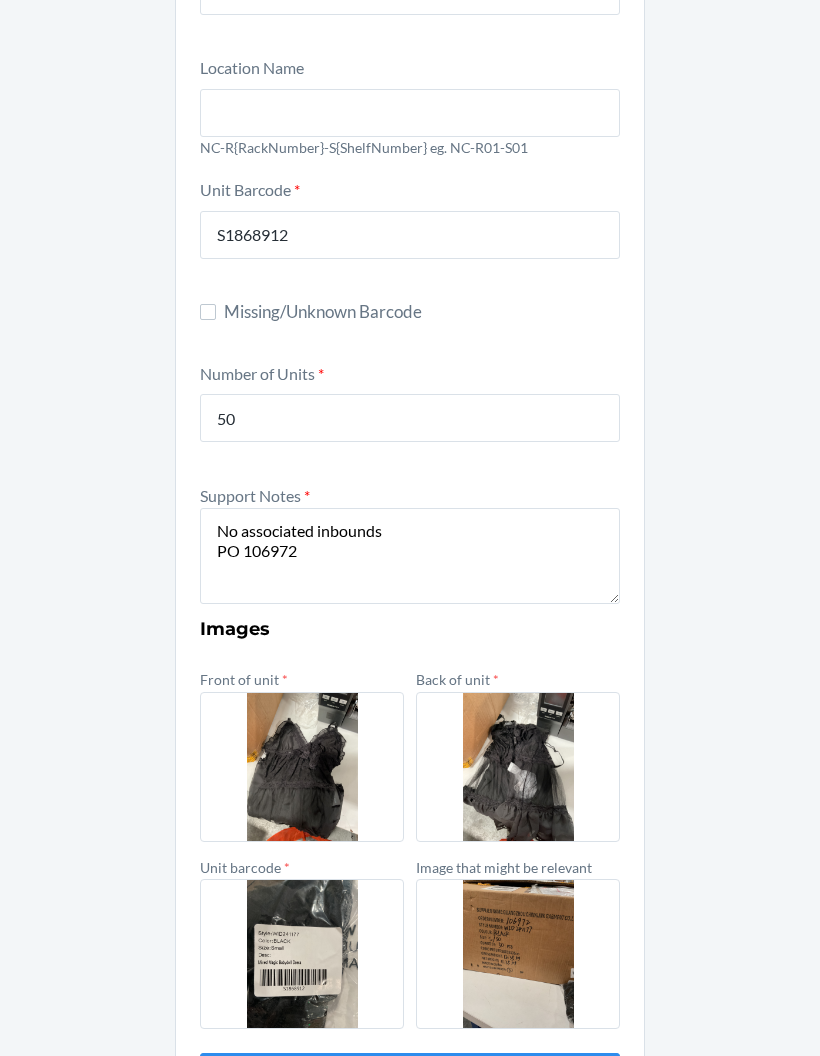 click on "Submit" at bounding box center [410, 1077] 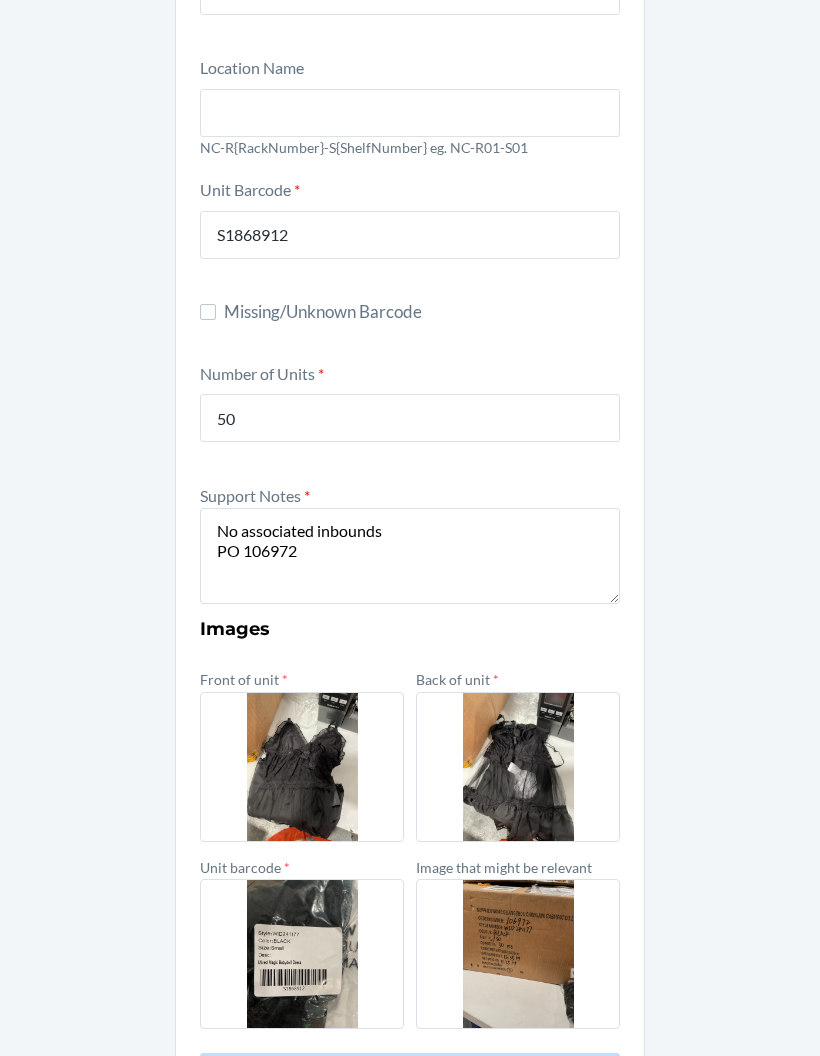 scroll, scrollTop: 0, scrollLeft: 0, axis: both 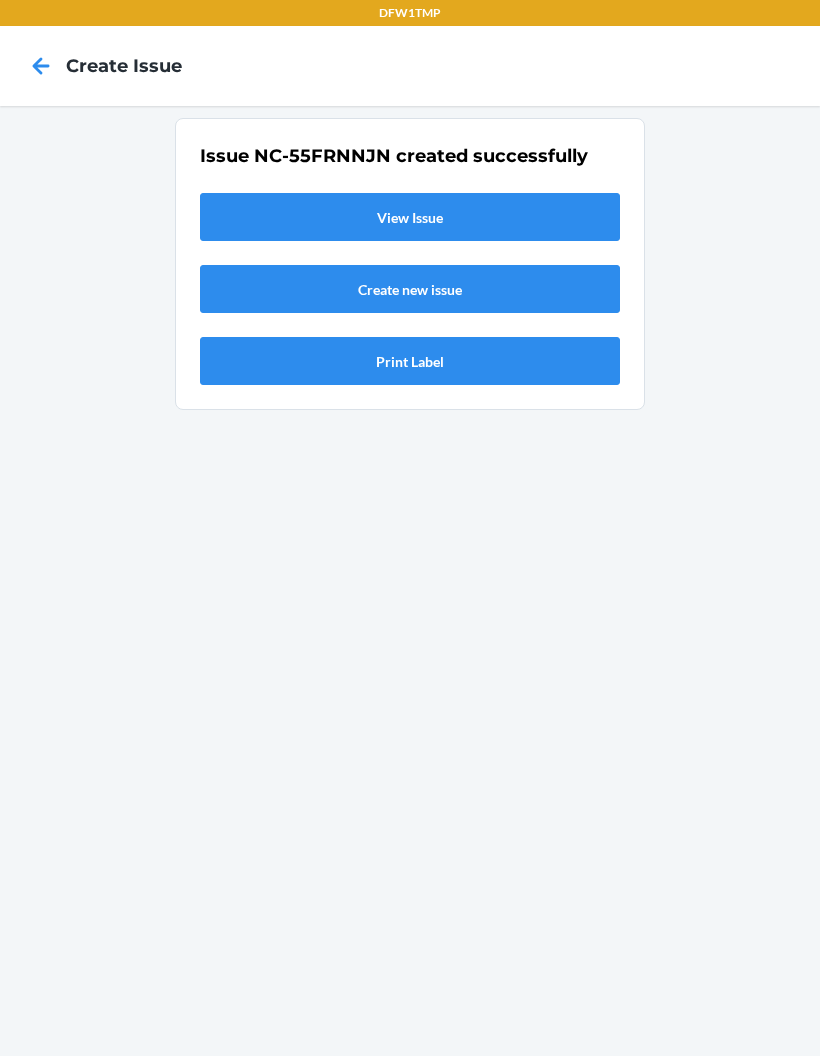 click on "View Issue" at bounding box center (410, 217) 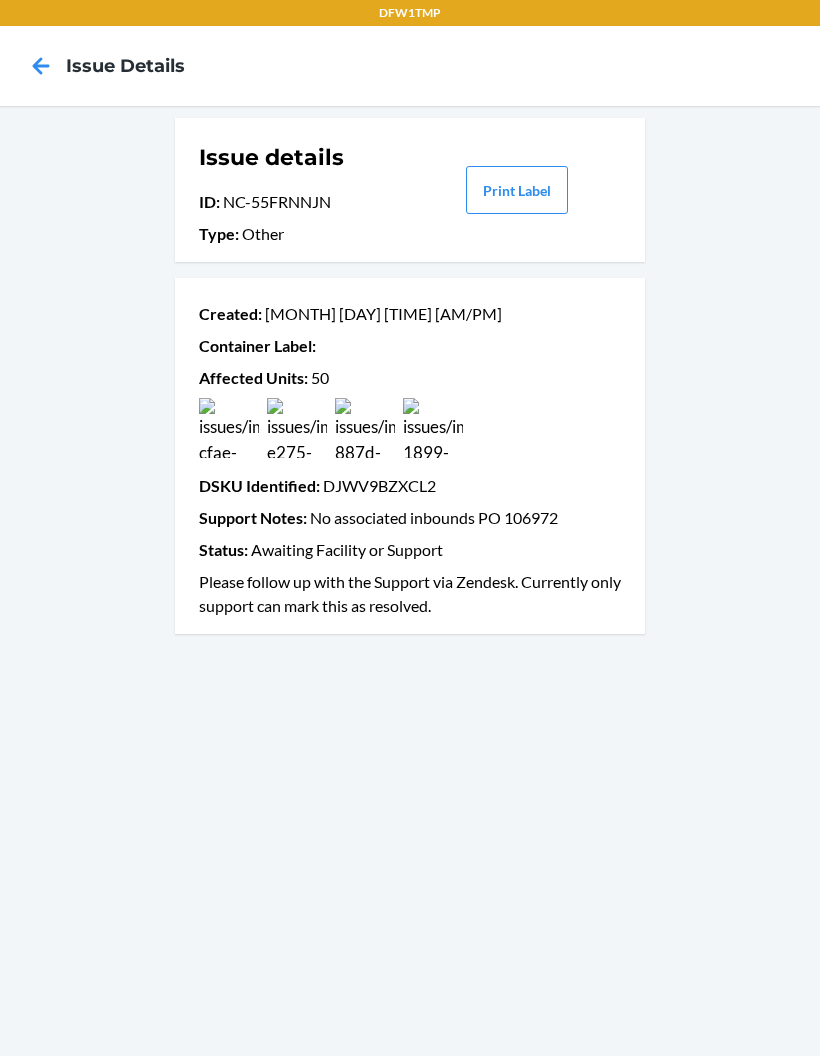 scroll, scrollTop: 0, scrollLeft: 0, axis: both 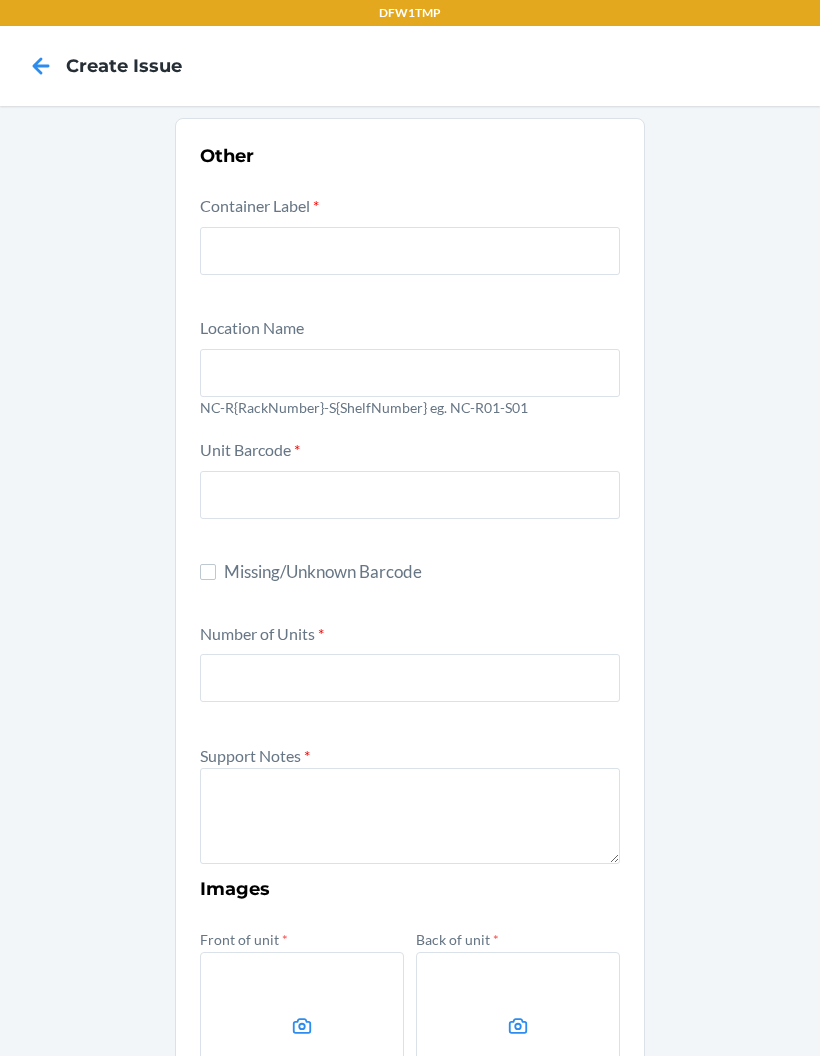 click at bounding box center (410, 251) 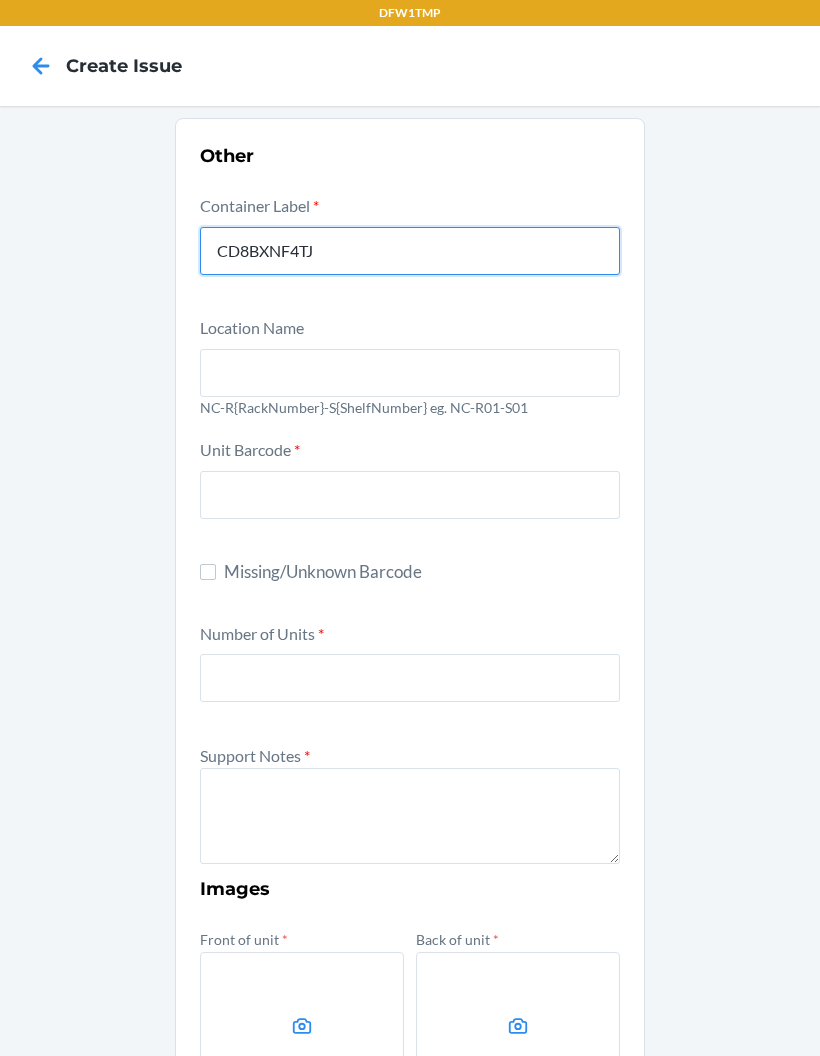 type on "CD8BXNF4TJ" 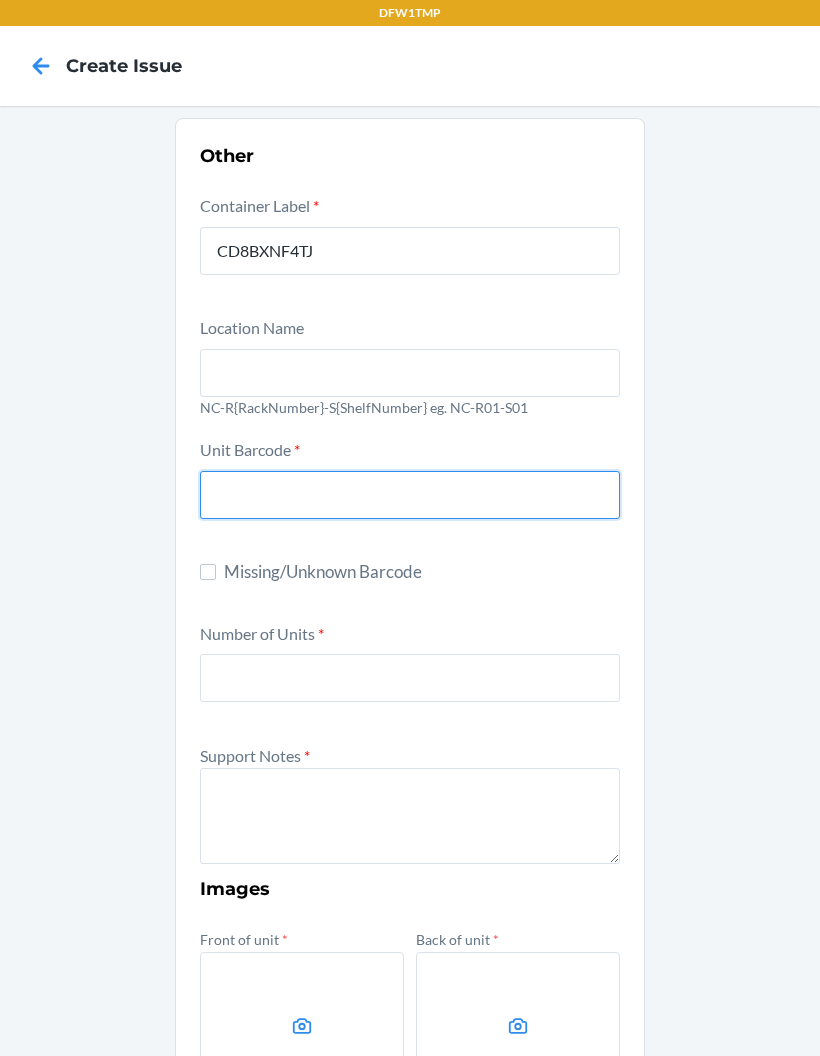 scroll, scrollTop: 0, scrollLeft: 0, axis: both 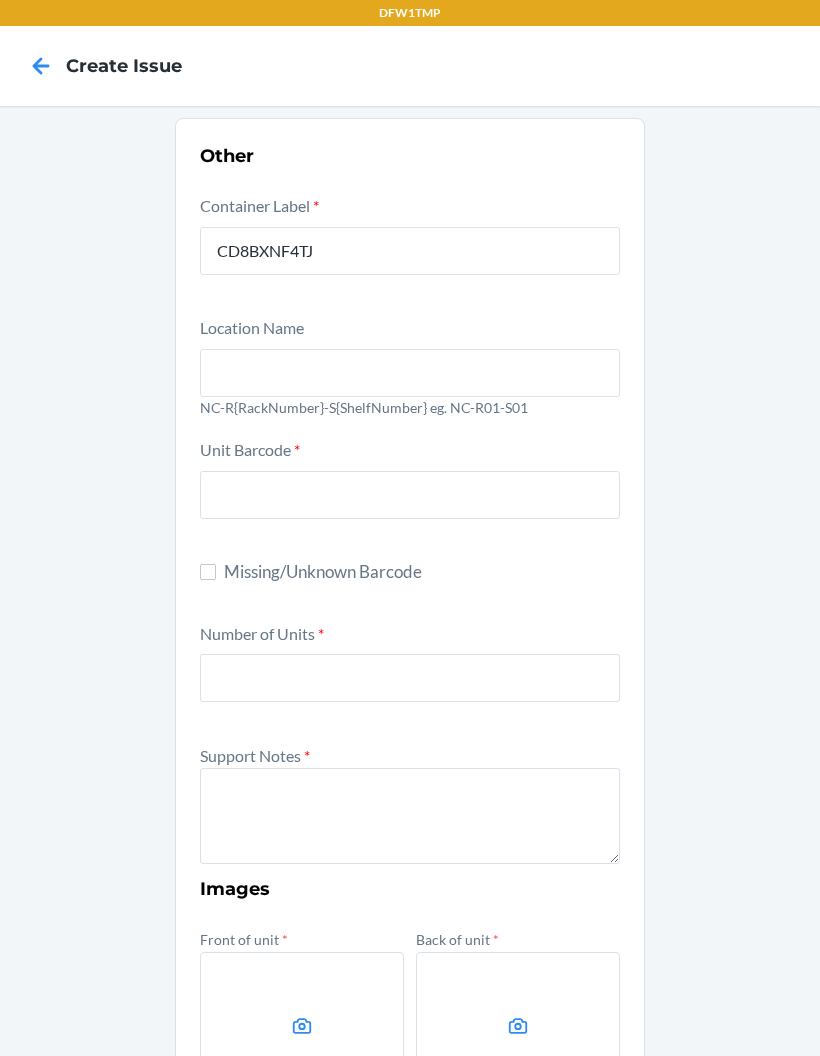 click 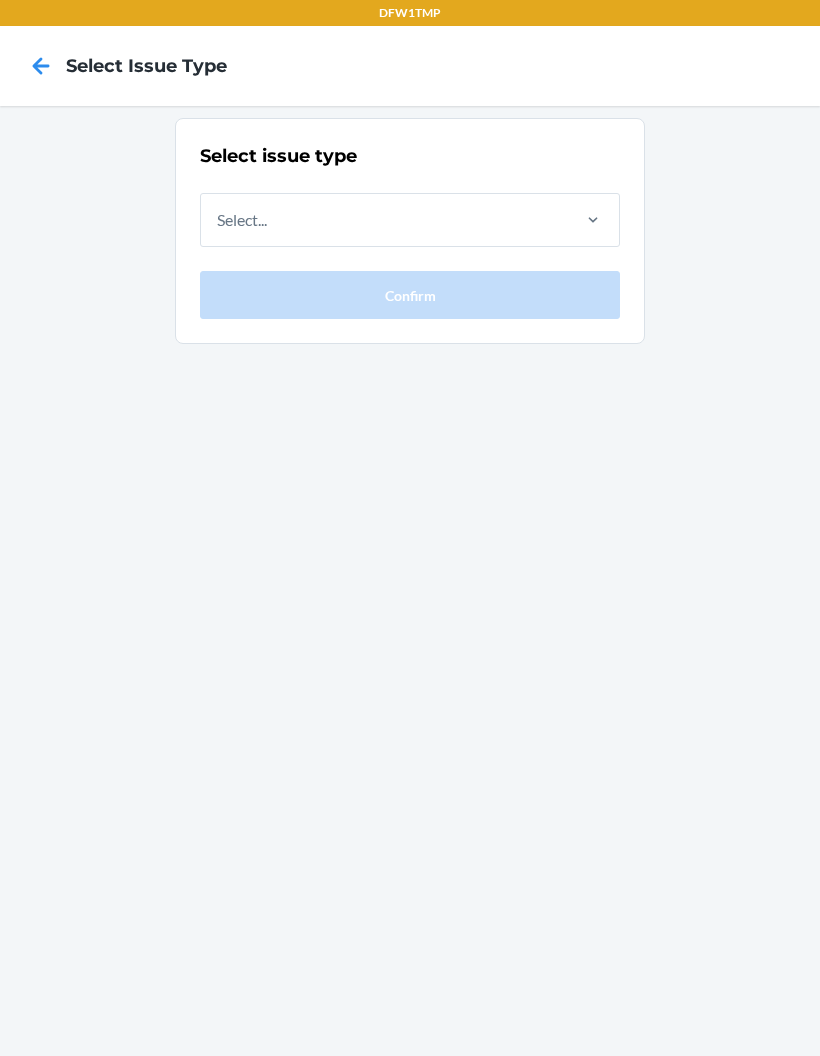 click 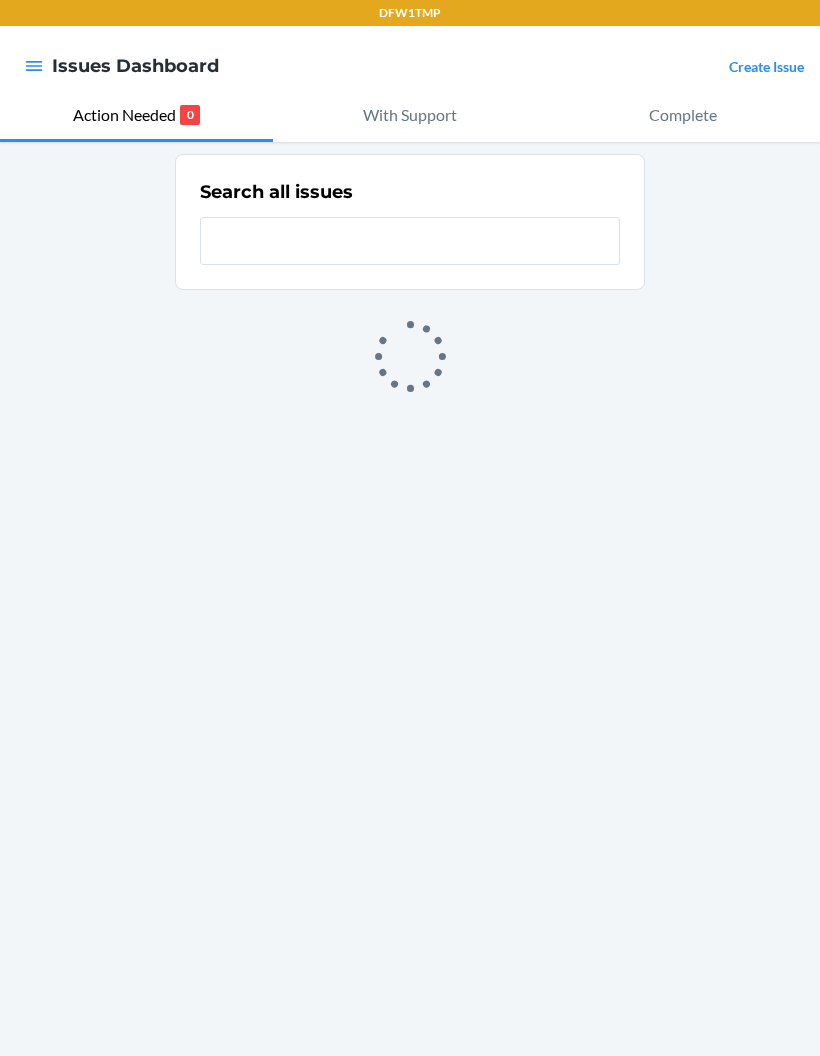 click on "With Support" at bounding box center [410, 115] 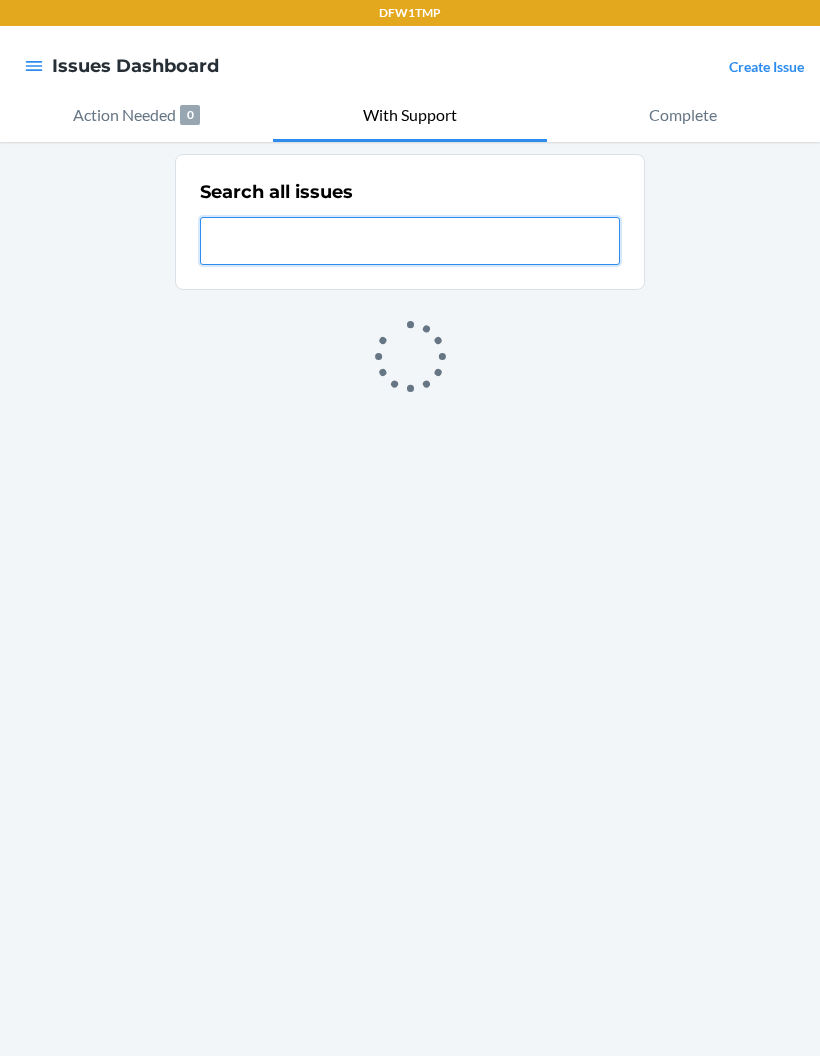 click at bounding box center [410, 241] 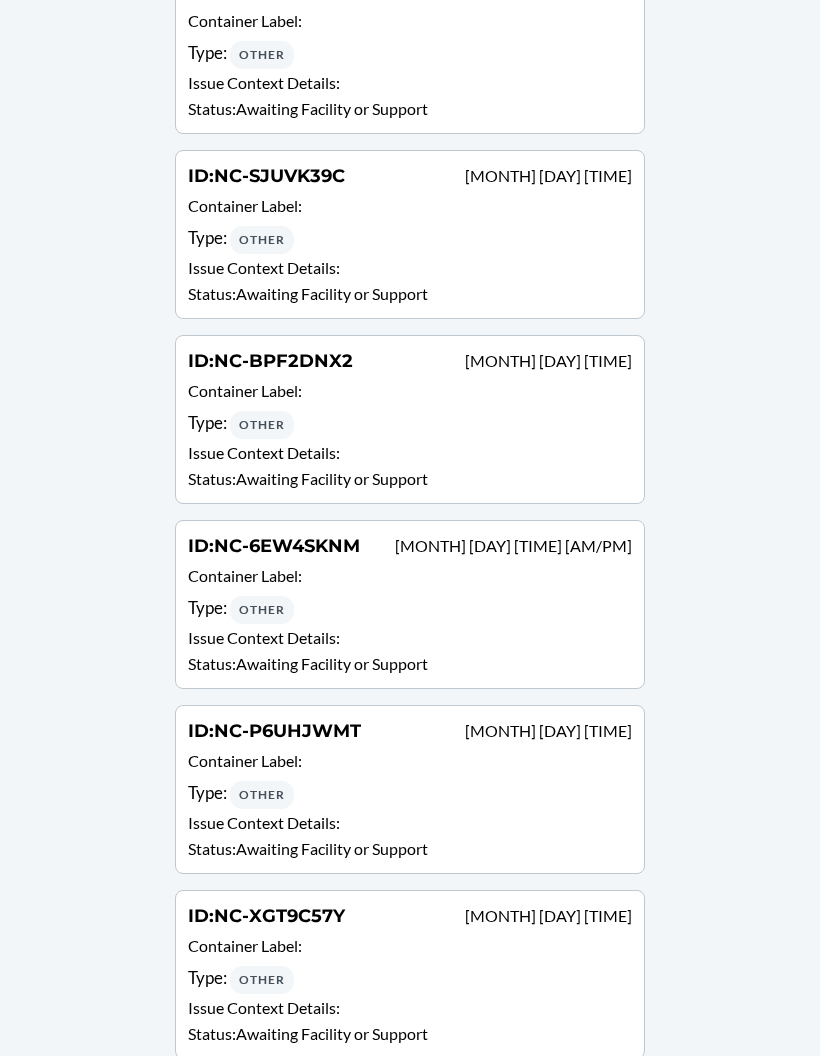 scroll, scrollTop: 344, scrollLeft: 0, axis: vertical 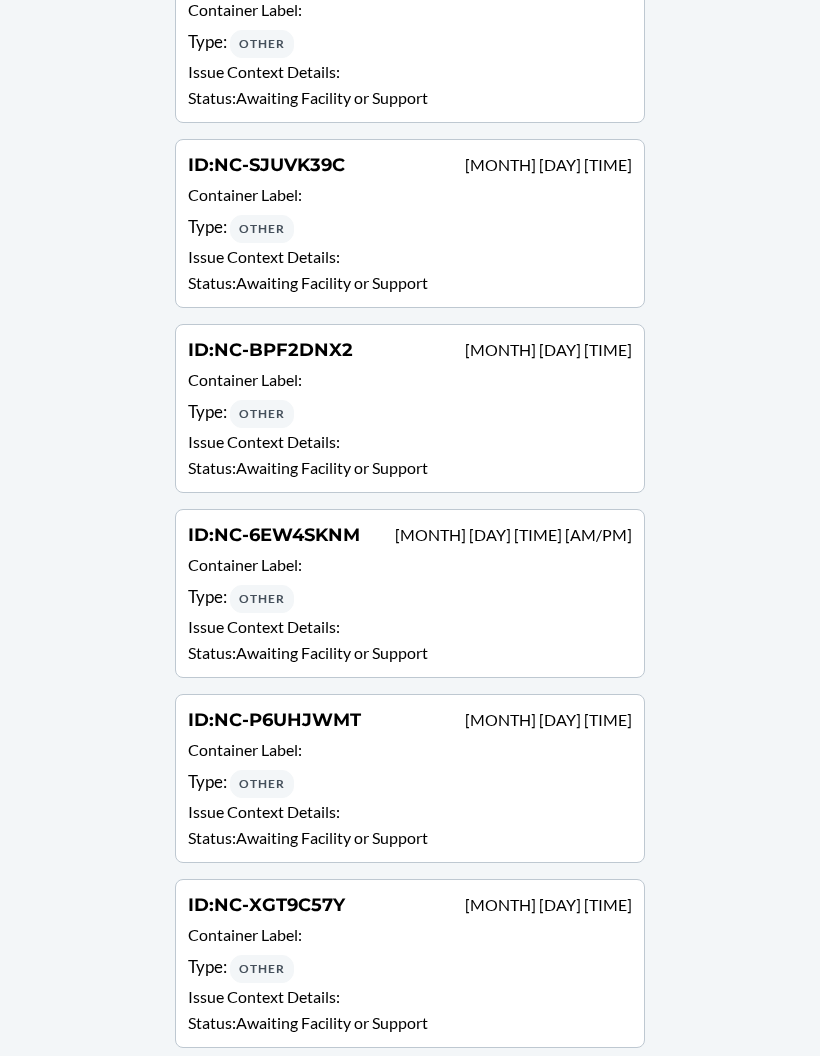 click on "Other" at bounding box center [262, 784] 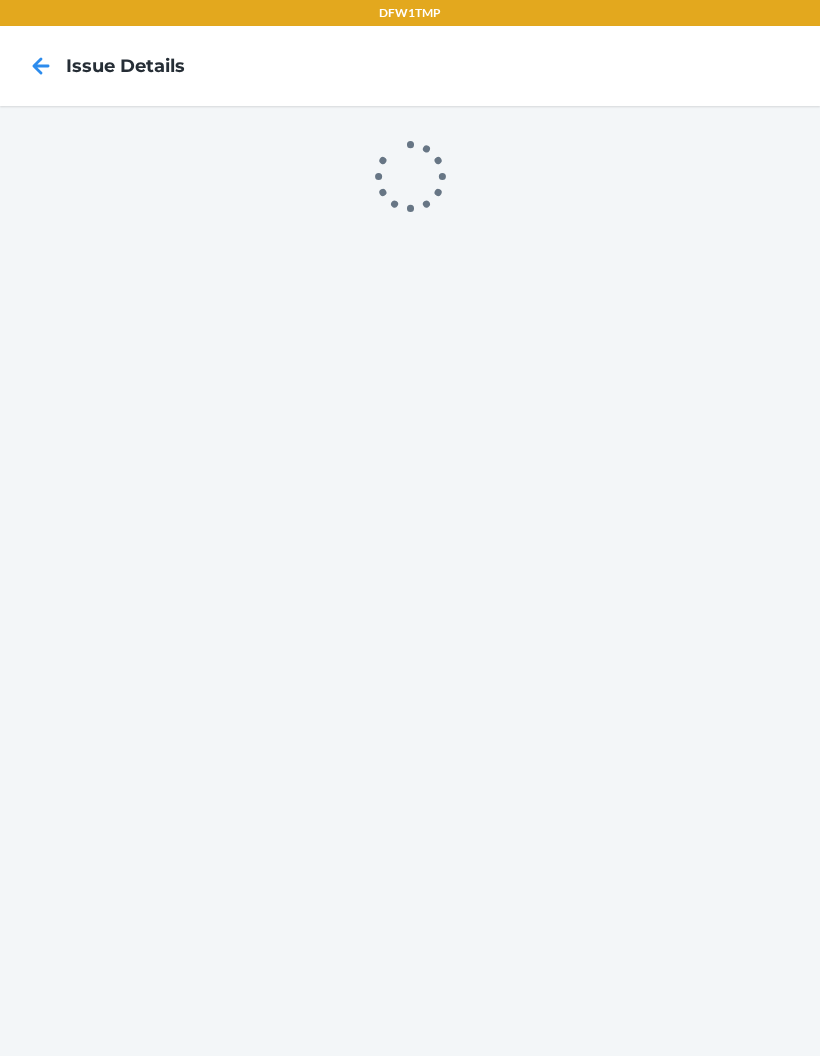 scroll, scrollTop: 0, scrollLeft: 0, axis: both 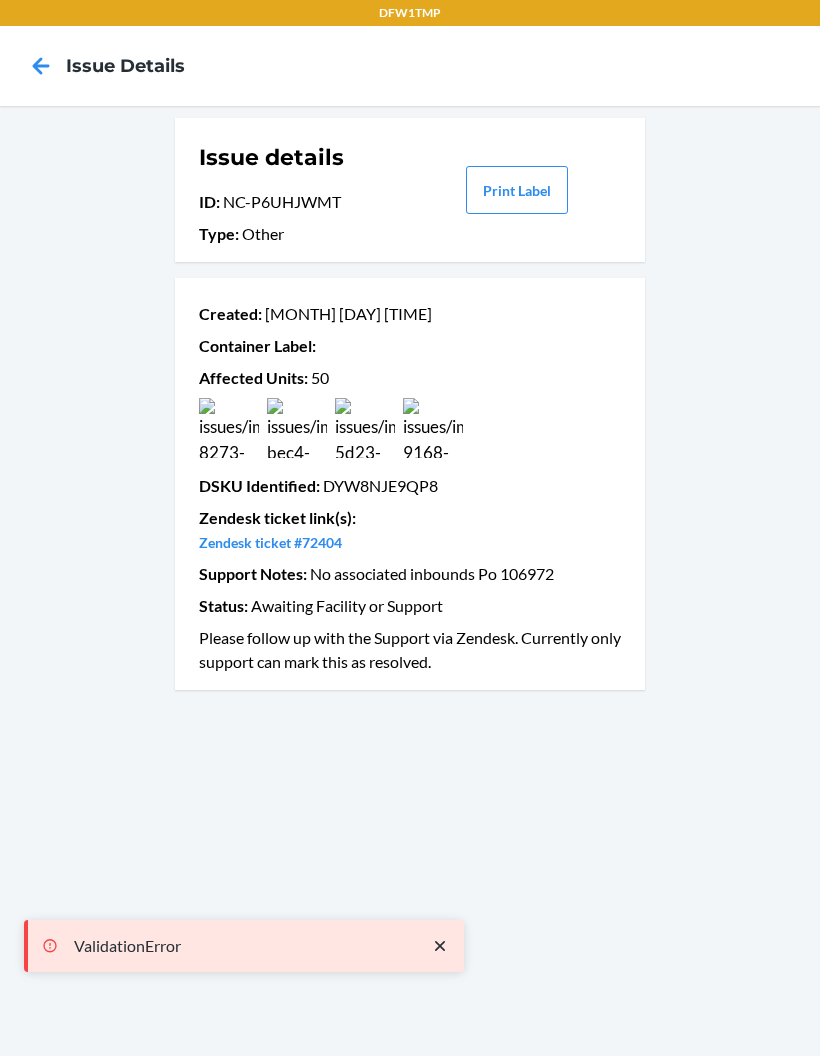 click 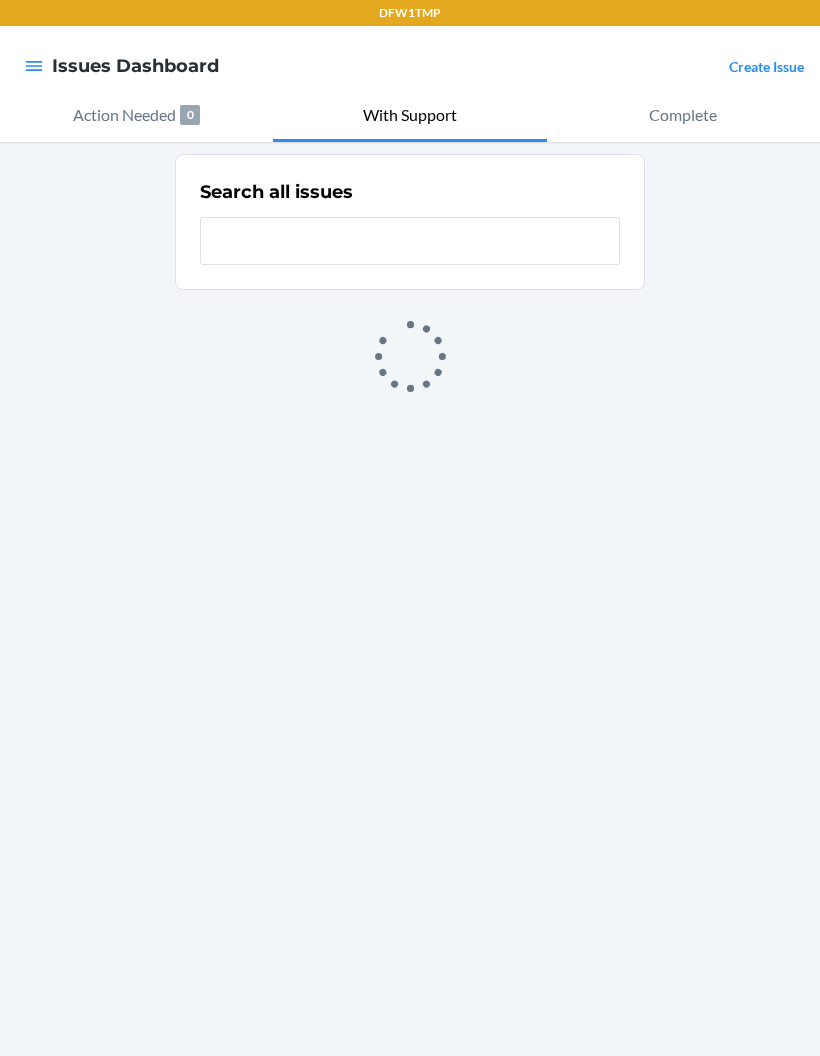 click on "Issues Dashboard Create Issue" at bounding box center (410, 66) 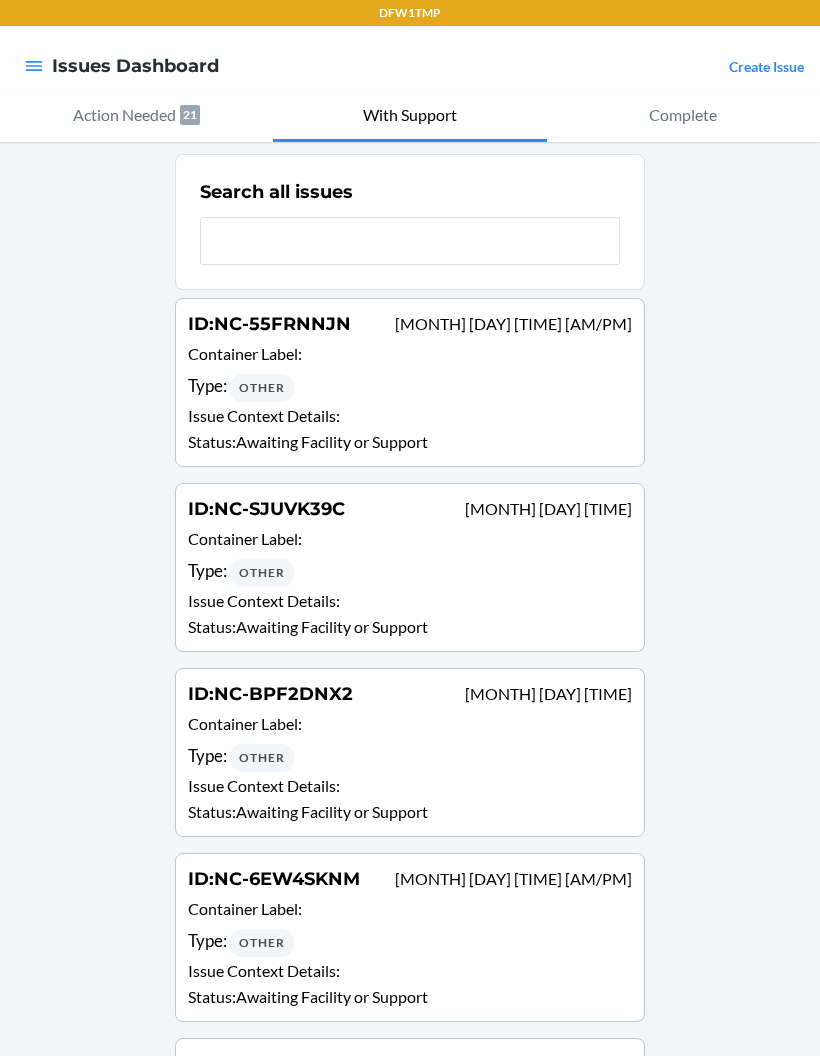 click on "Create Issue" at bounding box center (766, 66) 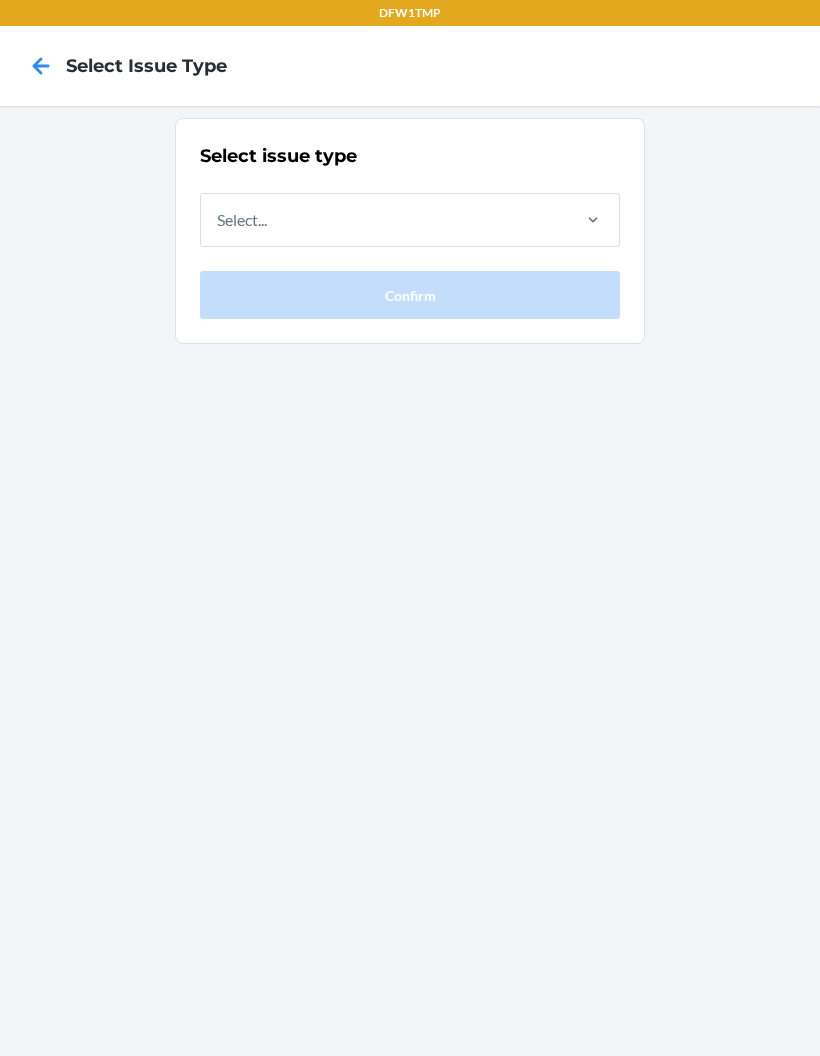click on "Select issue type Select... Confirm" at bounding box center (410, 231) 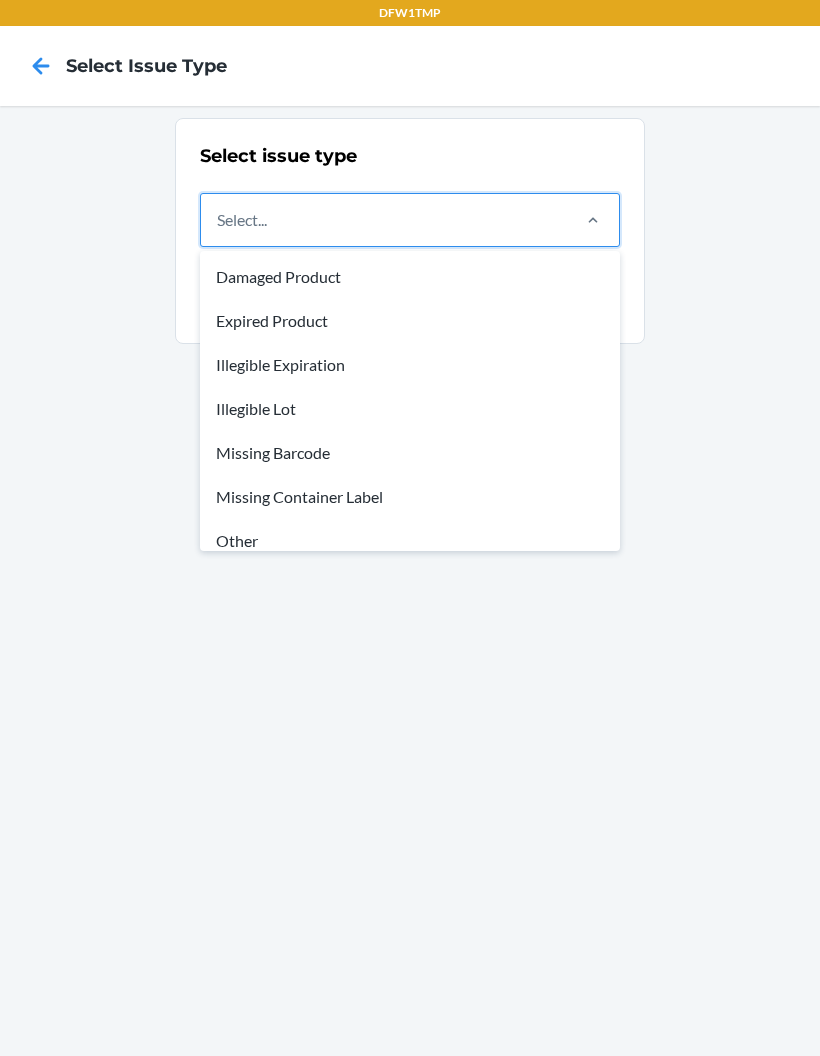 click on "Other" at bounding box center [410, 541] 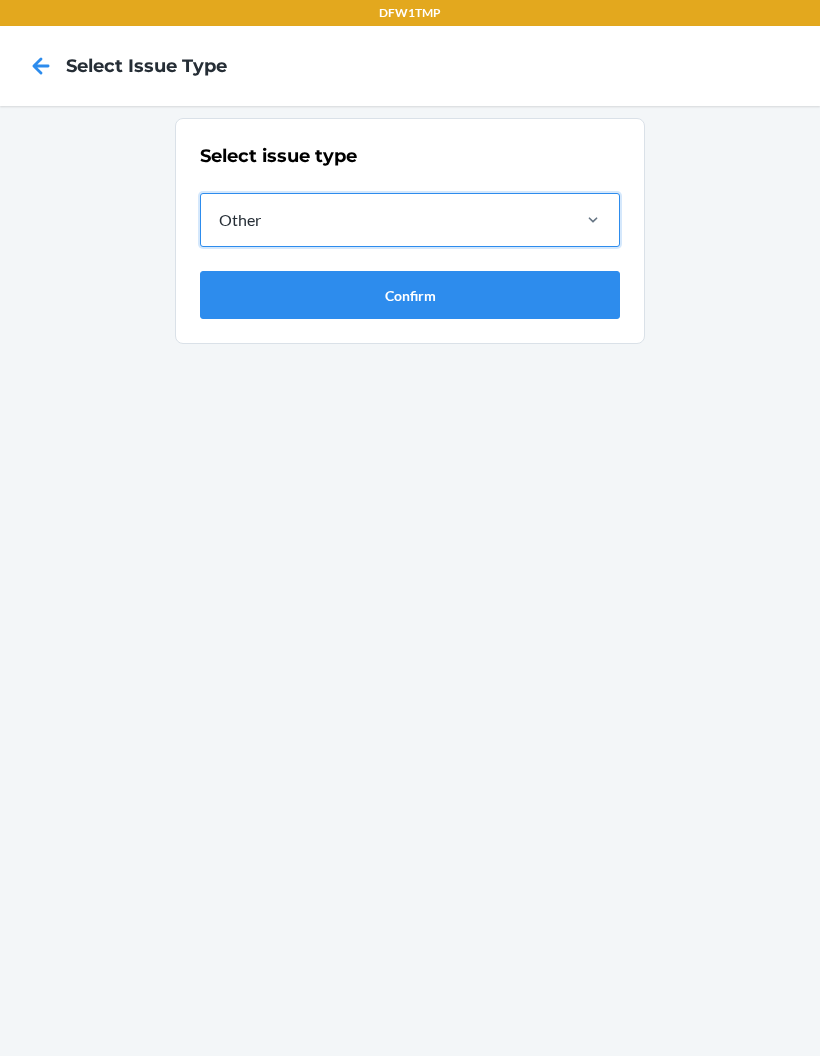 click on "Confirm" at bounding box center (410, 295) 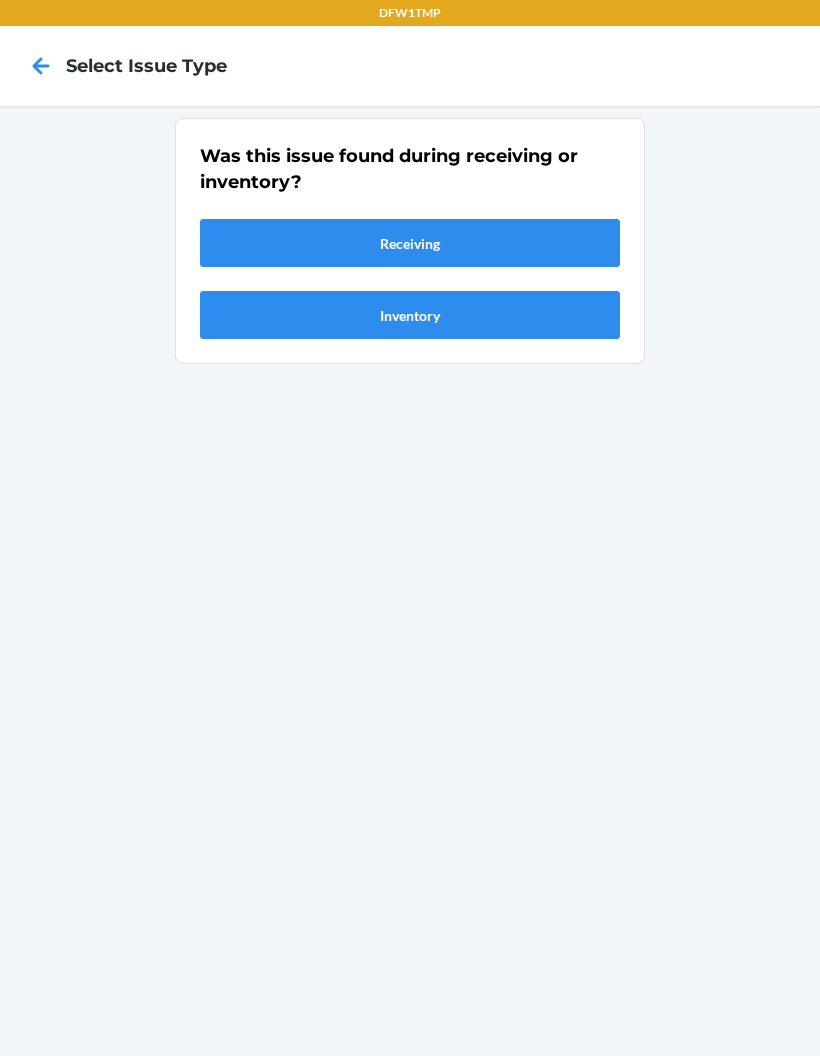 click on "Receiving" at bounding box center (410, 243) 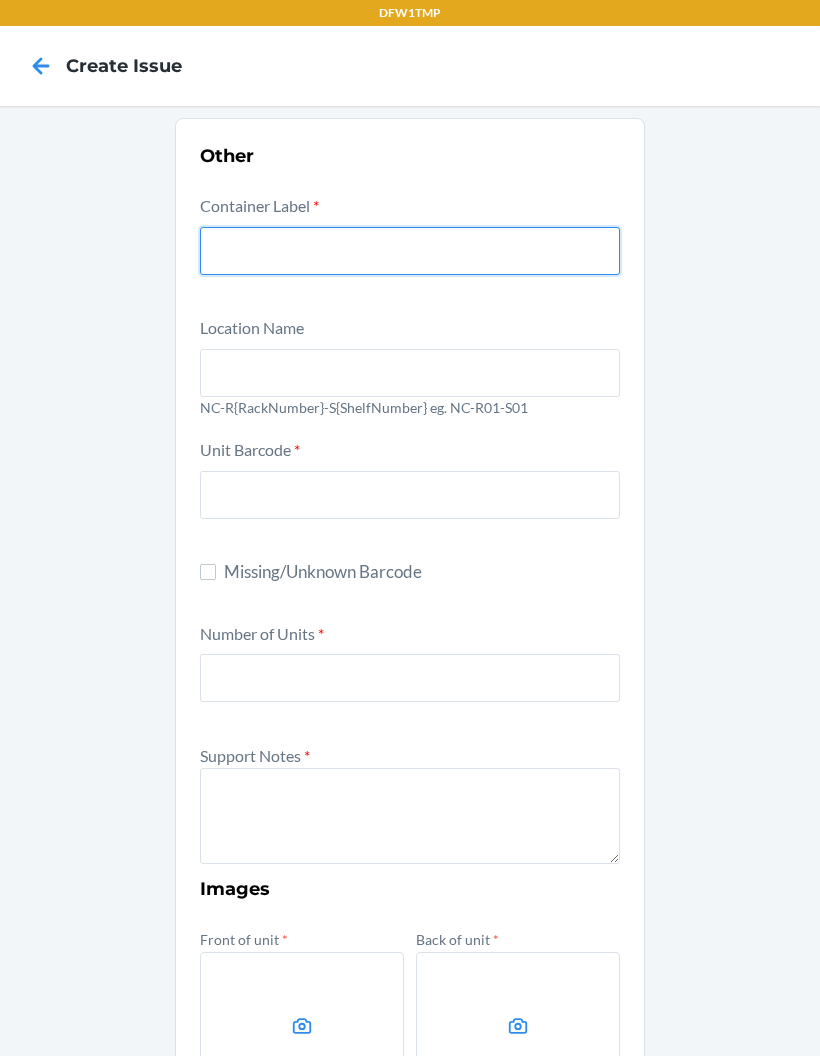 click at bounding box center (410, 251) 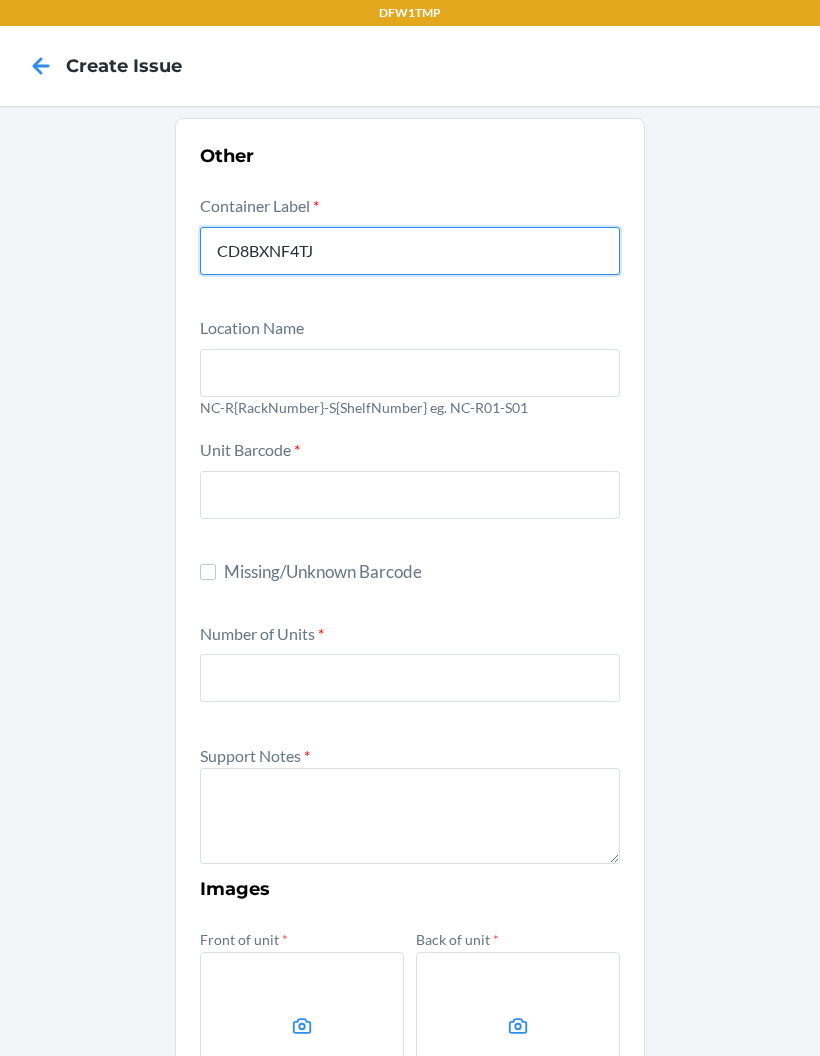type on "CD8BXNF4TJ" 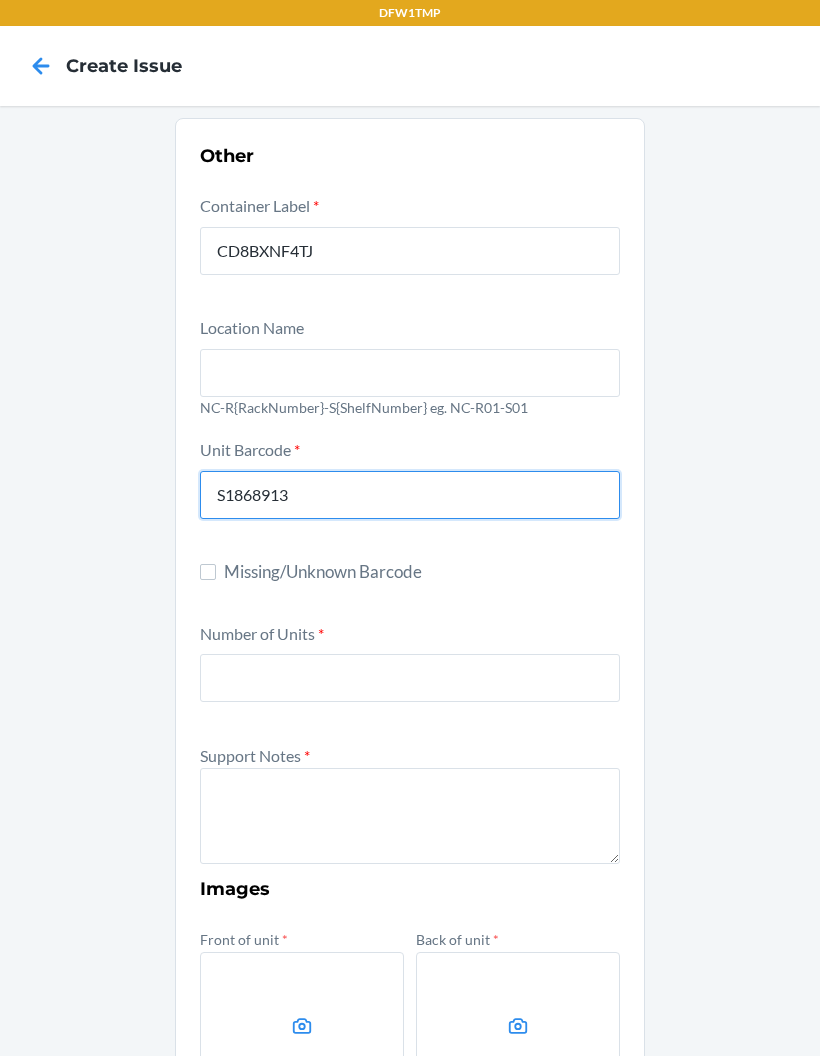 type on "S1868913" 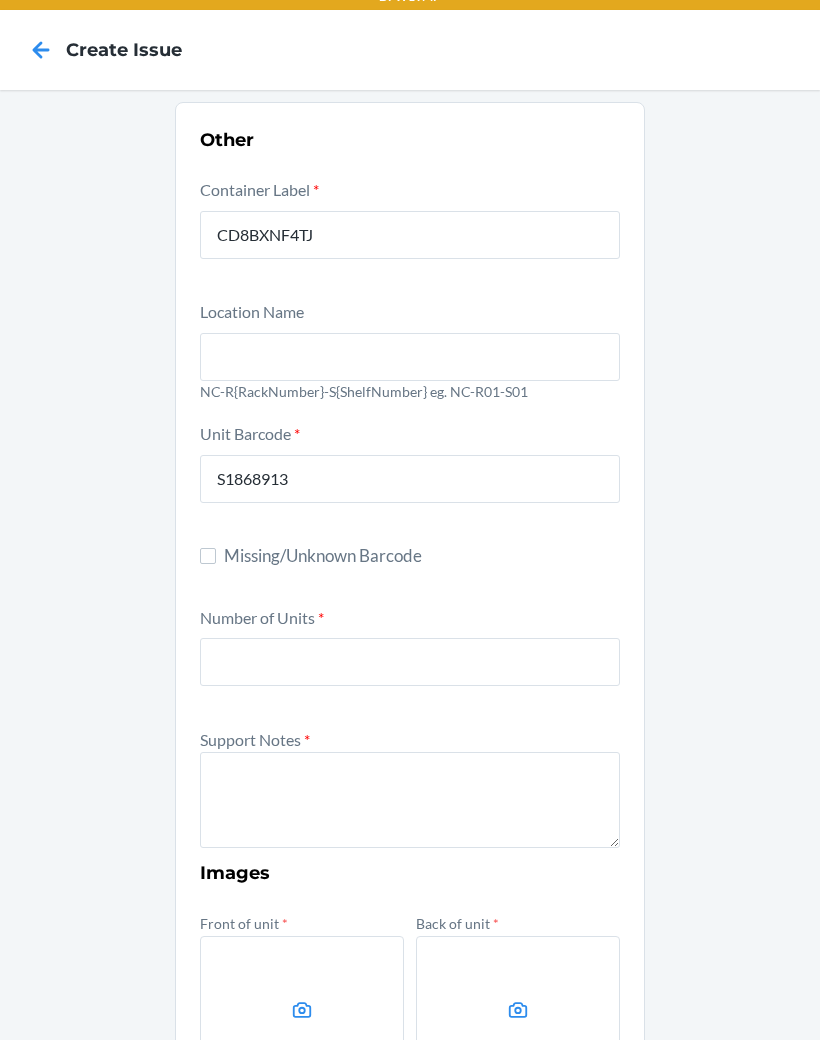 click on "Other Container Label   * CD8BXNF4TJ Location Name   NC-R[RackNumber]-S[ShelfNumber] eg. NC-R01-S01 Unit Barcode   * S18689133 Missing/Unknown Barcode Number of Units   * Support Notes   * Images Front of unit   * Back of unit   * Unit barcode   * Image that might be relevant   Submit" at bounding box center (410, 752) 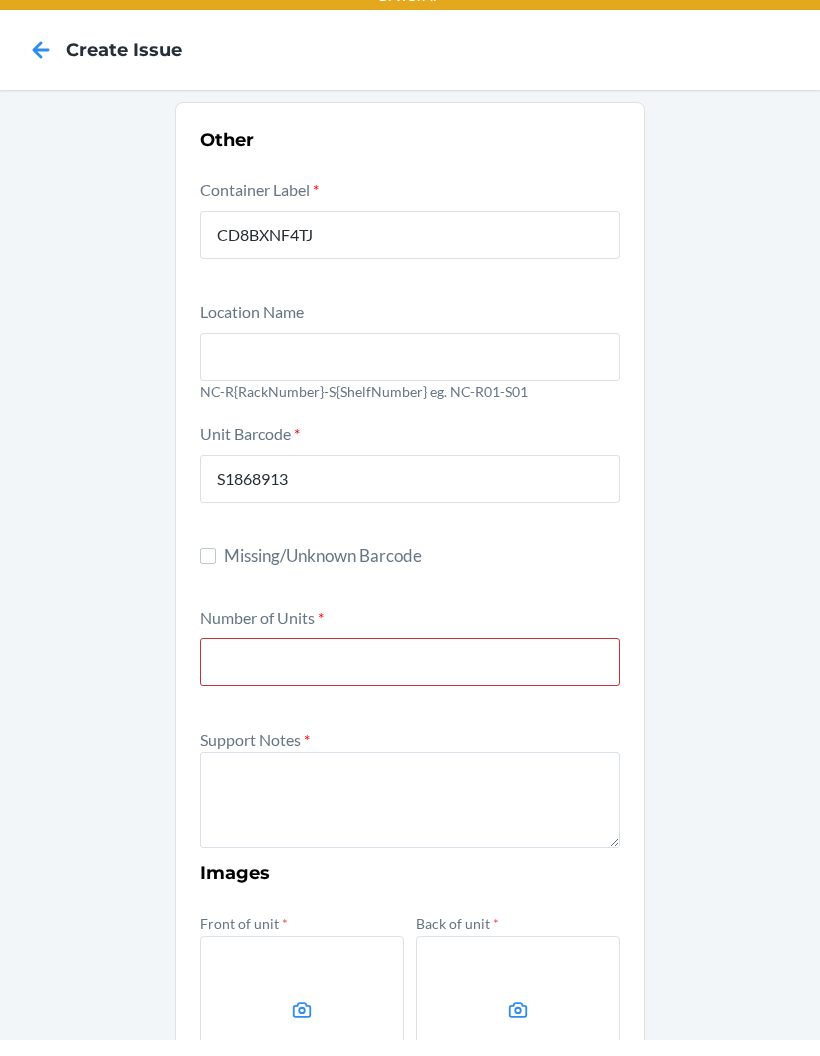 scroll, scrollTop: 16, scrollLeft: 0, axis: vertical 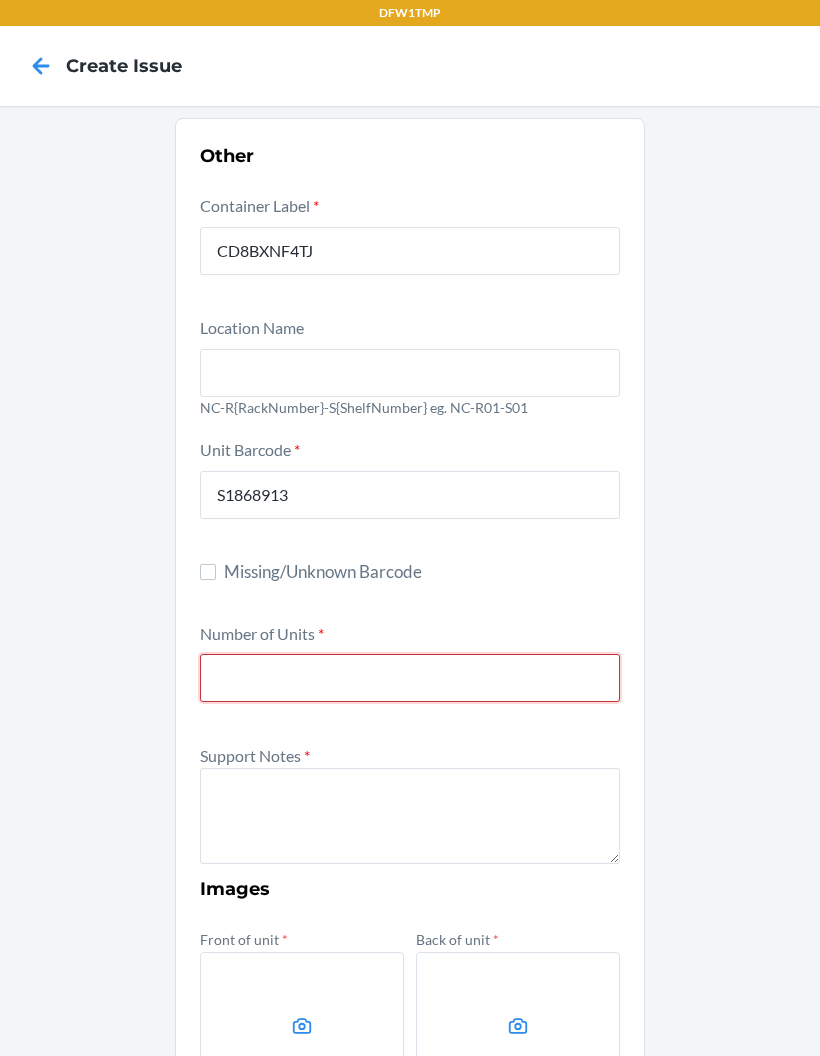 click at bounding box center [410, 678] 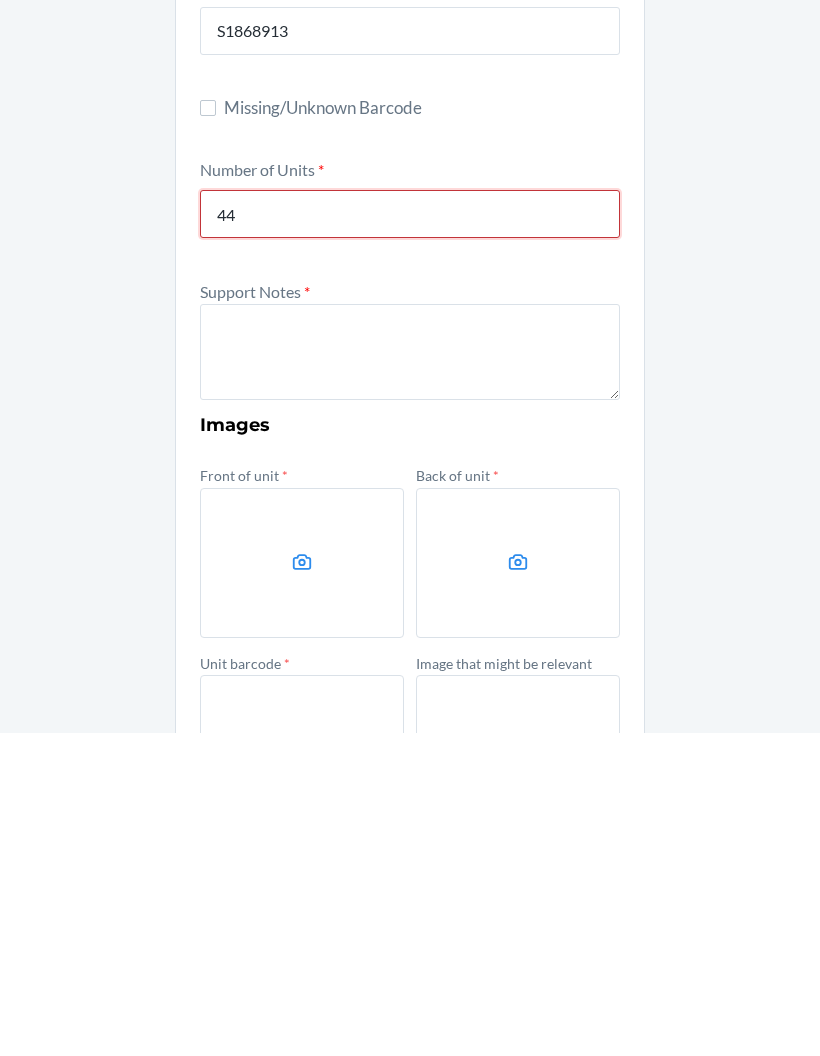 scroll, scrollTop: 142, scrollLeft: 0, axis: vertical 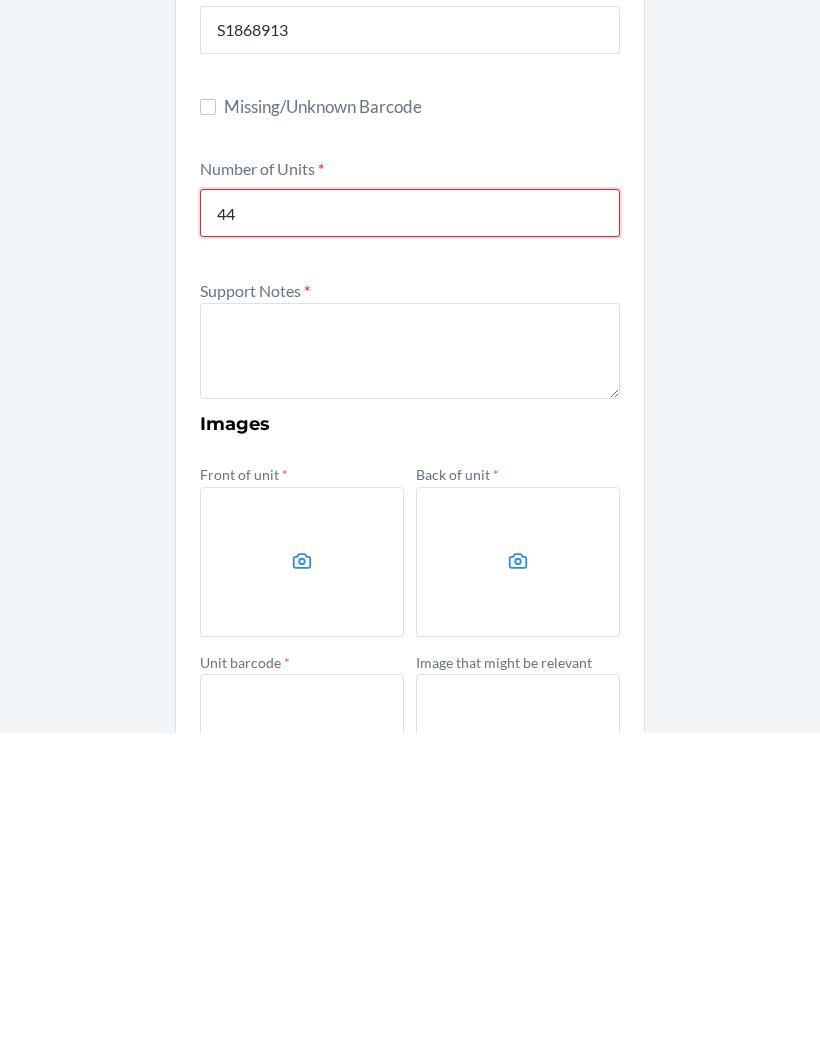 type on "44" 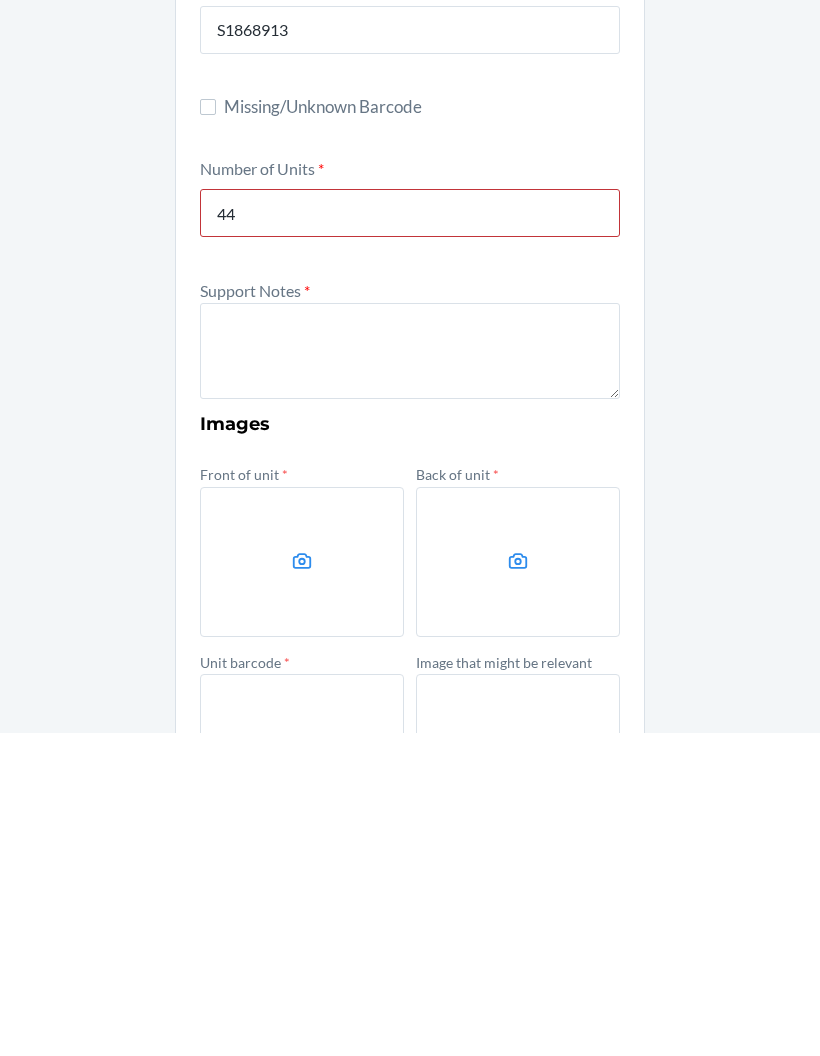 click at bounding box center [410, 674] 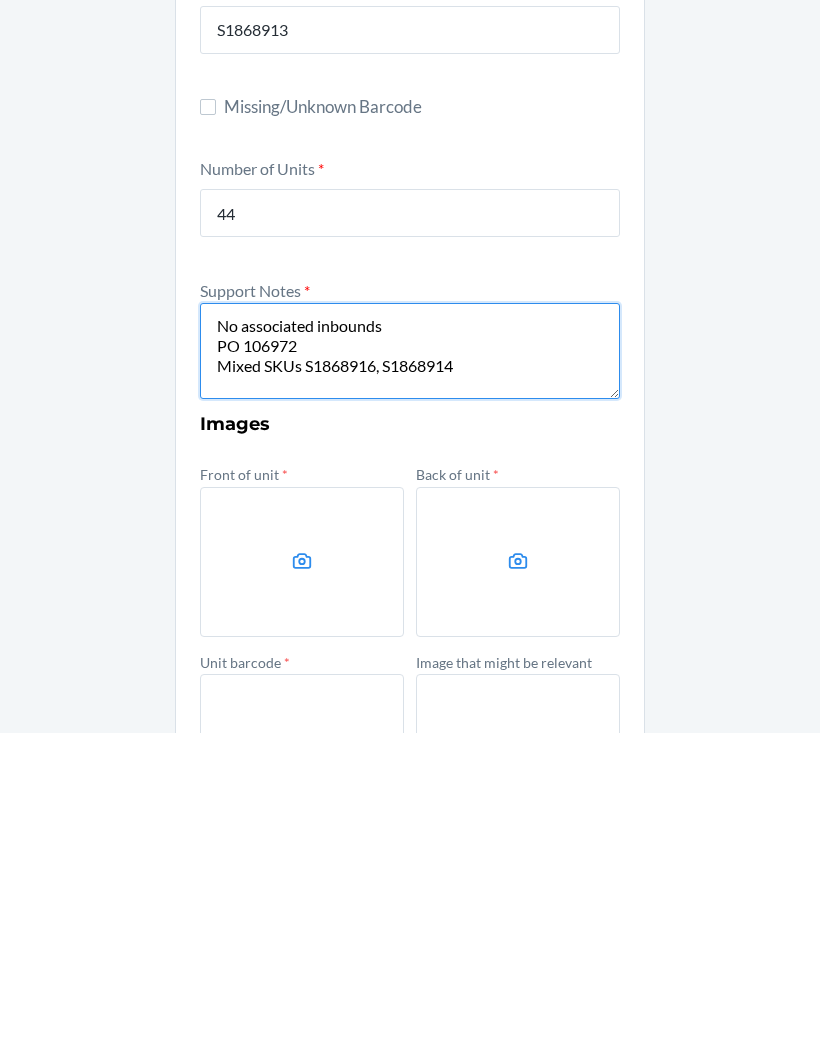 type on "No associated inbounds
PO 106972
Mixed SKUs S1868916, S1868914" 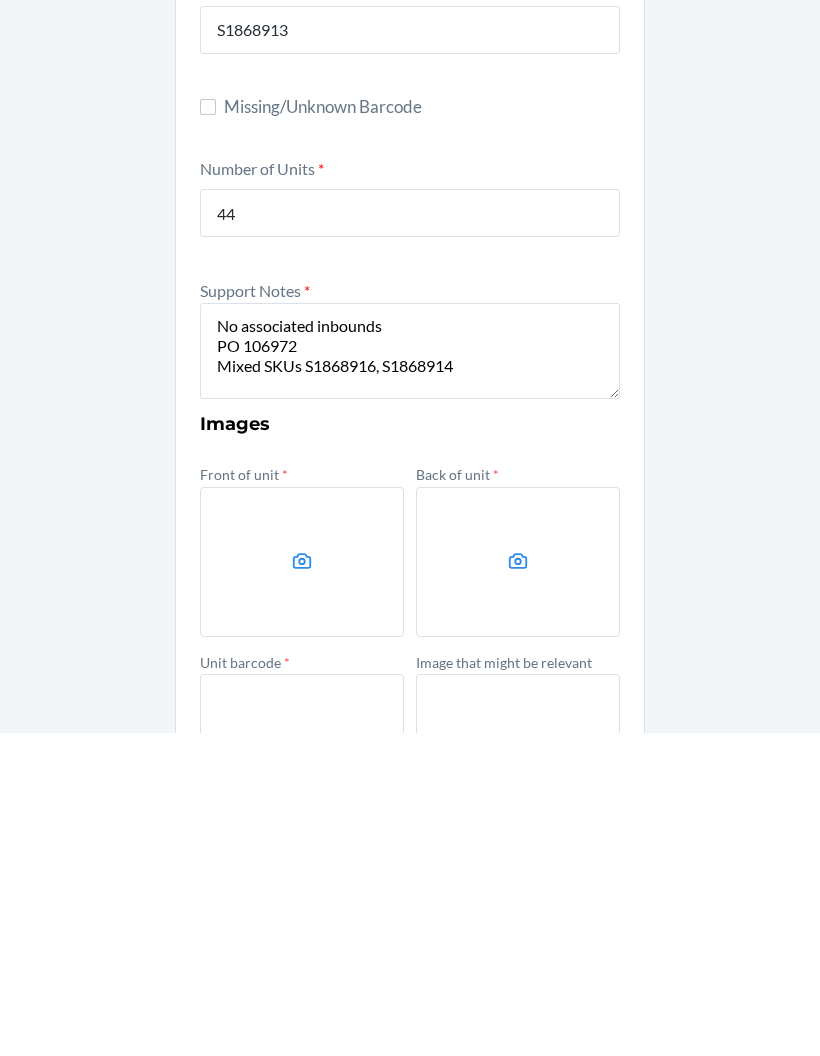 click at bounding box center (302, 885) 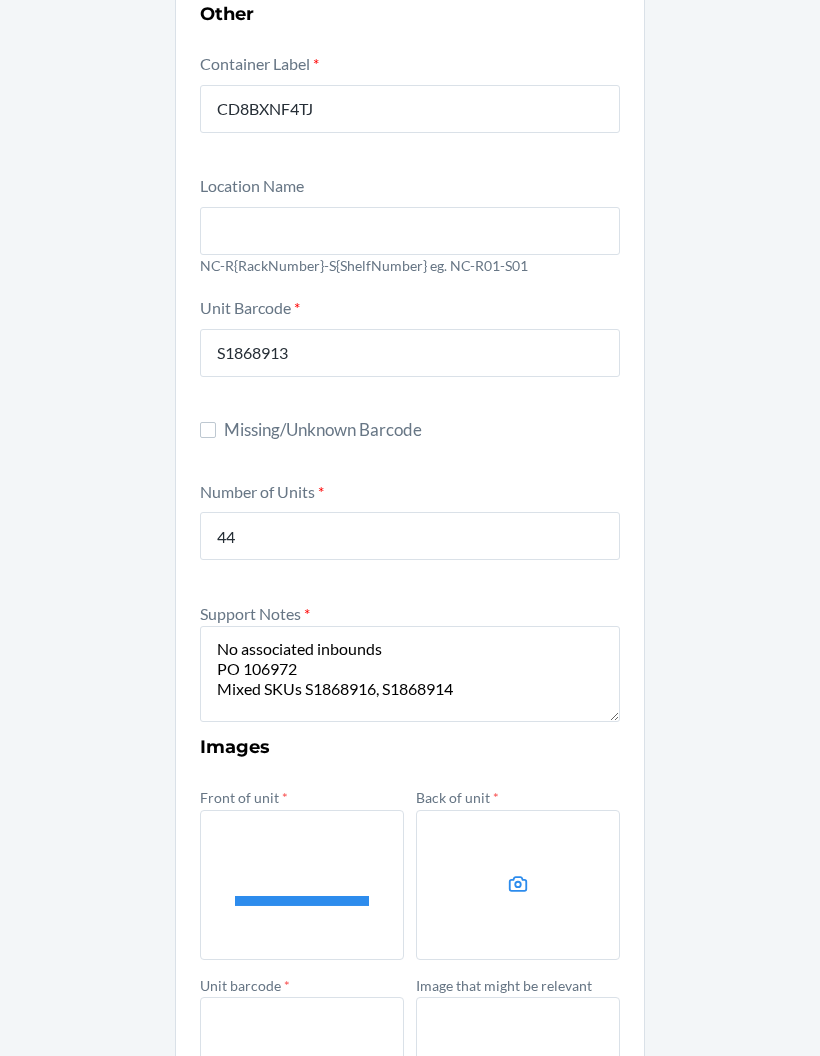 click at bounding box center (0, 0) 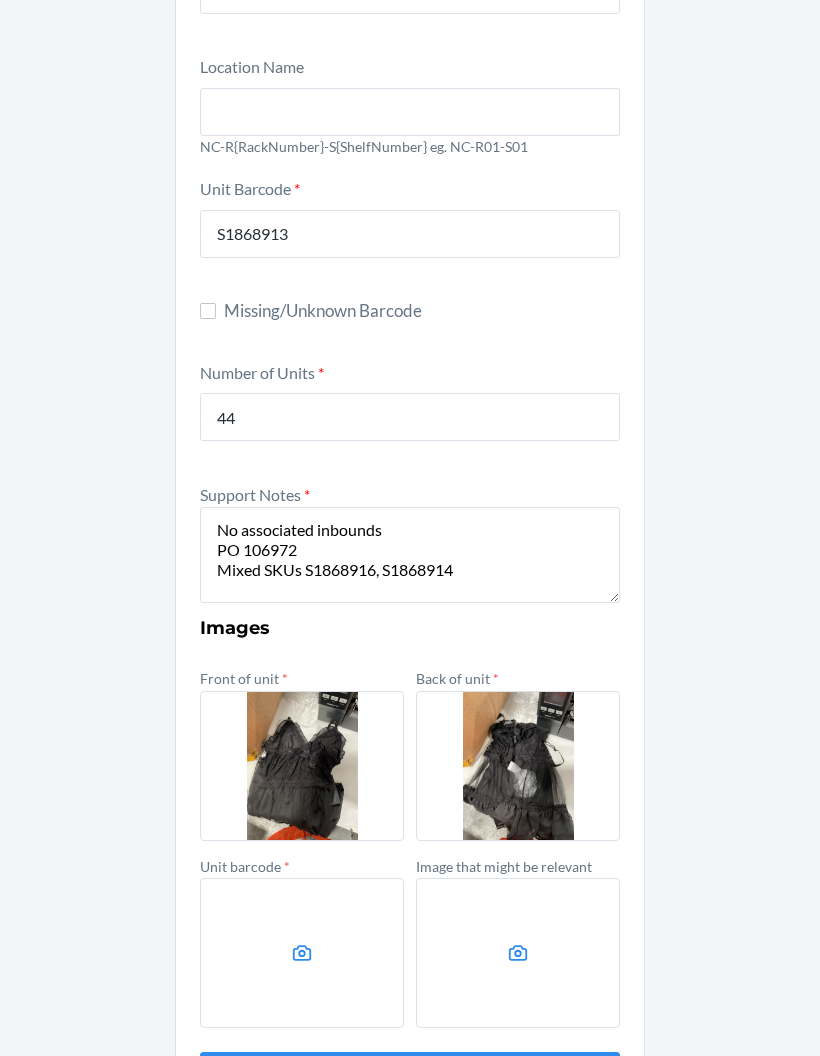 scroll, scrollTop: 260, scrollLeft: 0, axis: vertical 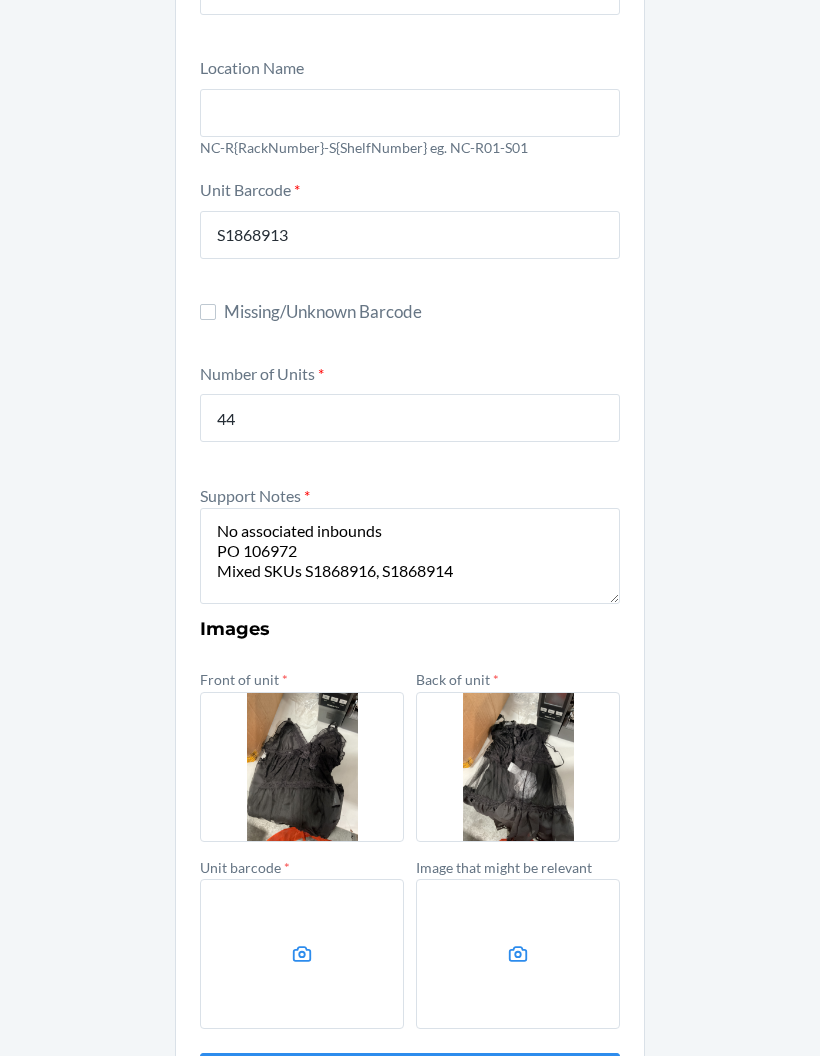 click at bounding box center (302, 954) 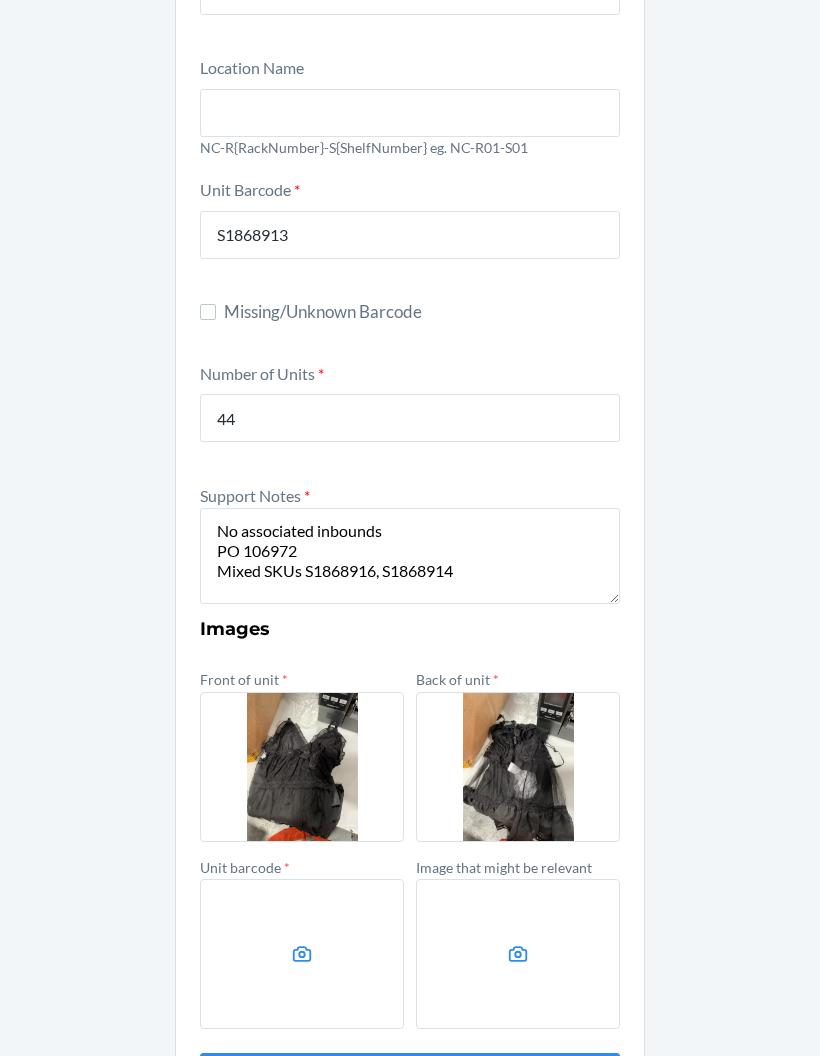 click at bounding box center (518, 954) 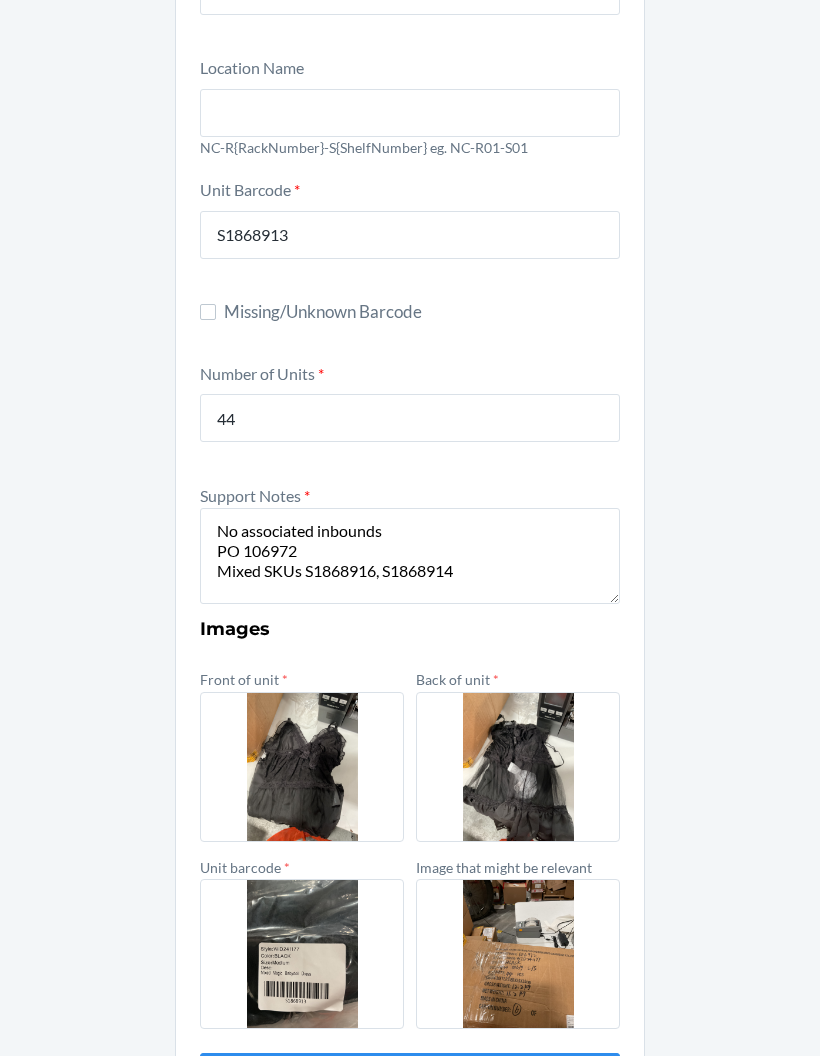 click on "Submit" at bounding box center [410, 1077] 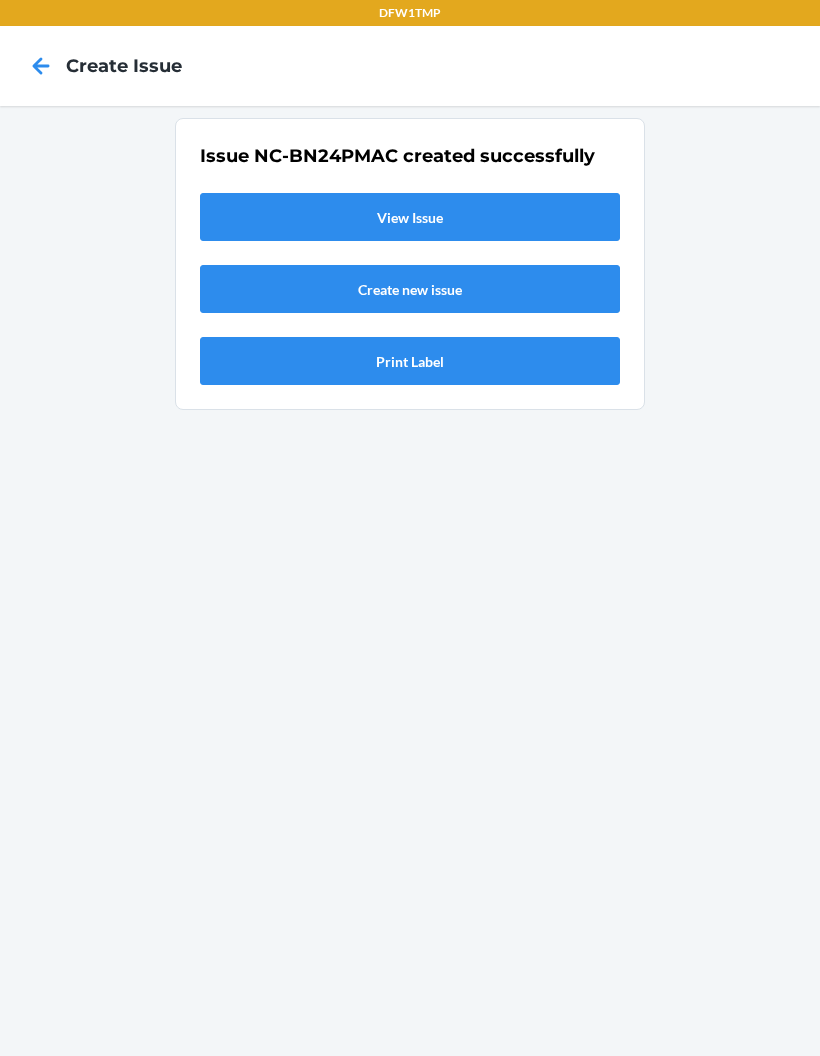 scroll, scrollTop: 0, scrollLeft: 0, axis: both 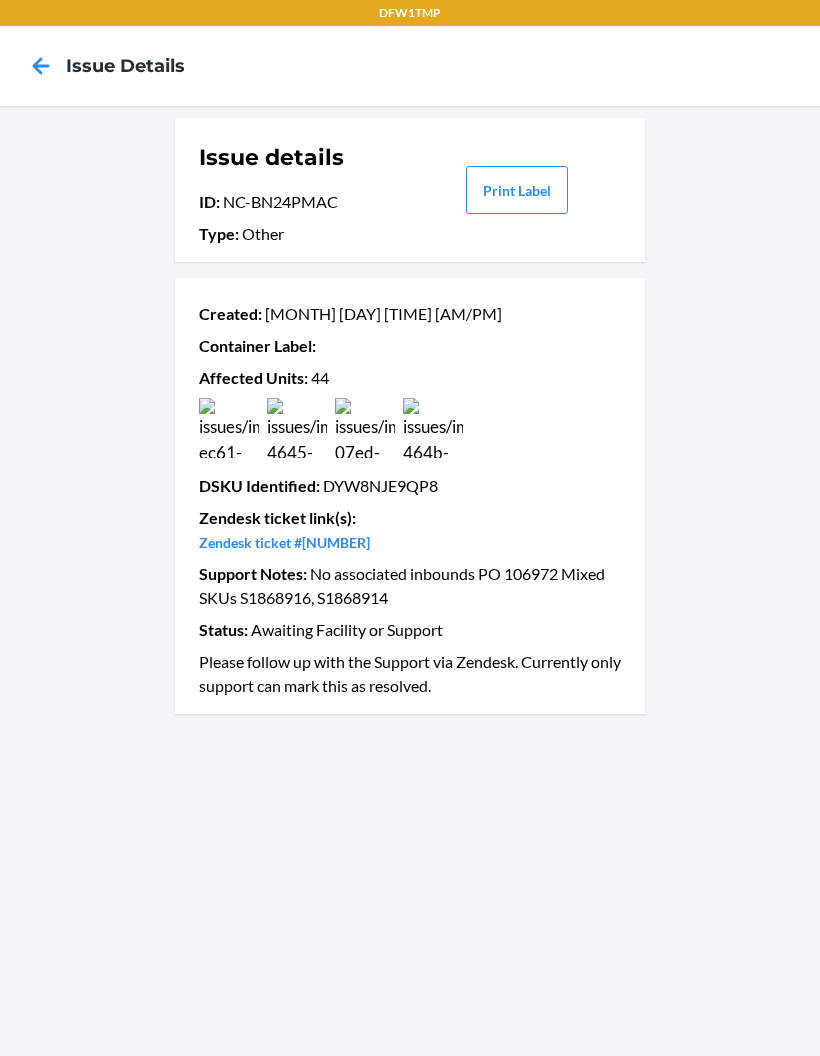 click 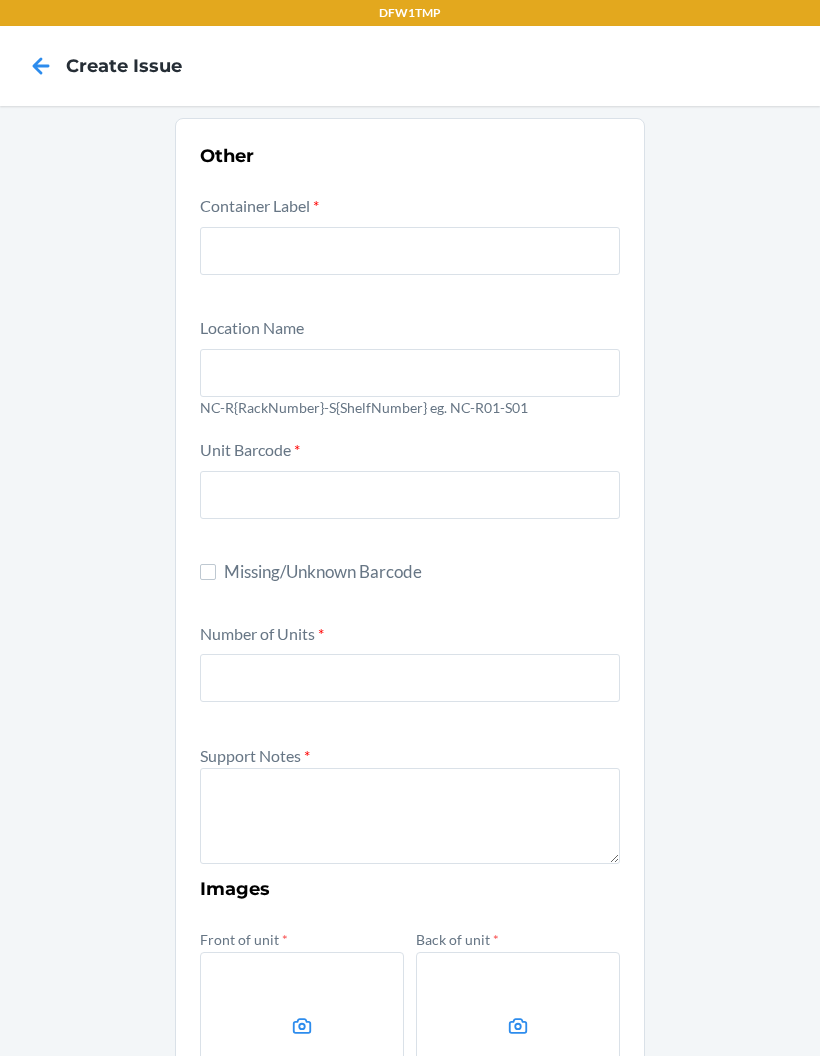 scroll, scrollTop: 80, scrollLeft: 0, axis: vertical 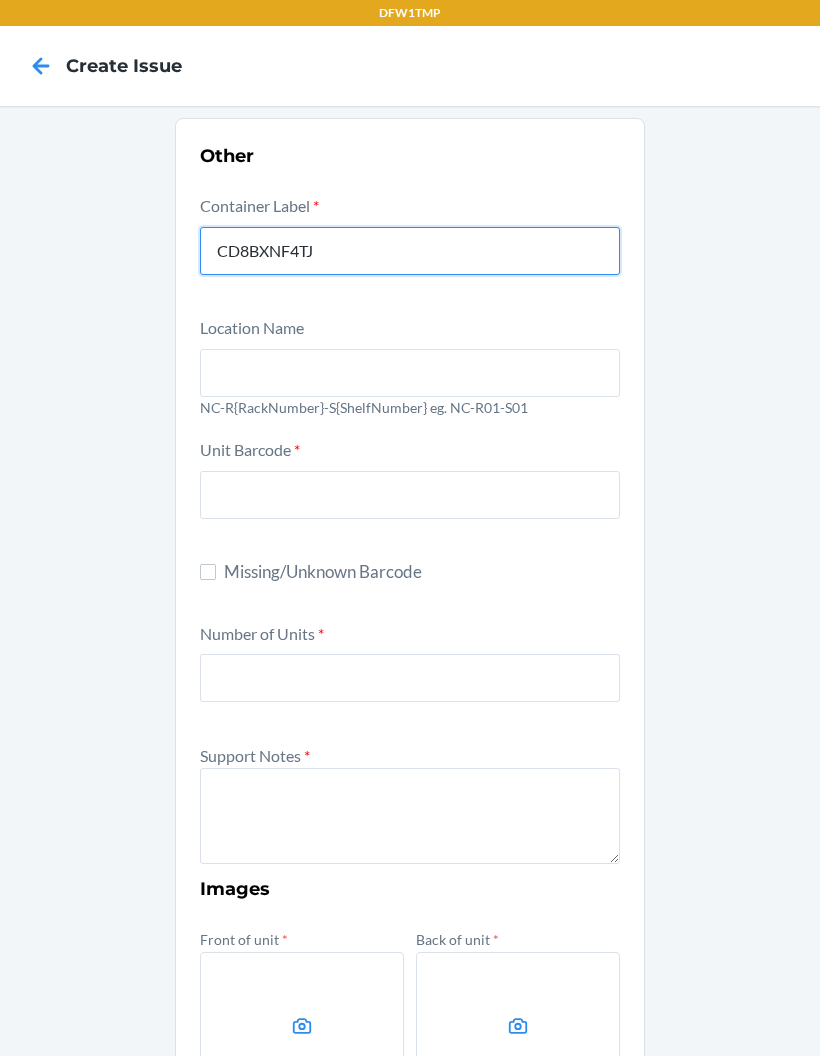 type on "CD8BXNF4TJ" 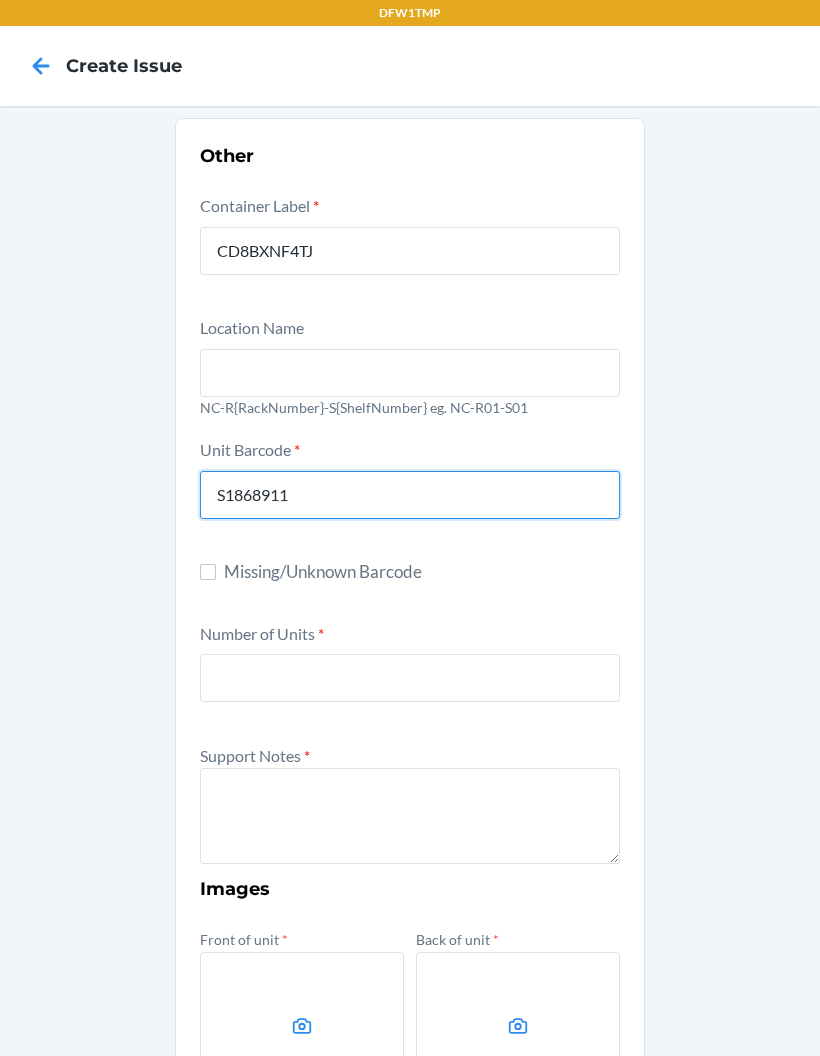 type on "S1868911" 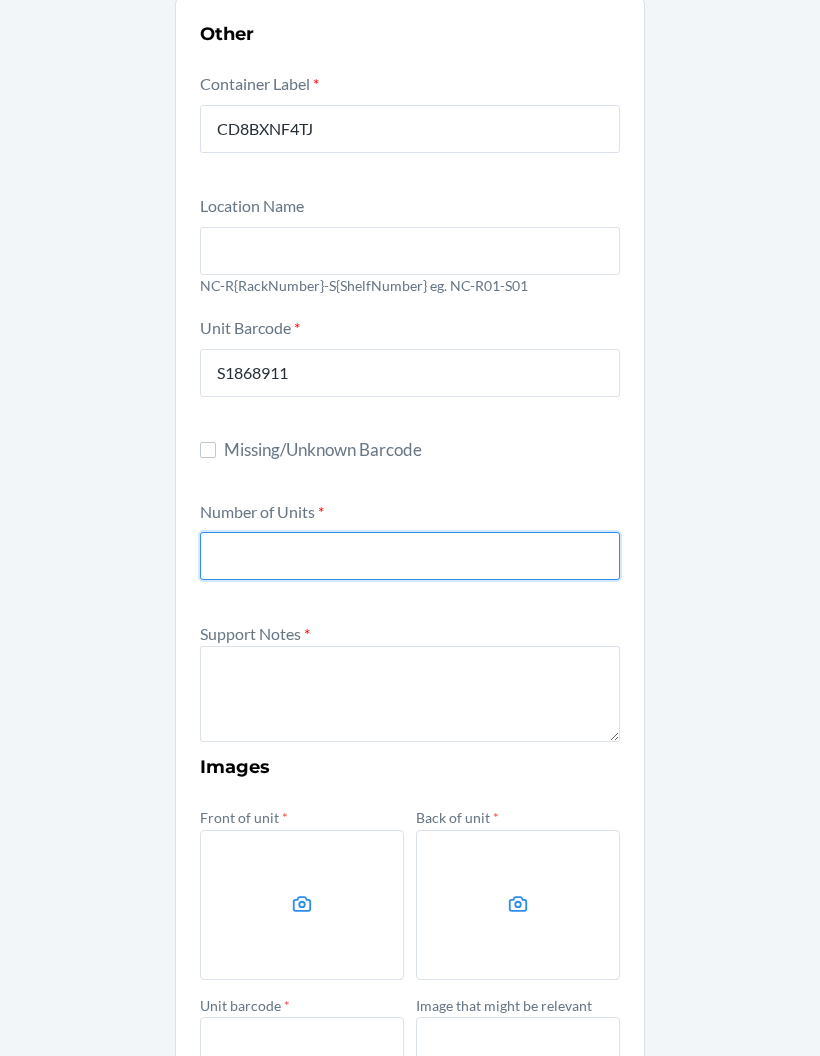 scroll, scrollTop: 120, scrollLeft: 0, axis: vertical 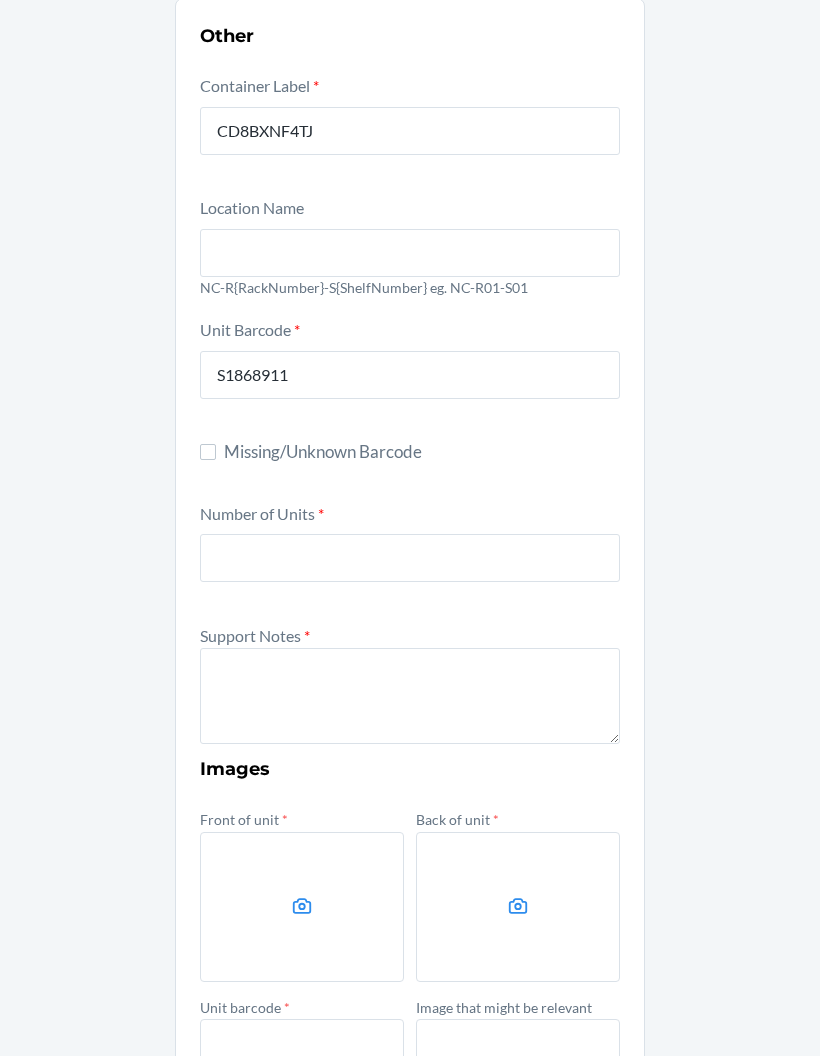 click at bounding box center (302, 907) 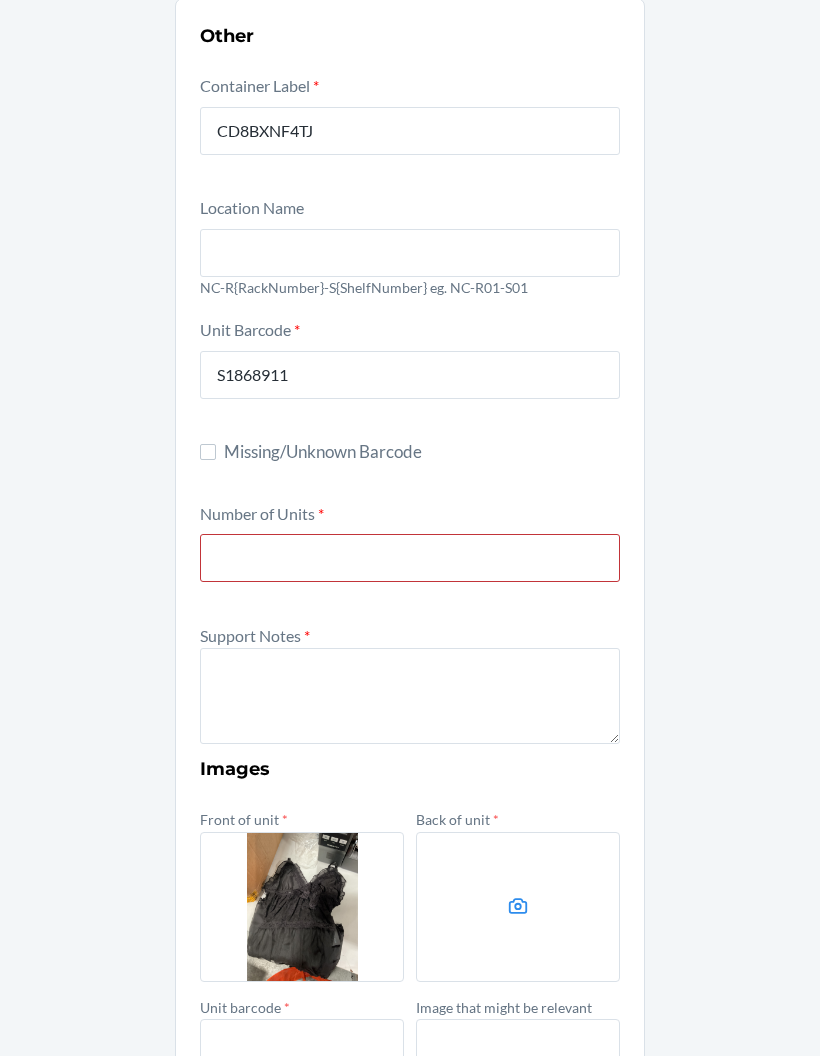 click at bounding box center (518, 907) 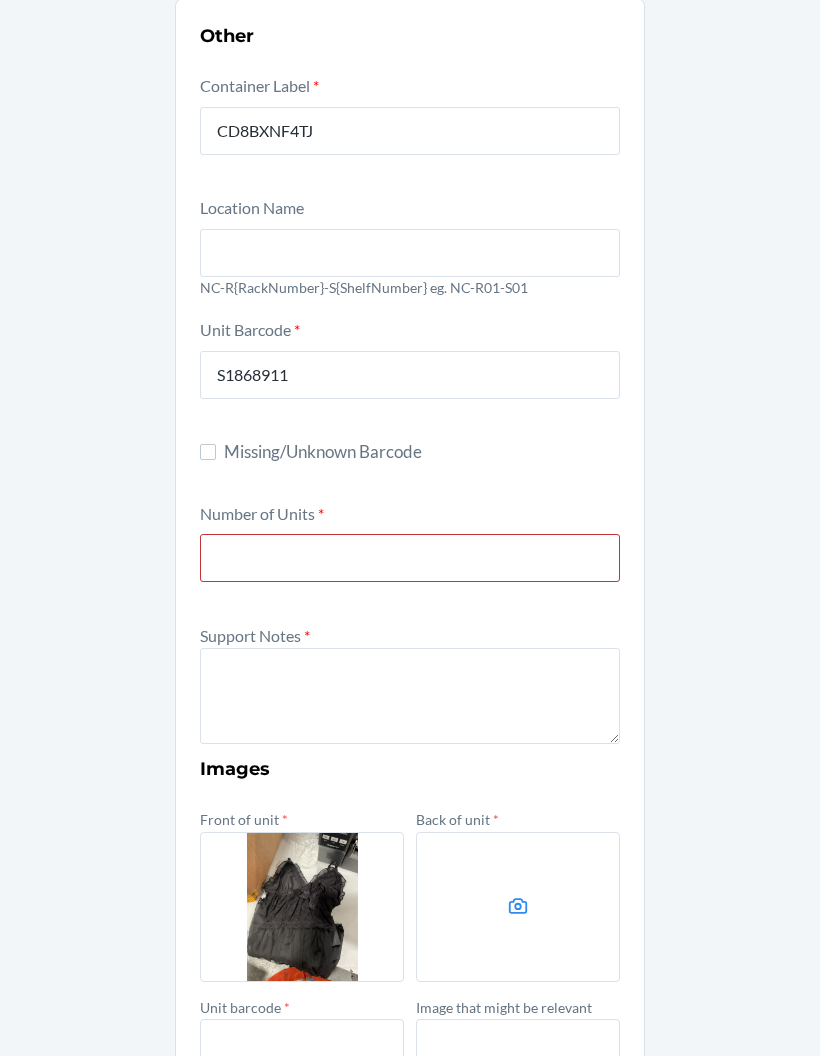 click at bounding box center (518, 907) 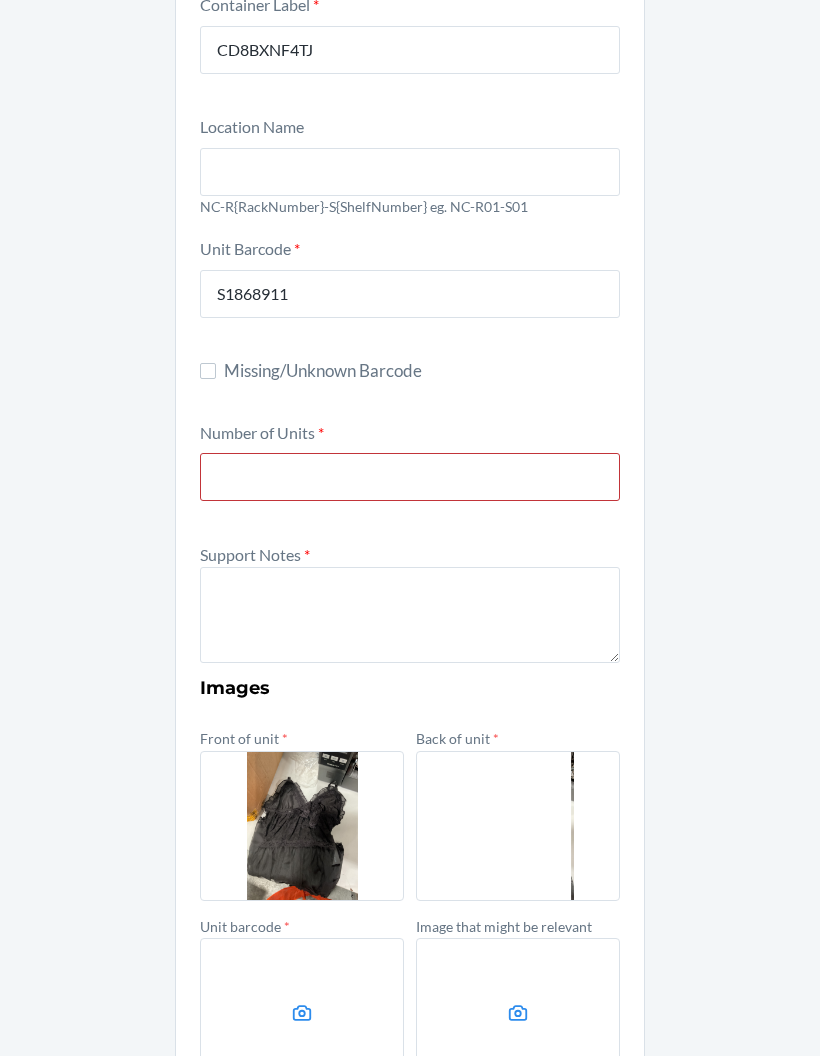 scroll, scrollTop: 214, scrollLeft: 0, axis: vertical 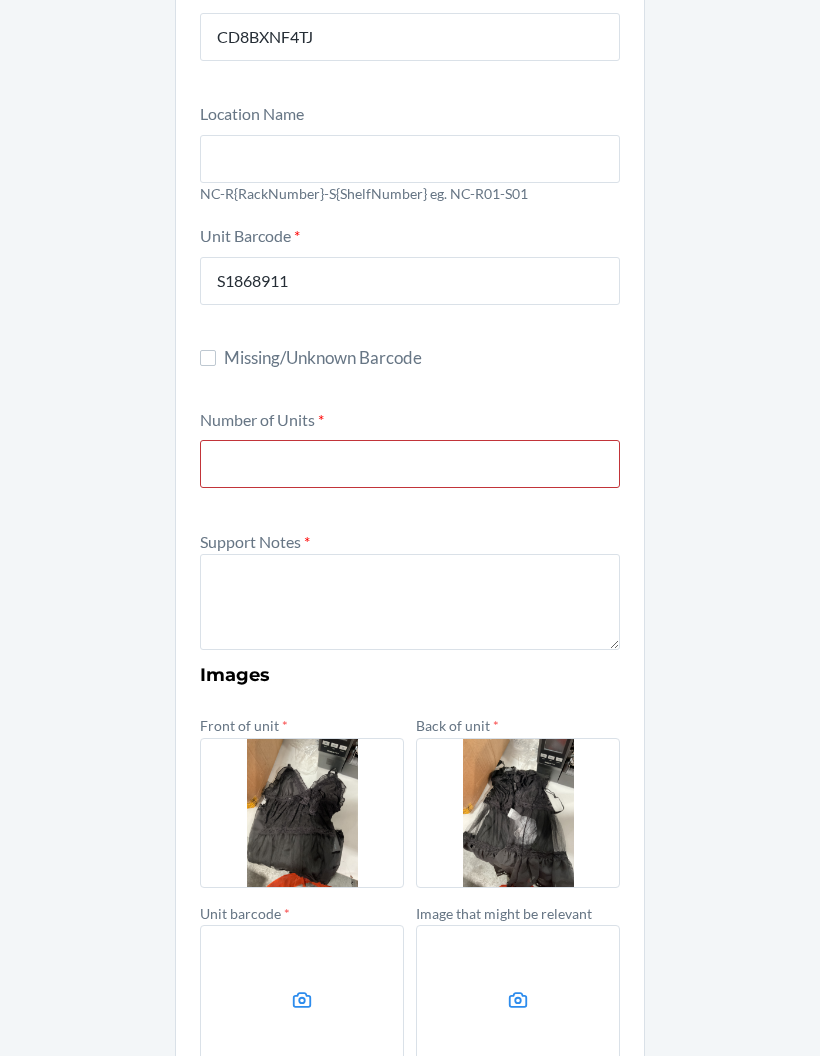 click 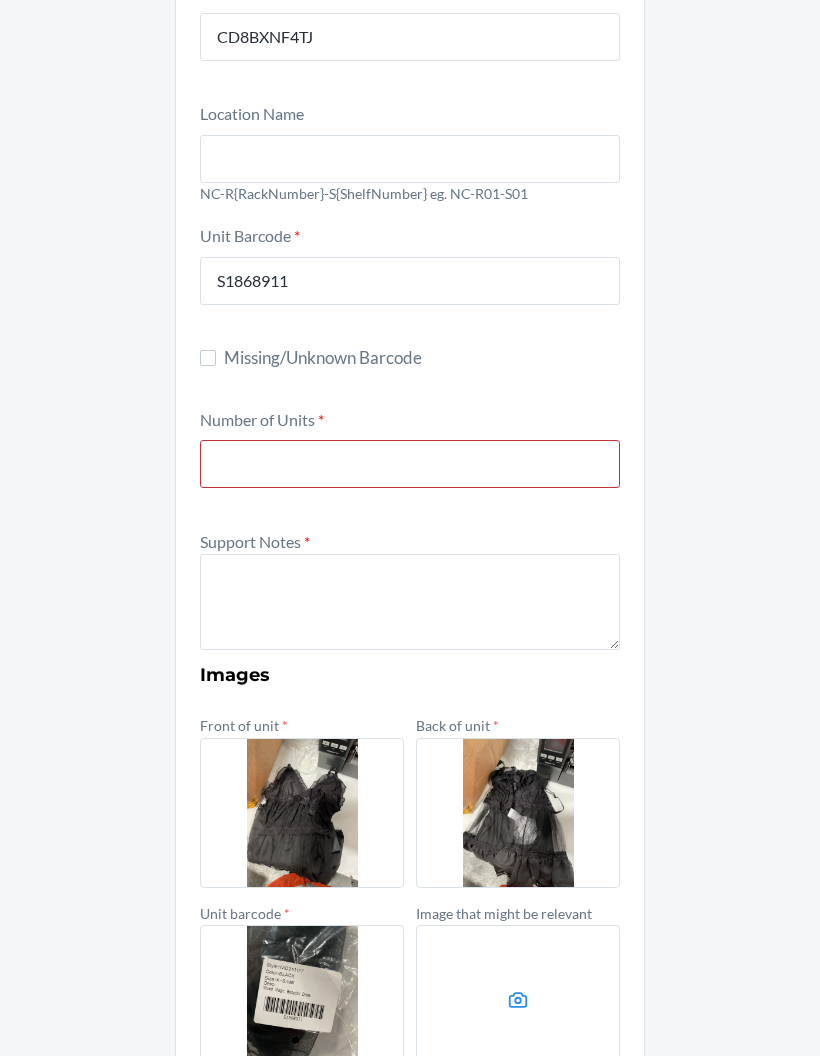 click at bounding box center [518, 1000] 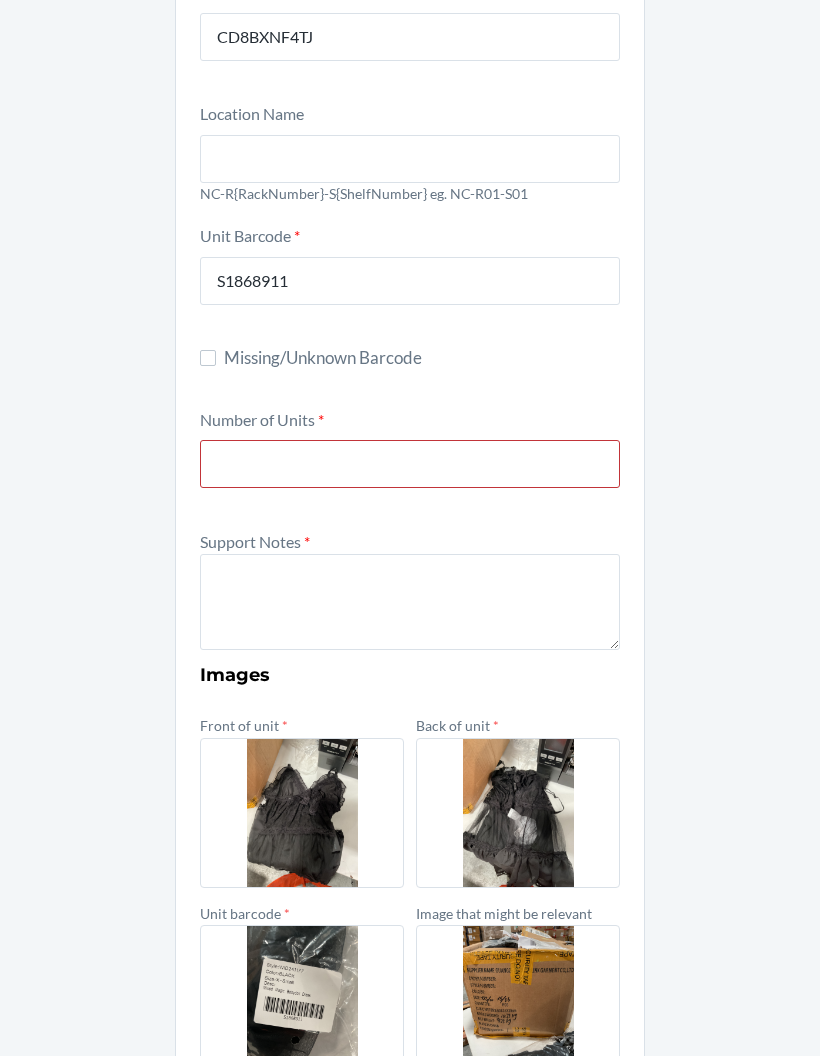 click at bounding box center [410, 464] 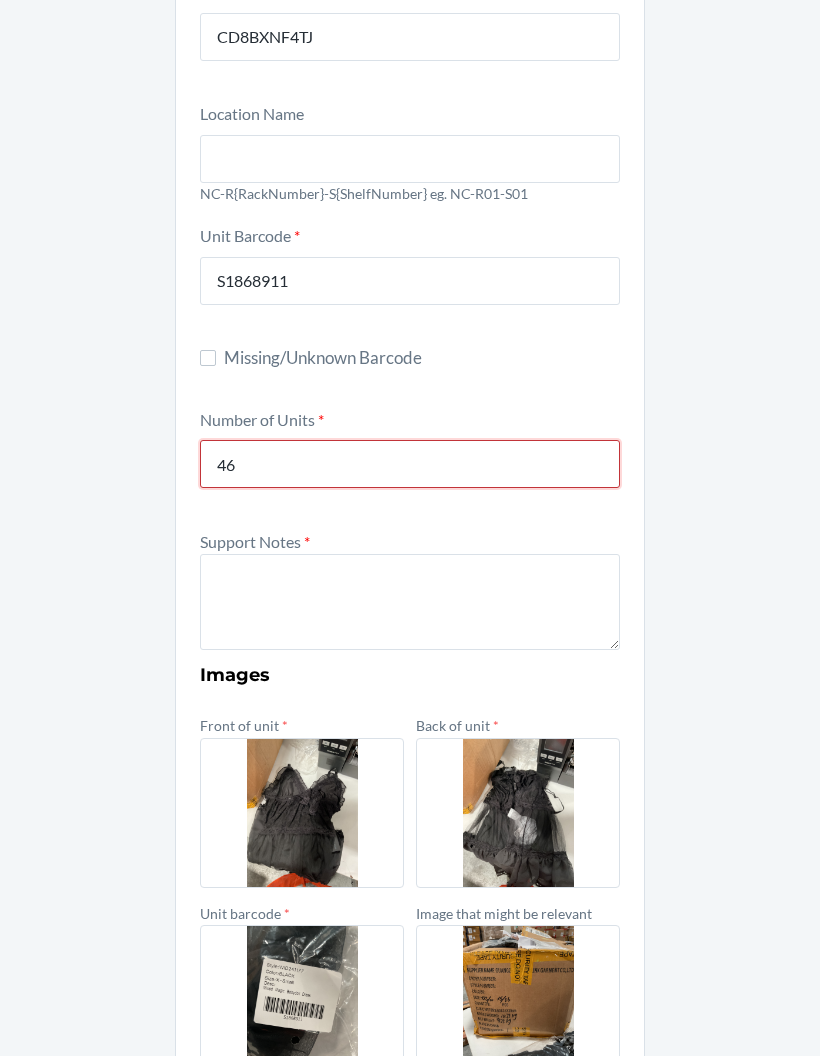 type on "46" 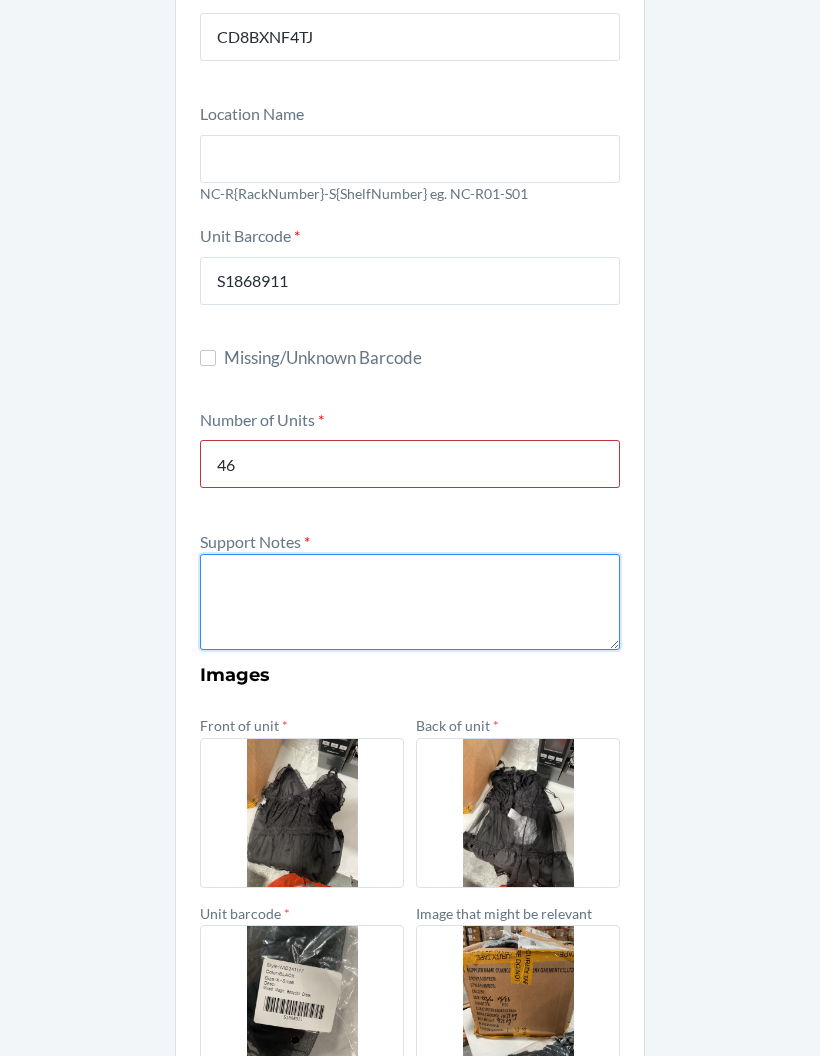 click at bounding box center (410, 602) 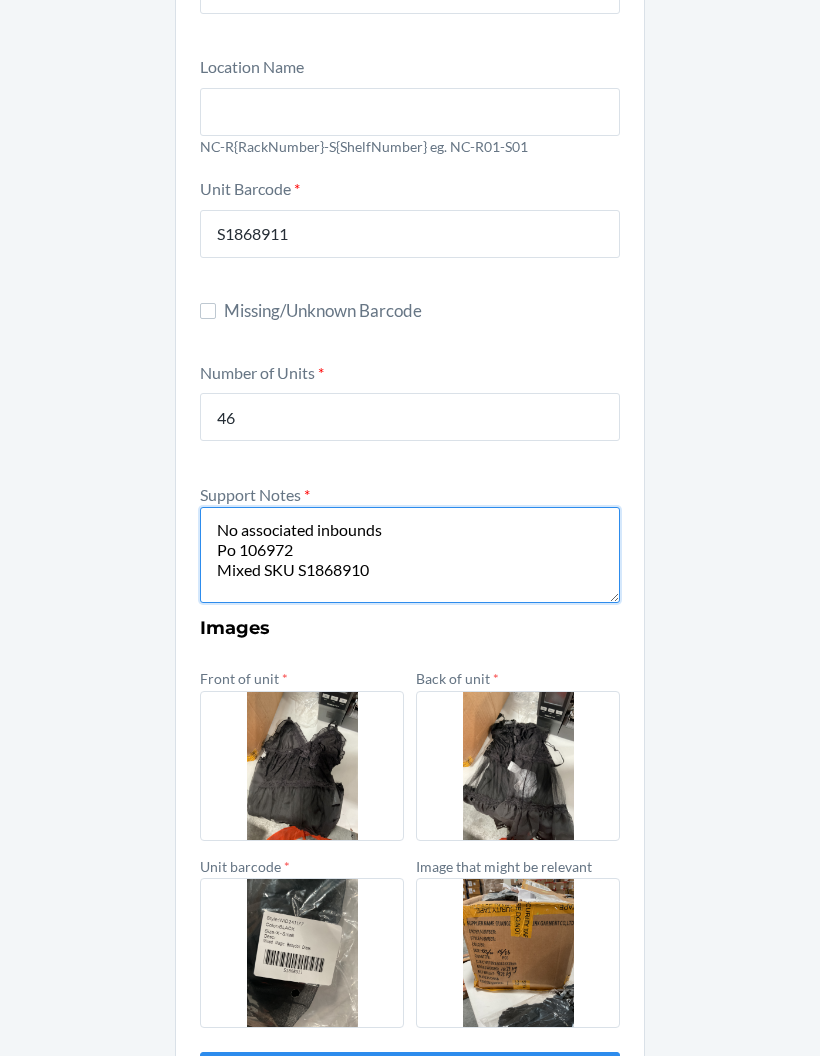 scroll, scrollTop: 260, scrollLeft: 0, axis: vertical 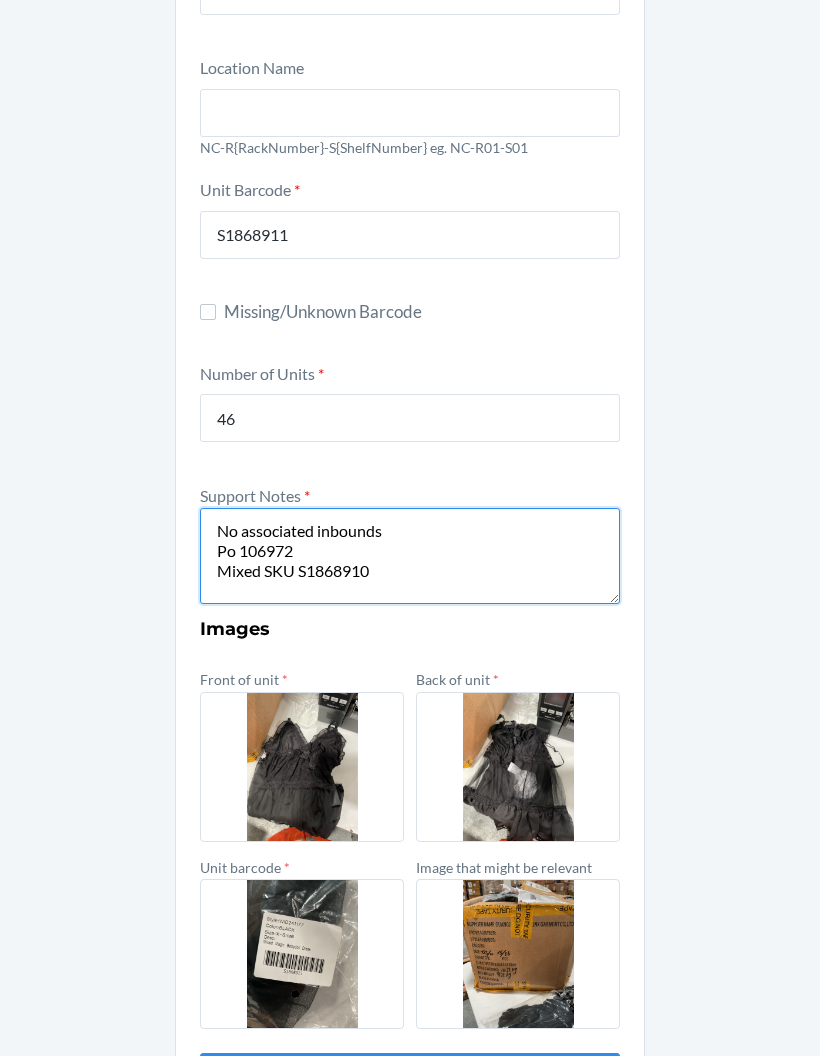 type on "No associated inbounds
Po 106972
Mixed SKU S1868910" 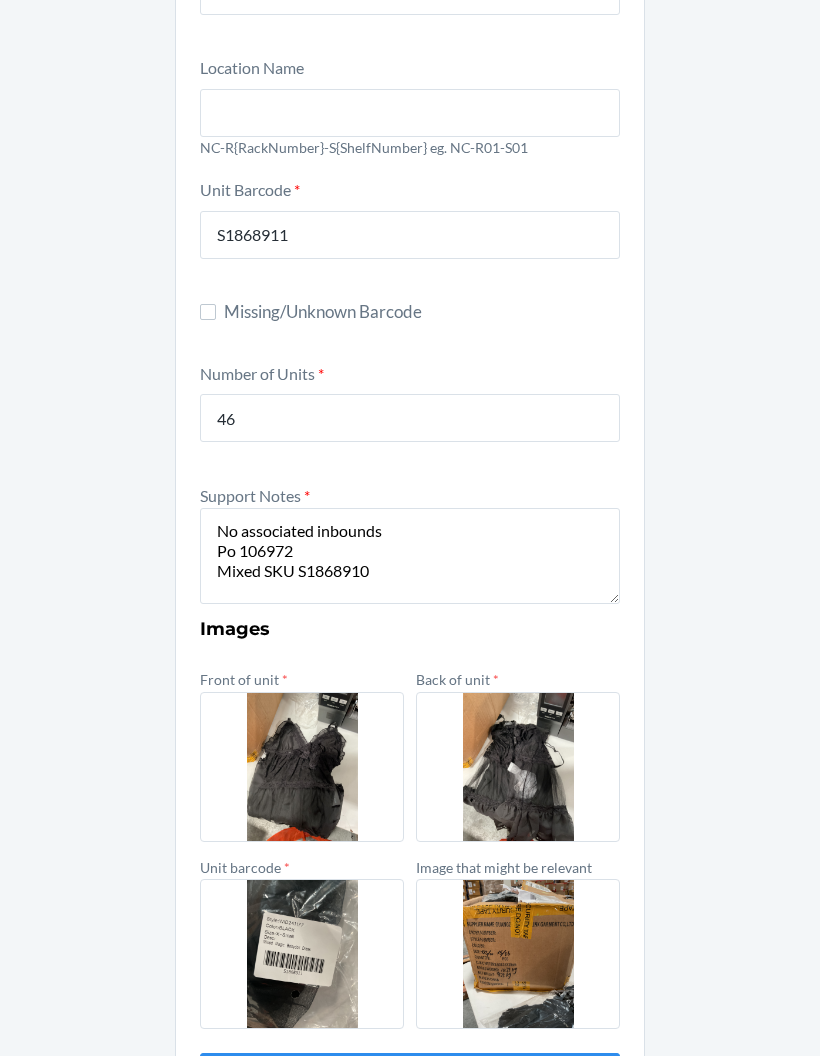 click on "Other Container Label   * CD8BXNF4TJ Location Name   NC-R[RackNumber]-S[ShelfNumber] eg. NC-R01-S01 Unit Barcode   * S18689111 Missing/Unknown Barcode Number of Units   * 46 Support Notes   * No associated inbounds
Po 106972
Mixed SKU S1868910 Images Front of unit   * Back of unit   * Unit barcode   * Image that might be relevant   Submit" at bounding box center (410, 492) 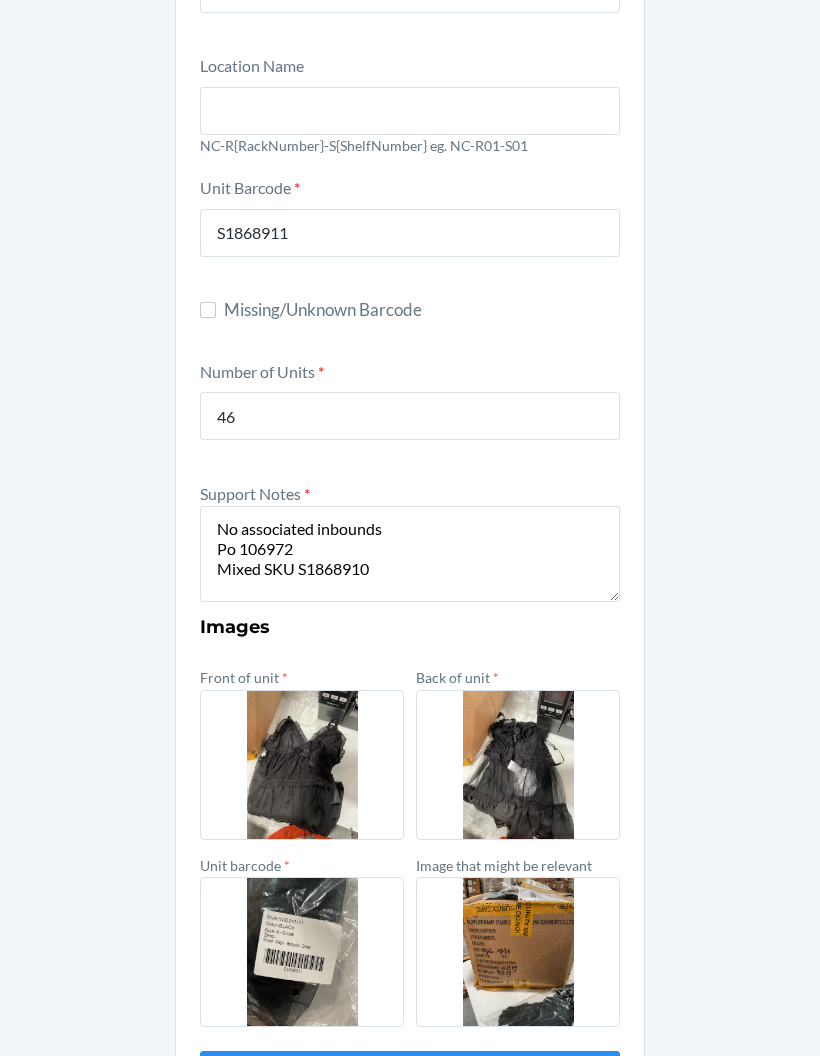 scroll, scrollTop: 260, scrollLeft: 0, axis: vertical 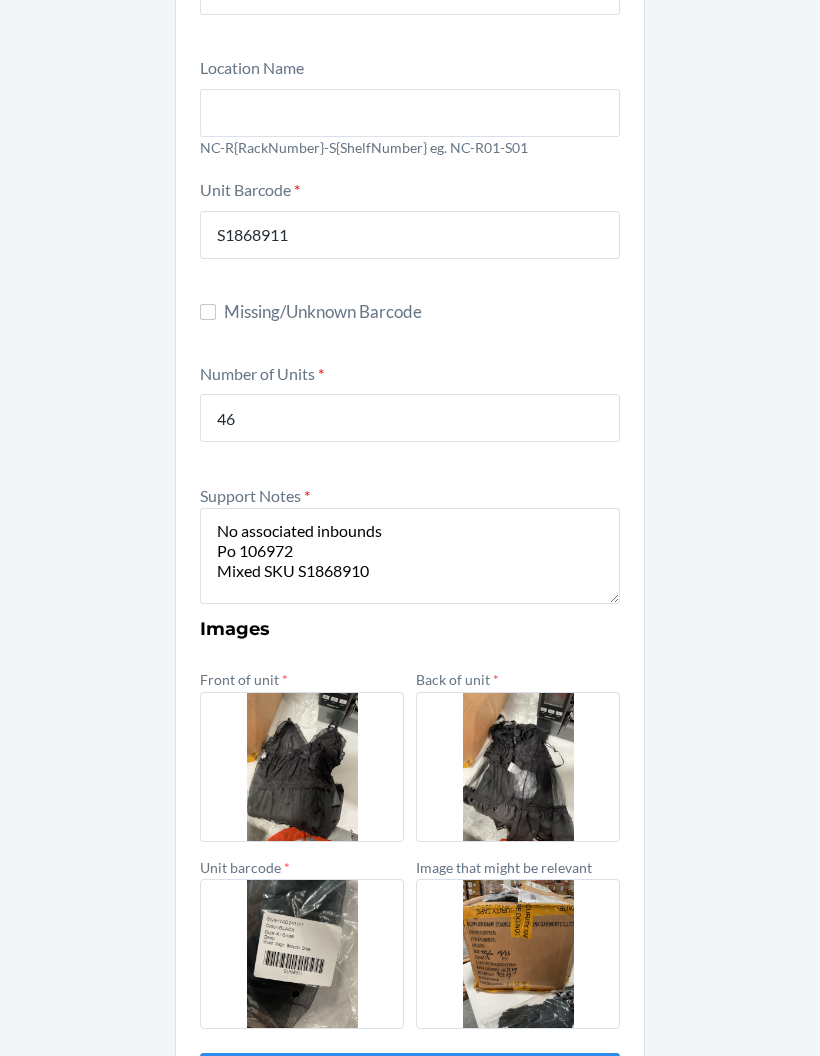 click on "Submit" at bounding box center (410, 1077) 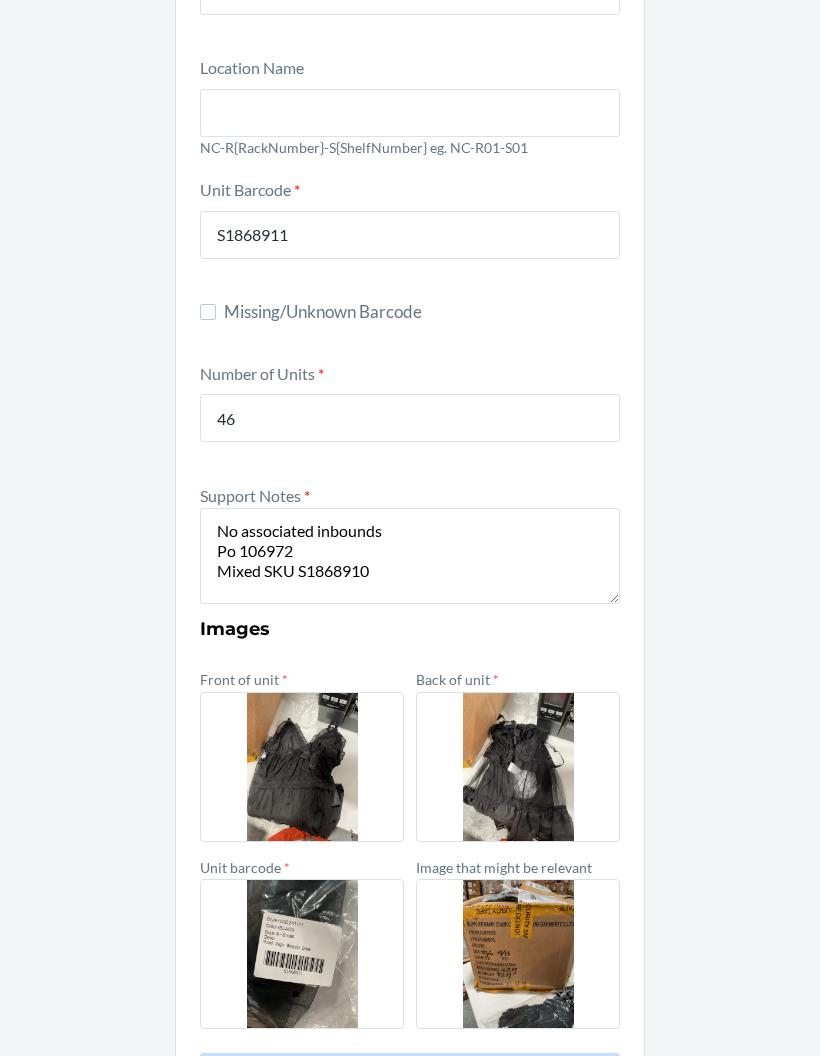 scroll, scrollTop: 0, scrollLeft: 0, axis: both 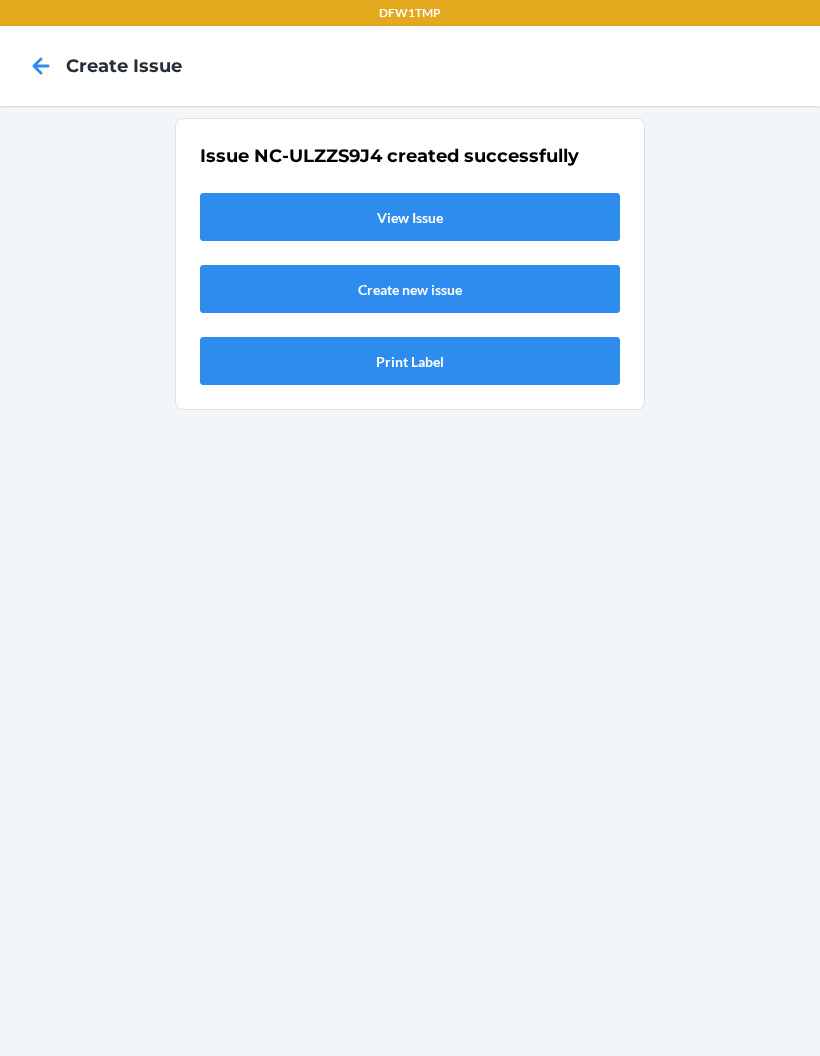 click on "View Issue" at bounding box center [410, 217] 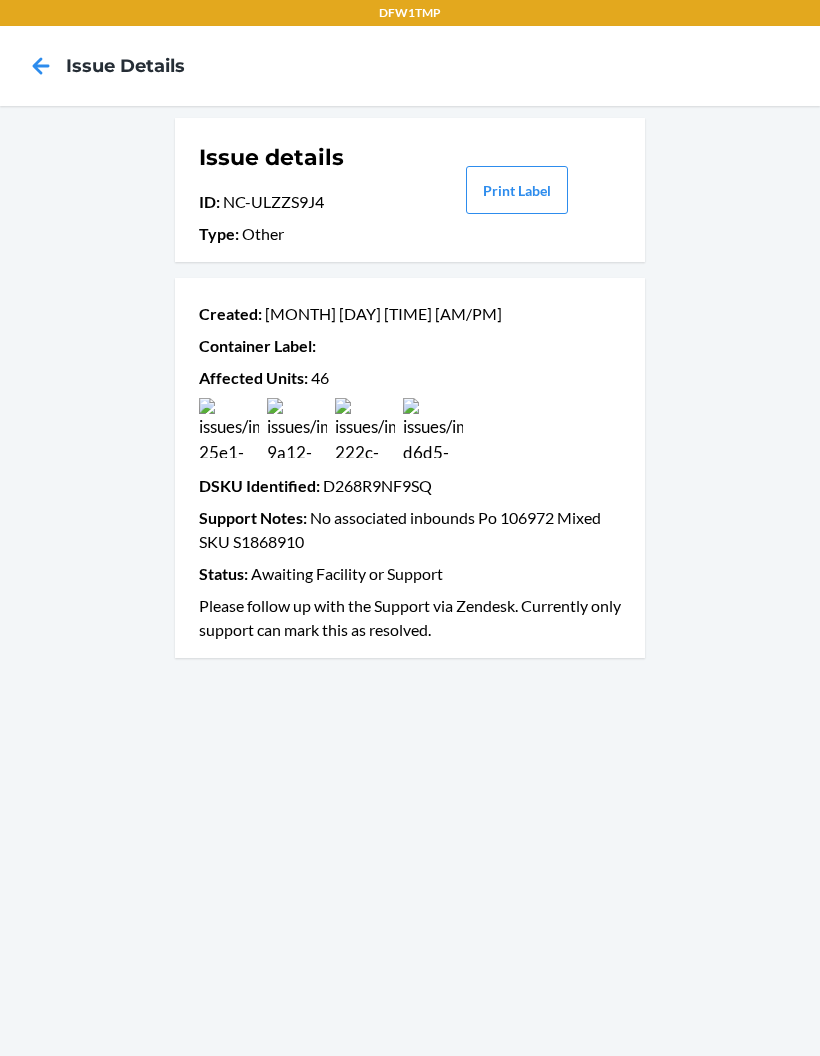 scroll, scrollTop: 0, scrollLeft: 0, axis: both 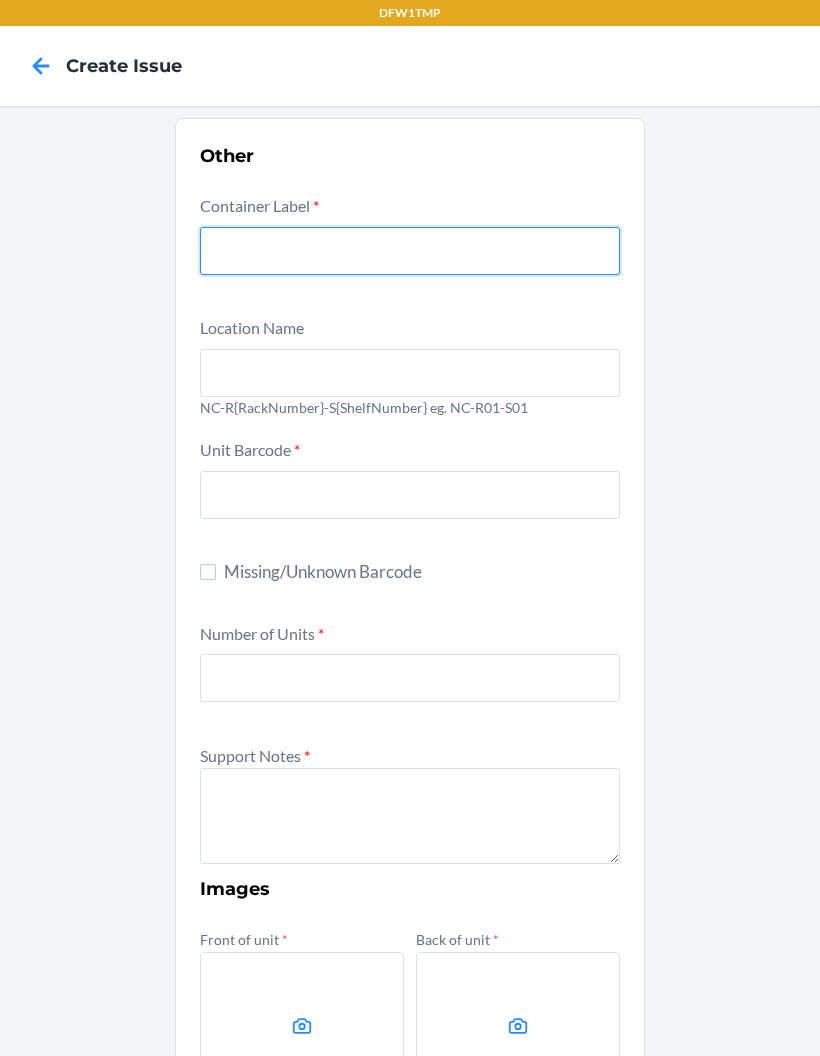 click at bounding box center (410, 251) 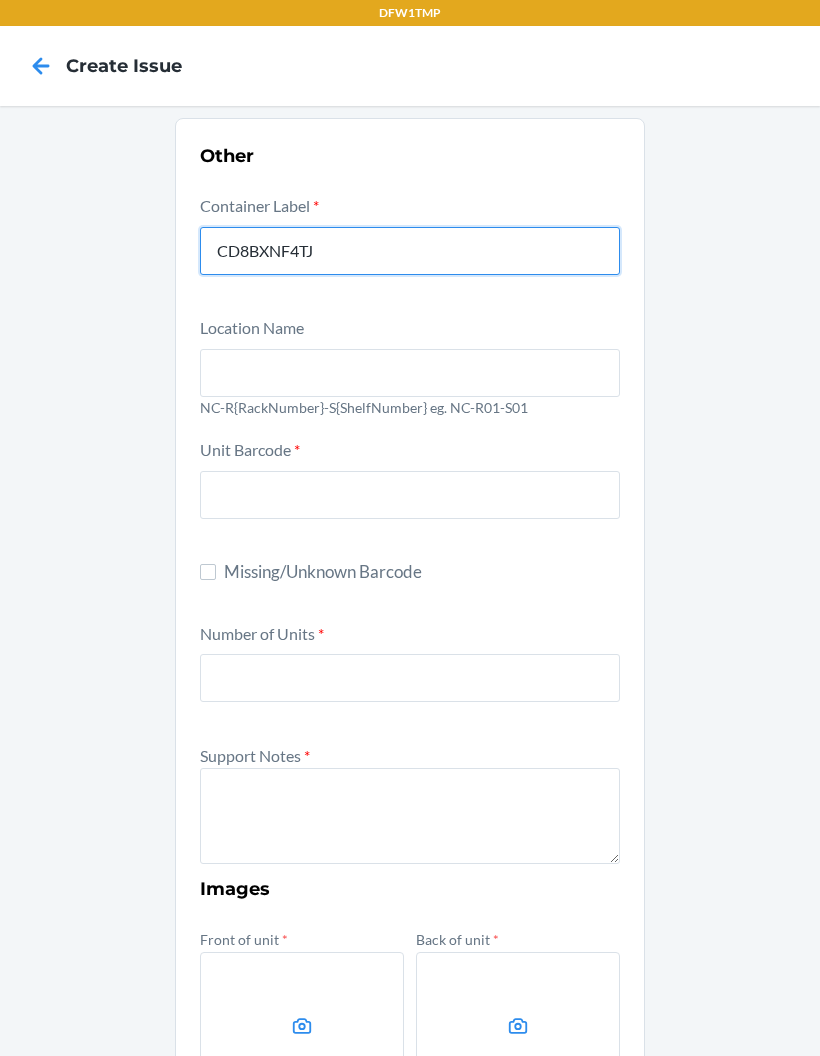 type on "CD8BXNF4TJ" 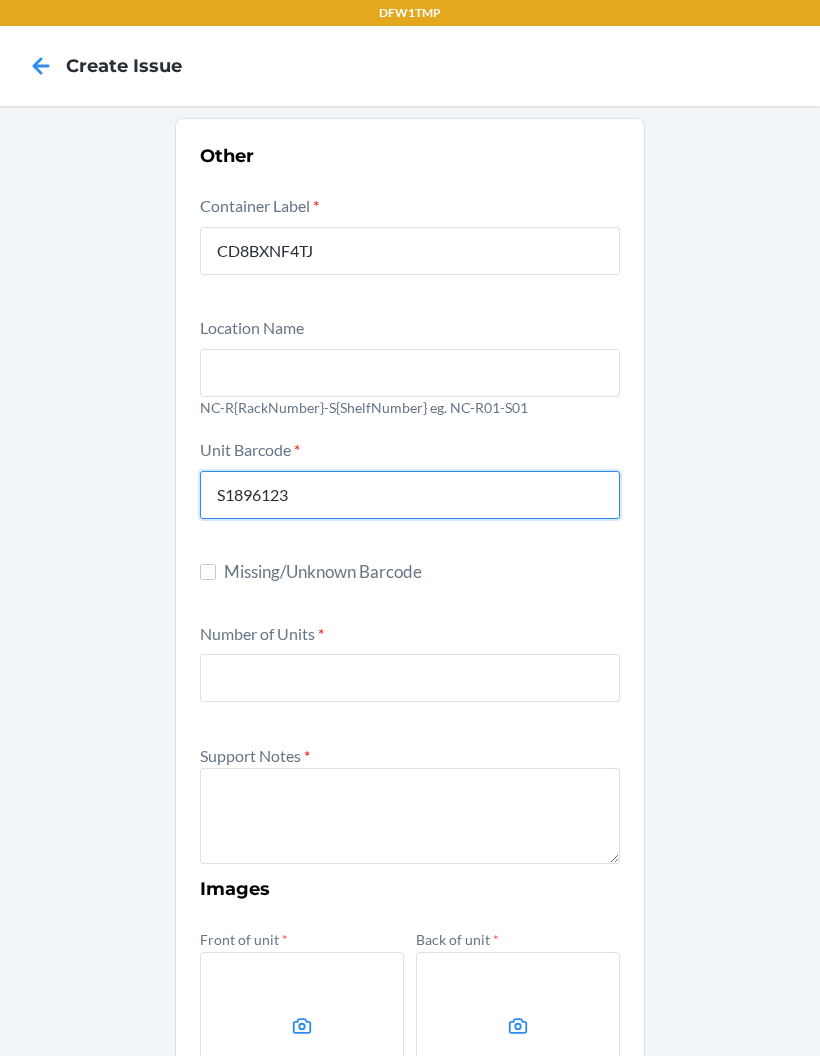 type on "S1896123" 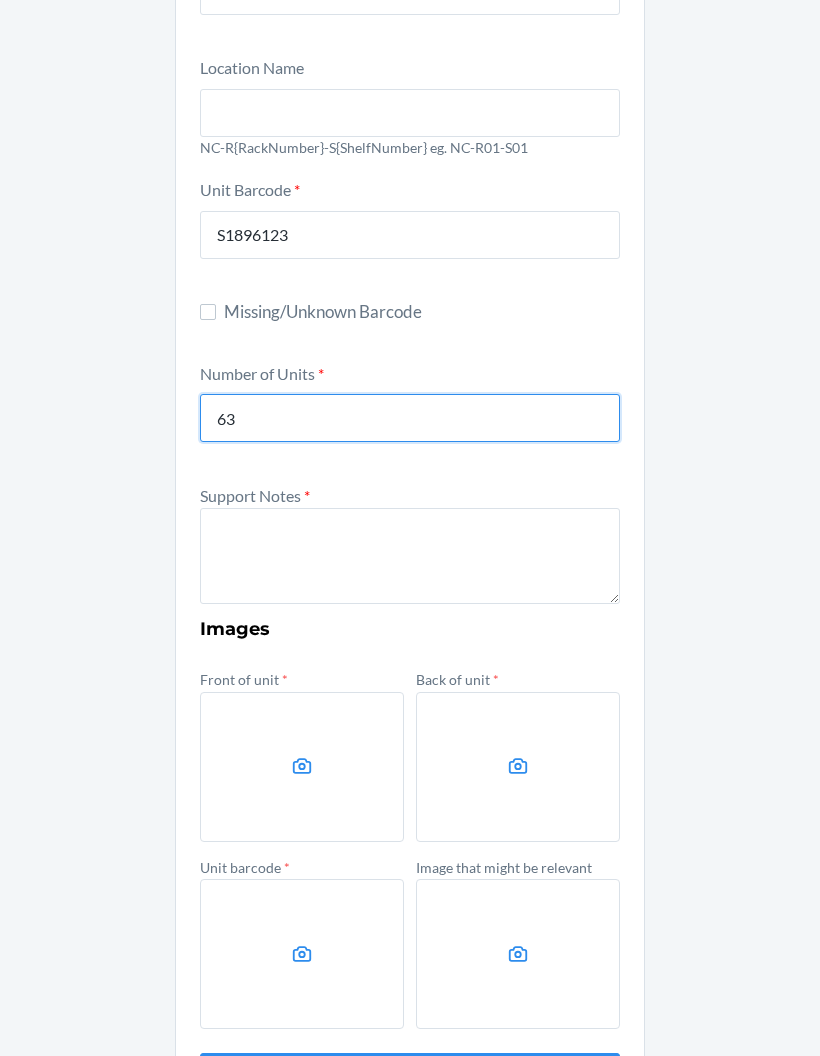 scroll, scrollTop: 258, scrollLeft: 0, axis: vertical 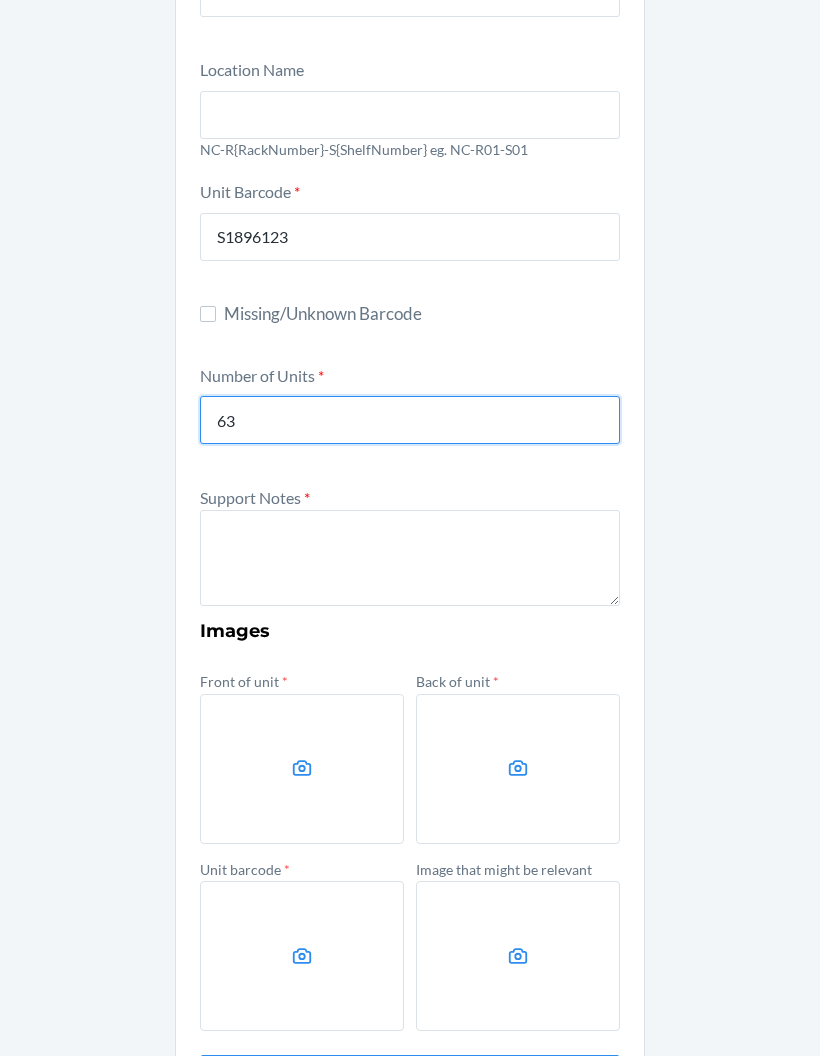 type on "63" 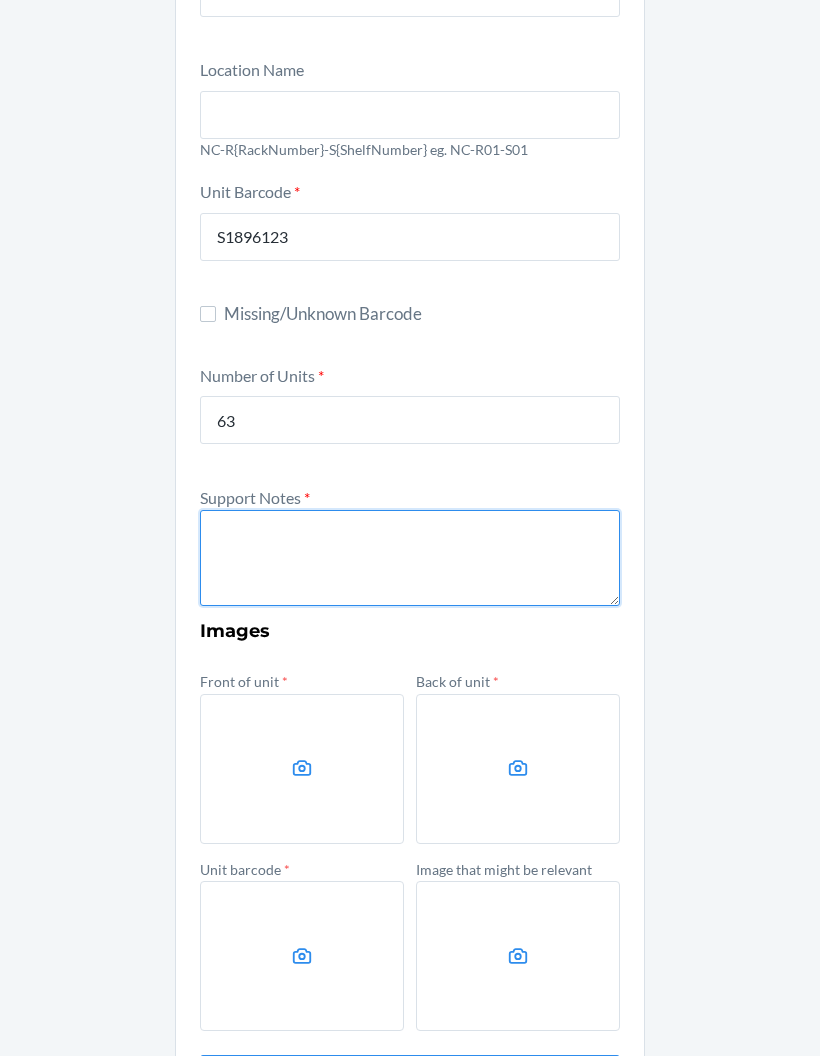 click at bounding box center [410, 558] 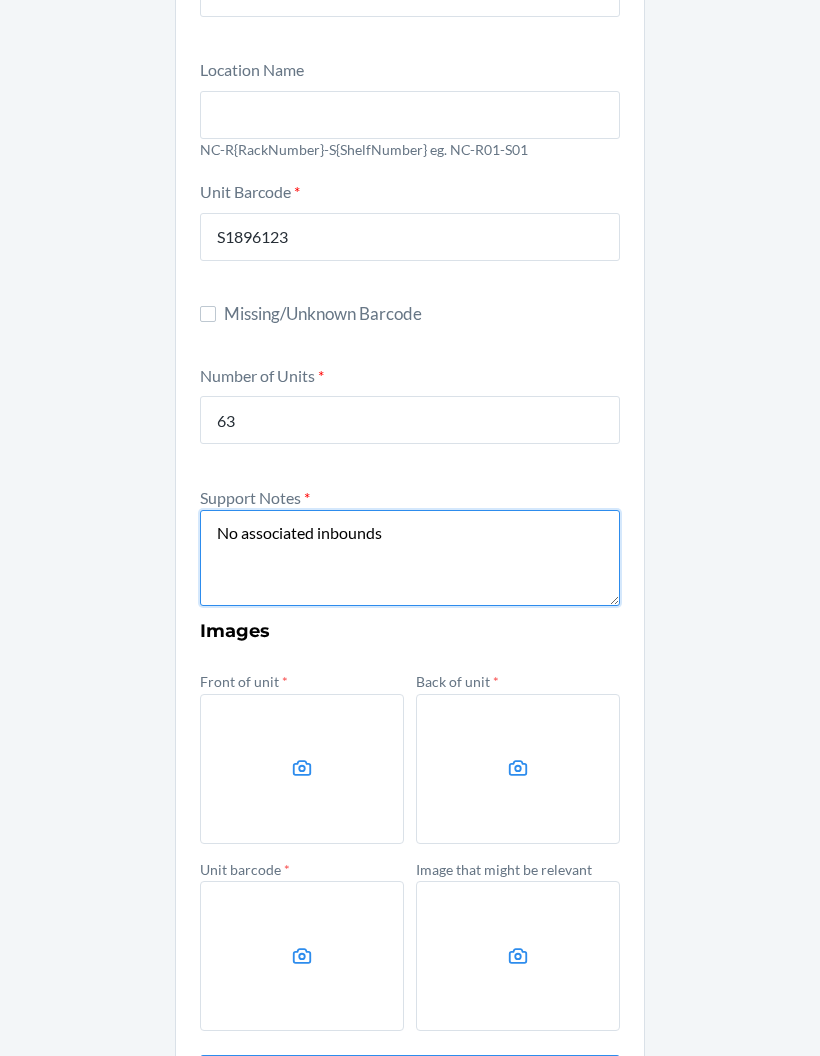 type on "No associated inbounds" 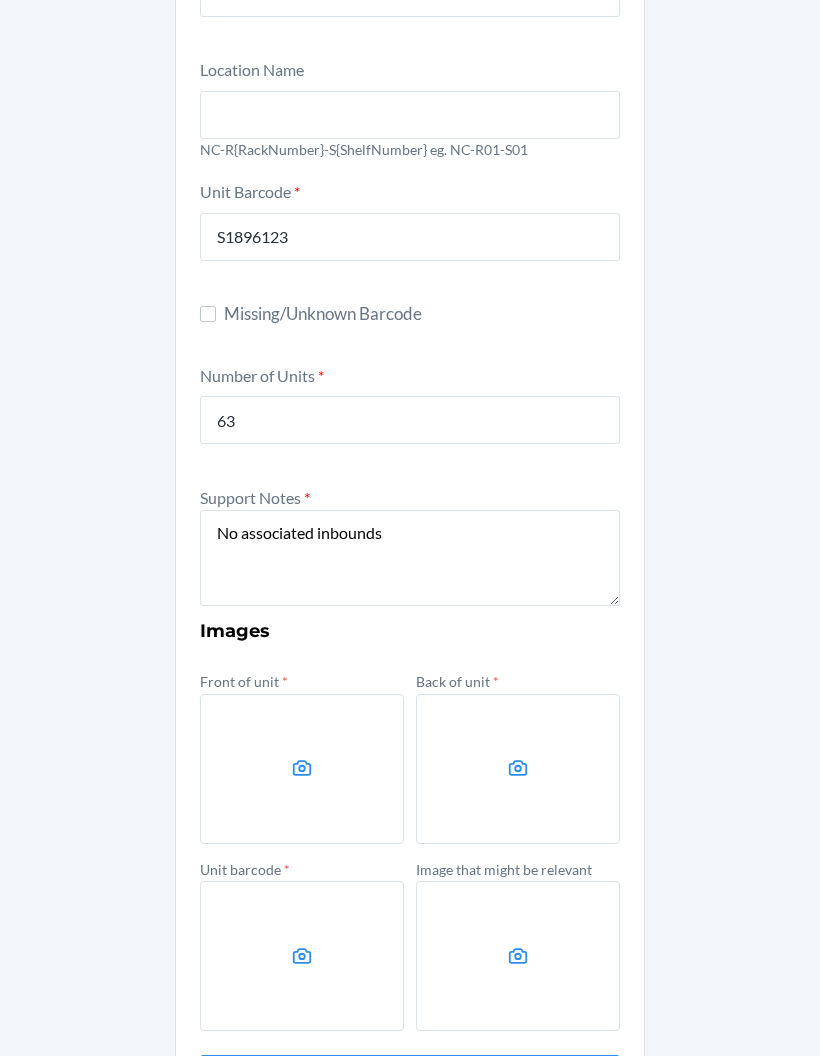 click 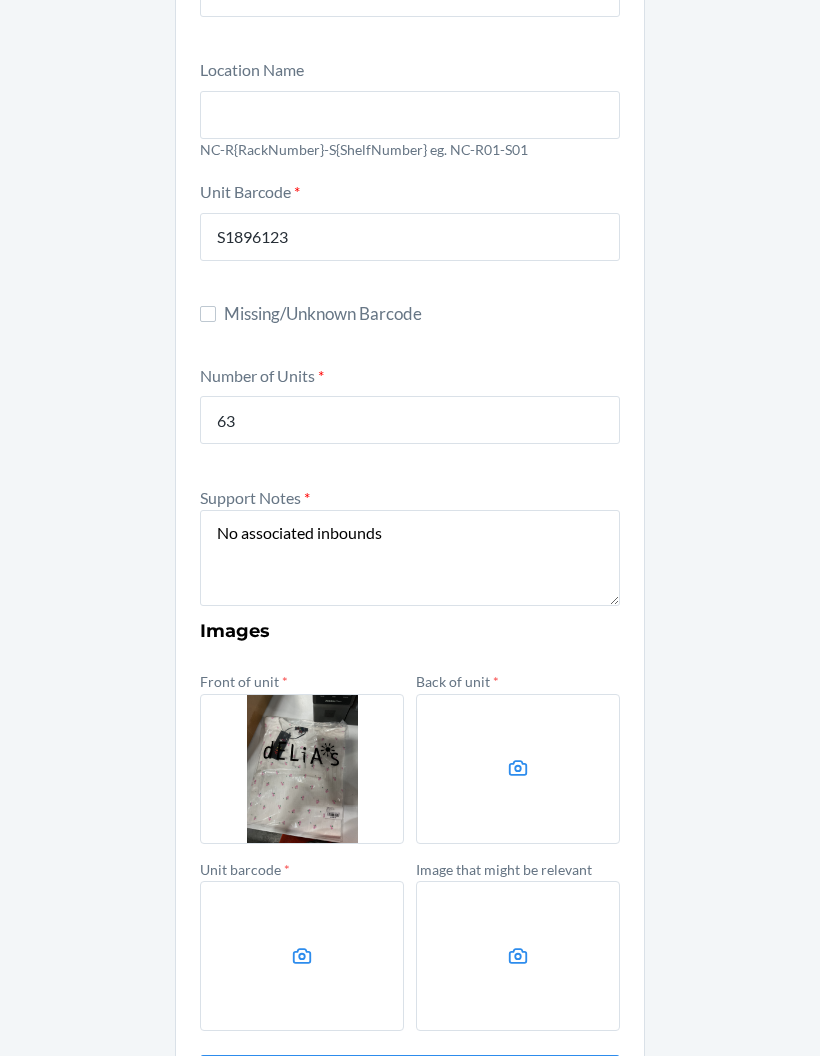 click at bounding box center (518, 769) 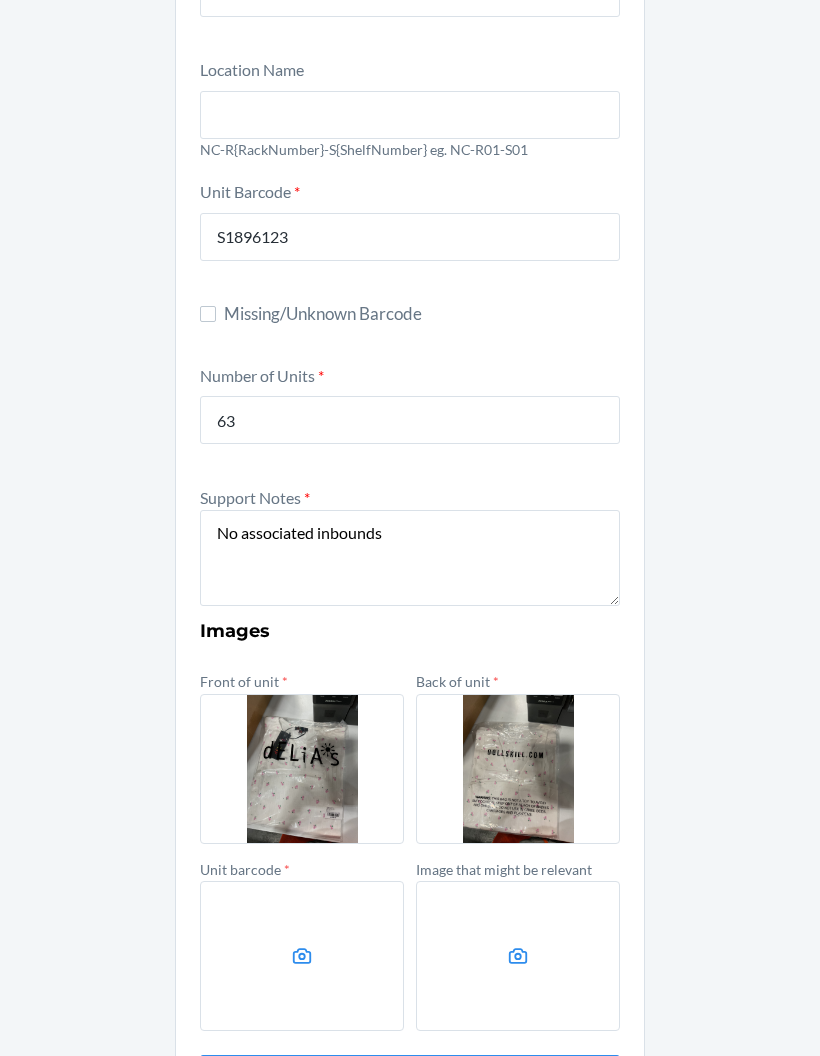 click at bounding box center (302, 956) 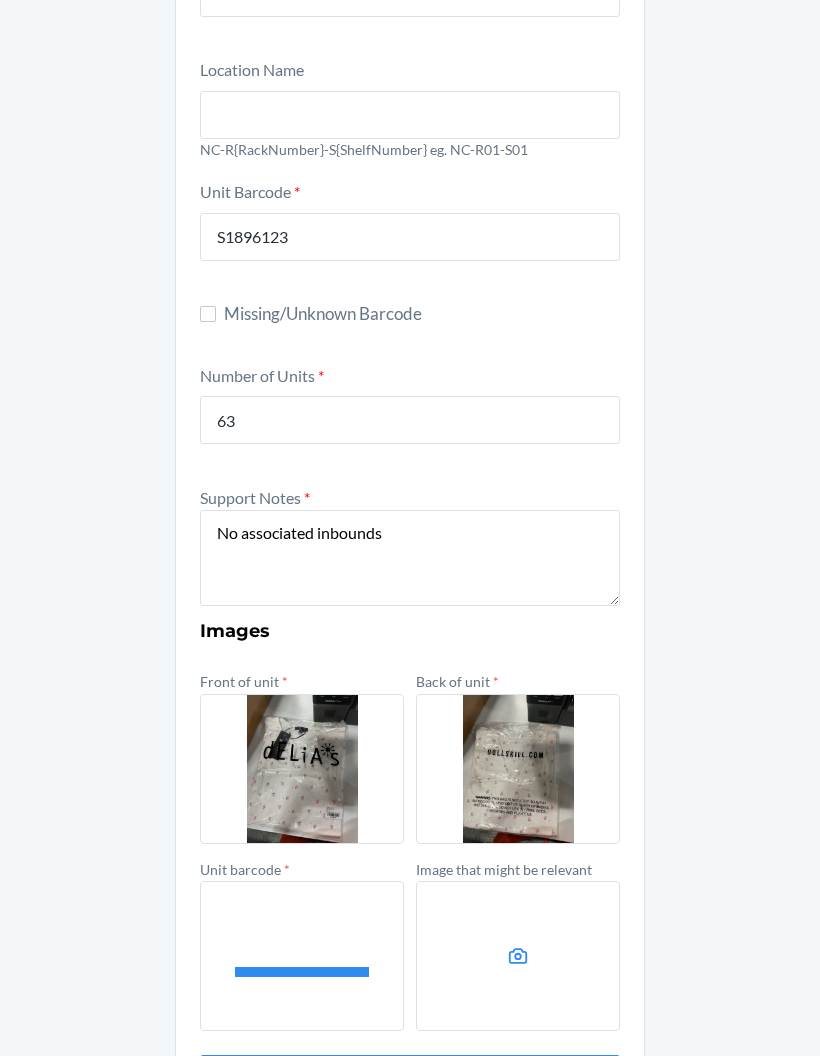 click at bounding box center (0, 0) 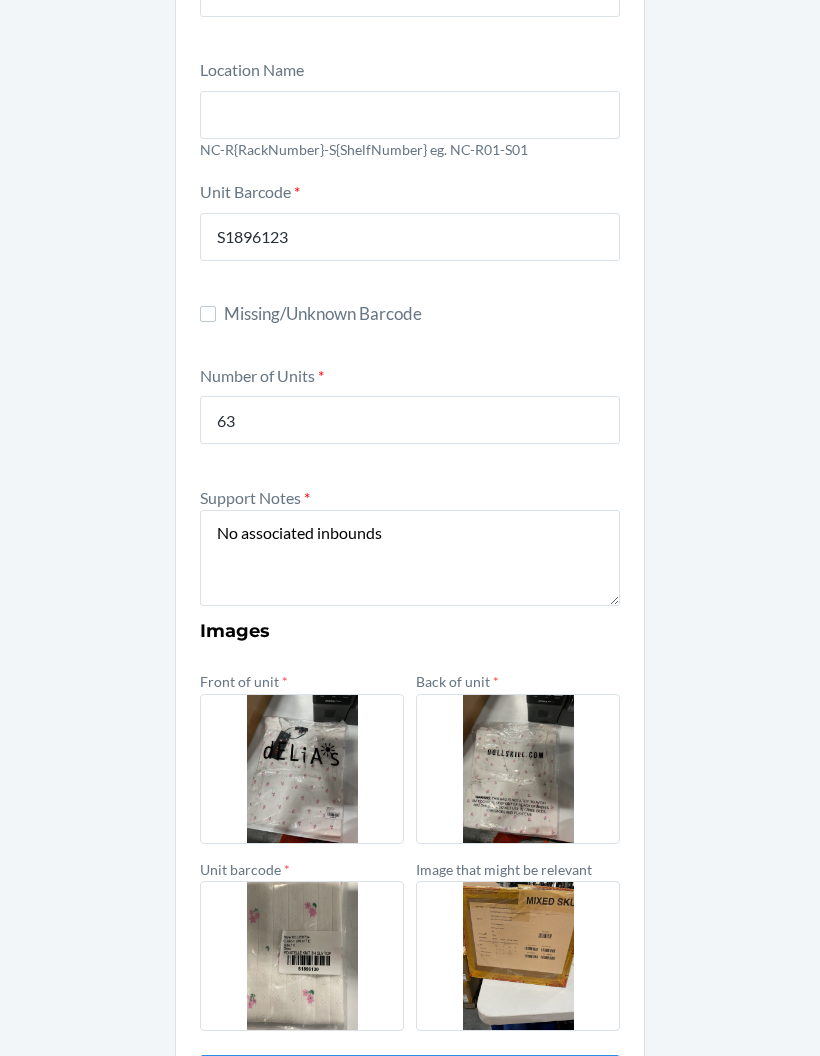 click on "Submit" at bounding box center (410, 1079) 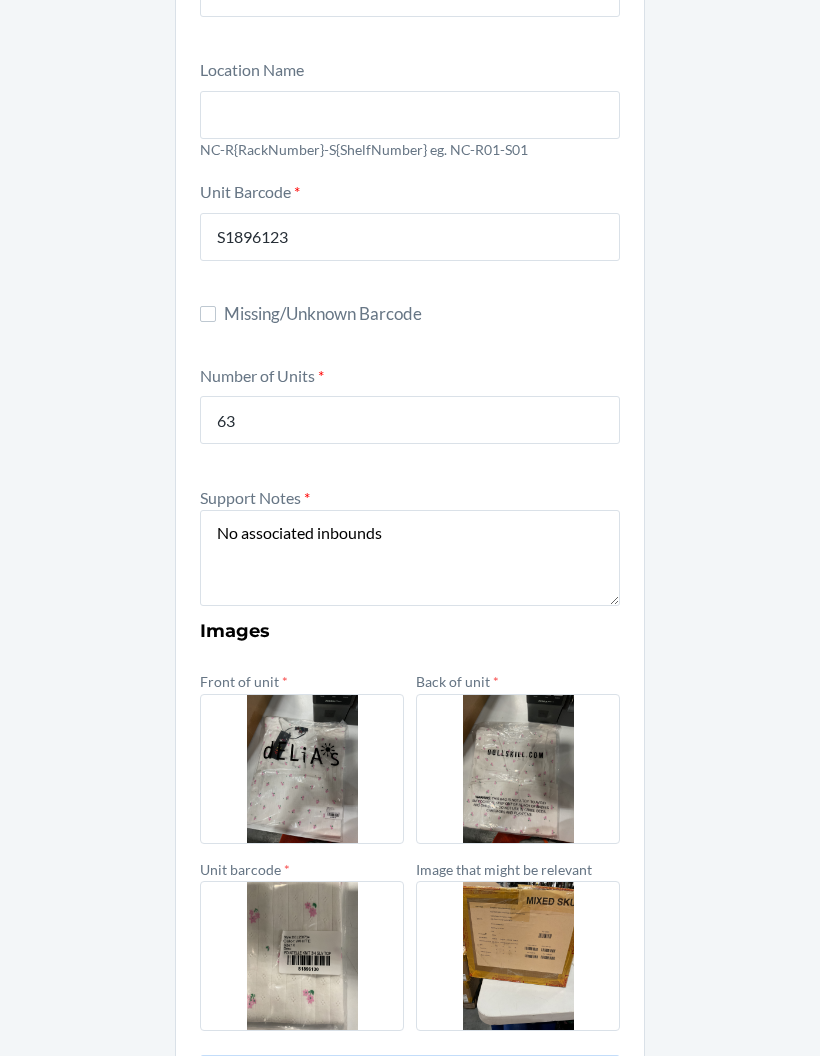 scroll, scrollTop: 0, scrollLeft: 0, axis: both 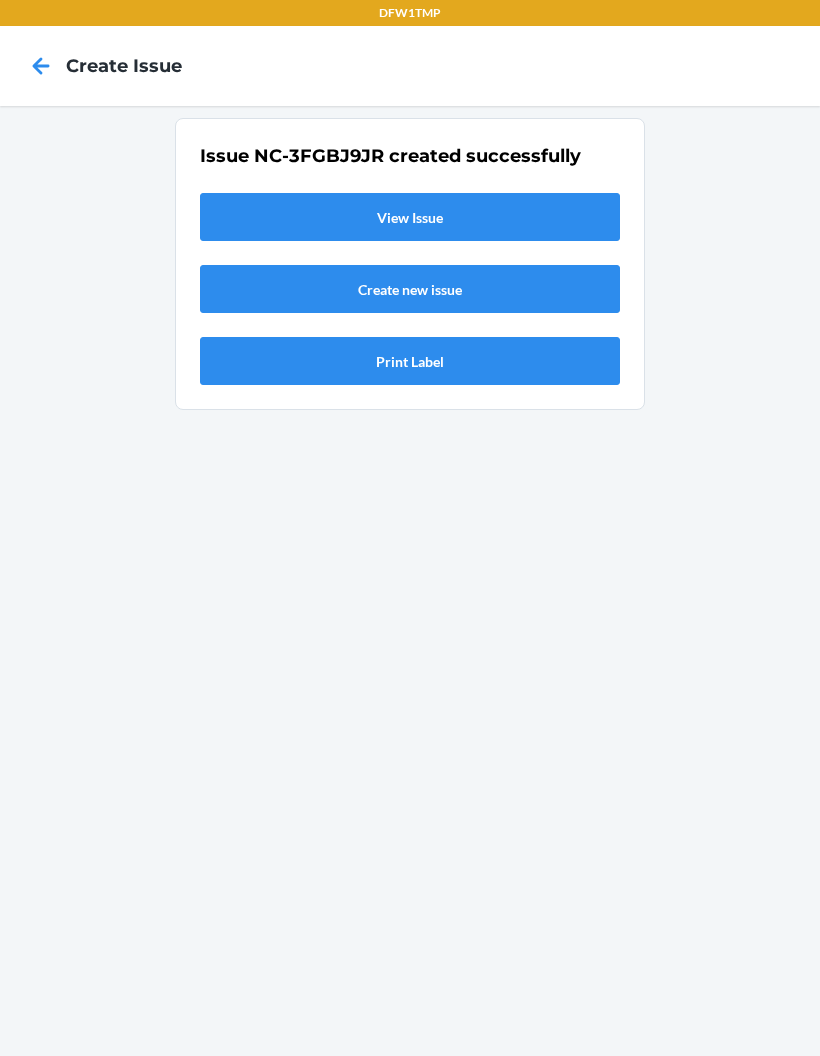 click on "View Issue" at bounding box center [410, 217] 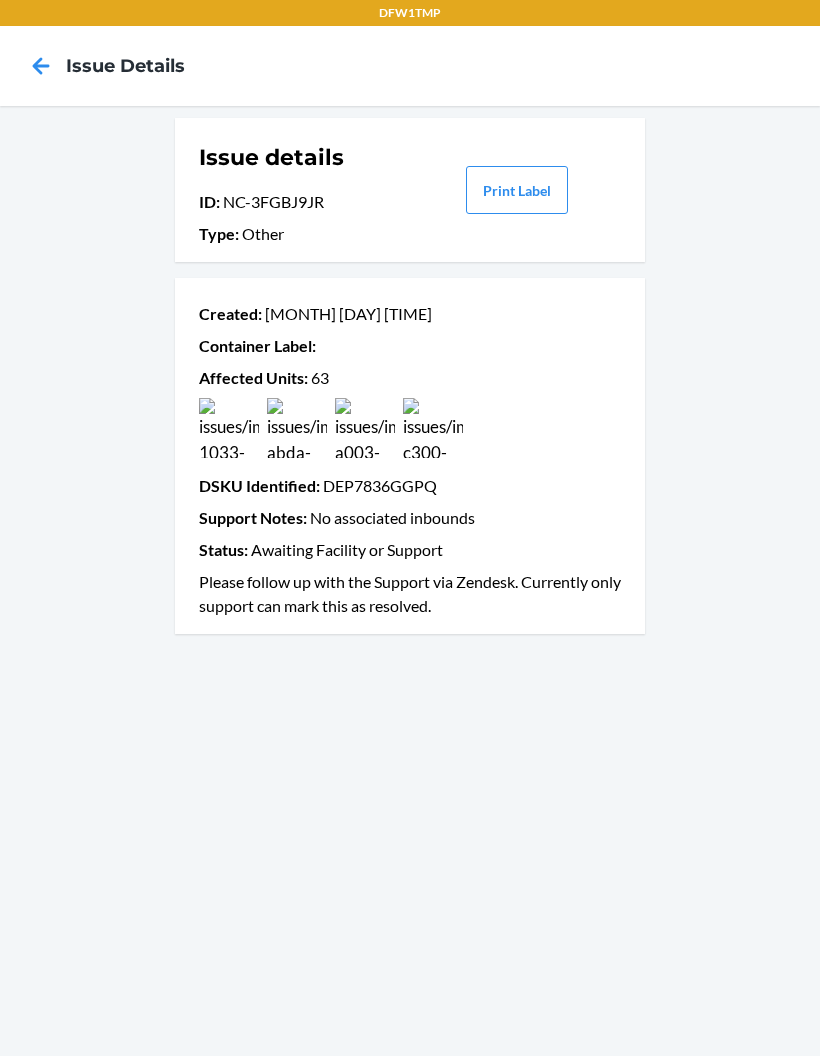 click on "Created :   [MONTH] [DAY] [TIME] [AM/PM] Container Label :   Affected Units :   63 DSKU Identified :   DEP7836GGPQ Support Notes :   No associated inbounds
Status :   Awaiting Facility or Support   Please follow up with the Support via Zendesk. Currently only support can mark this as resolved." at bounding box center [410, 456] 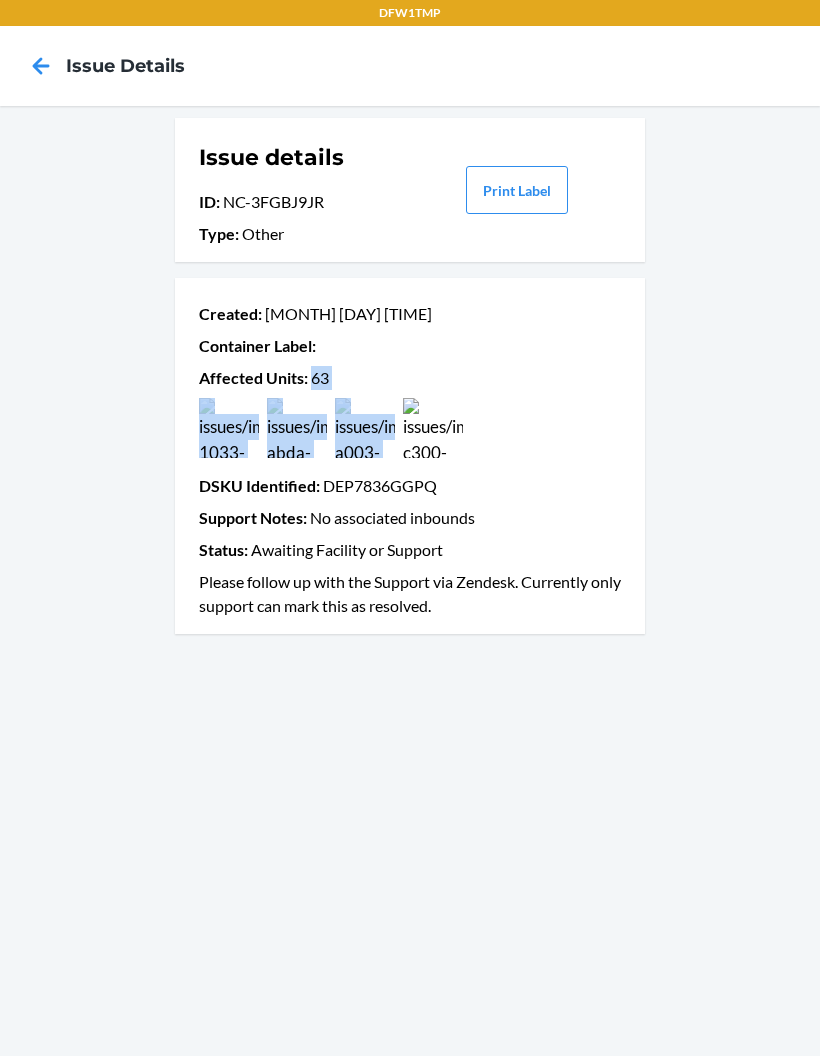 click on "Issue details ID :   NC-3FGBJ9JR Type :   Other Print Label Created :   [MONTH] [DAY] [TIME] Container Label :   Affected Units :   63 DSKU Identified :   DEP7836GGPQ Support Notes :   No associated inbounds
Status :   Awaiting Facility or Support   Please follow up with the Support via Zendesk. Currently only support can mark this as resolved." at bounding box center (410, 581) 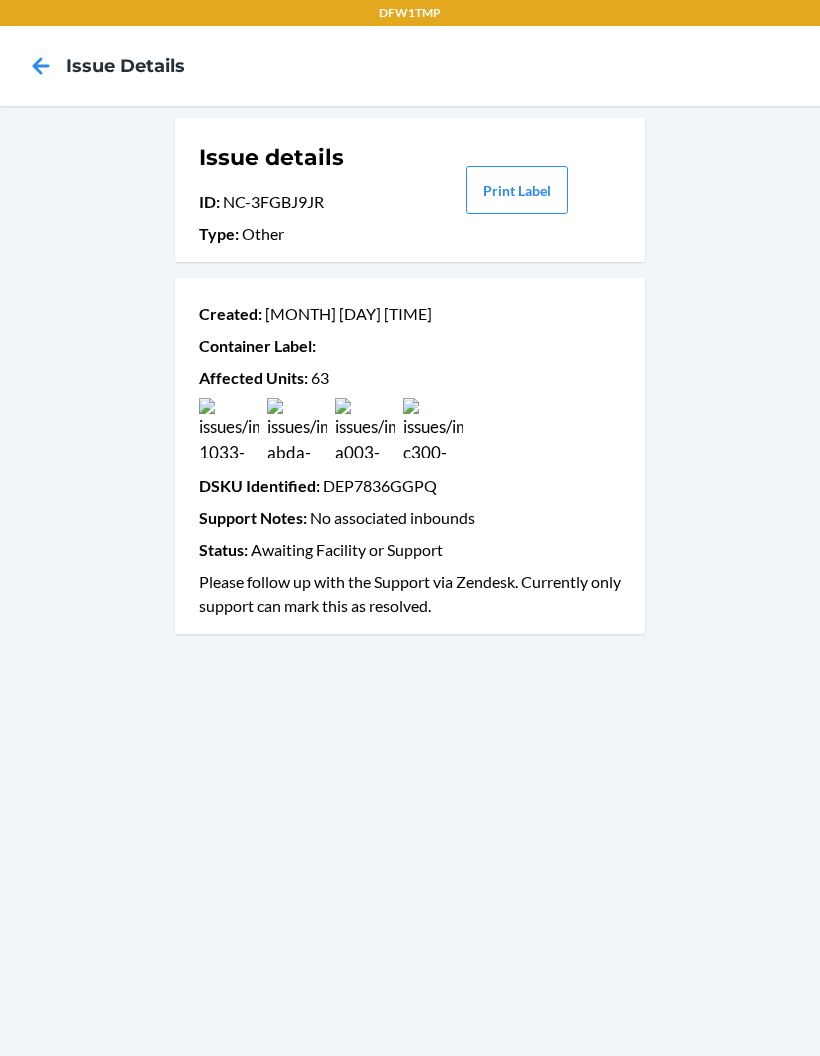 scroll, scrollTop: 0, scrollLeft: 0, axis: both 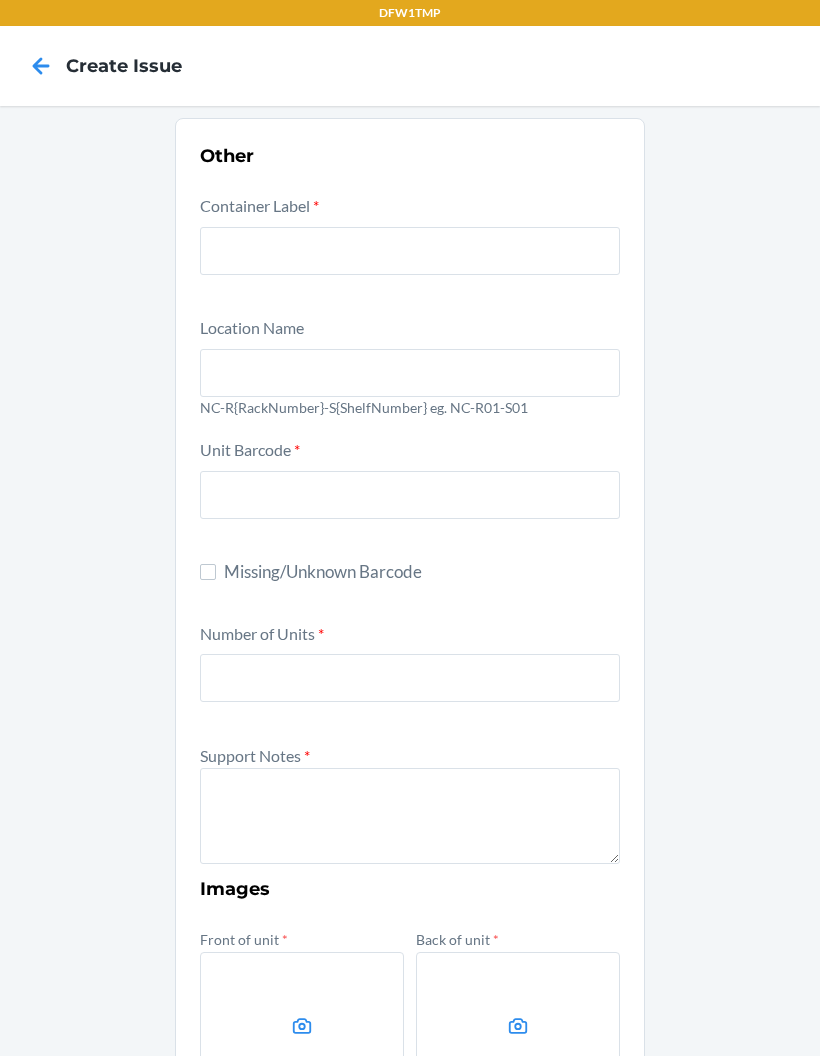 click 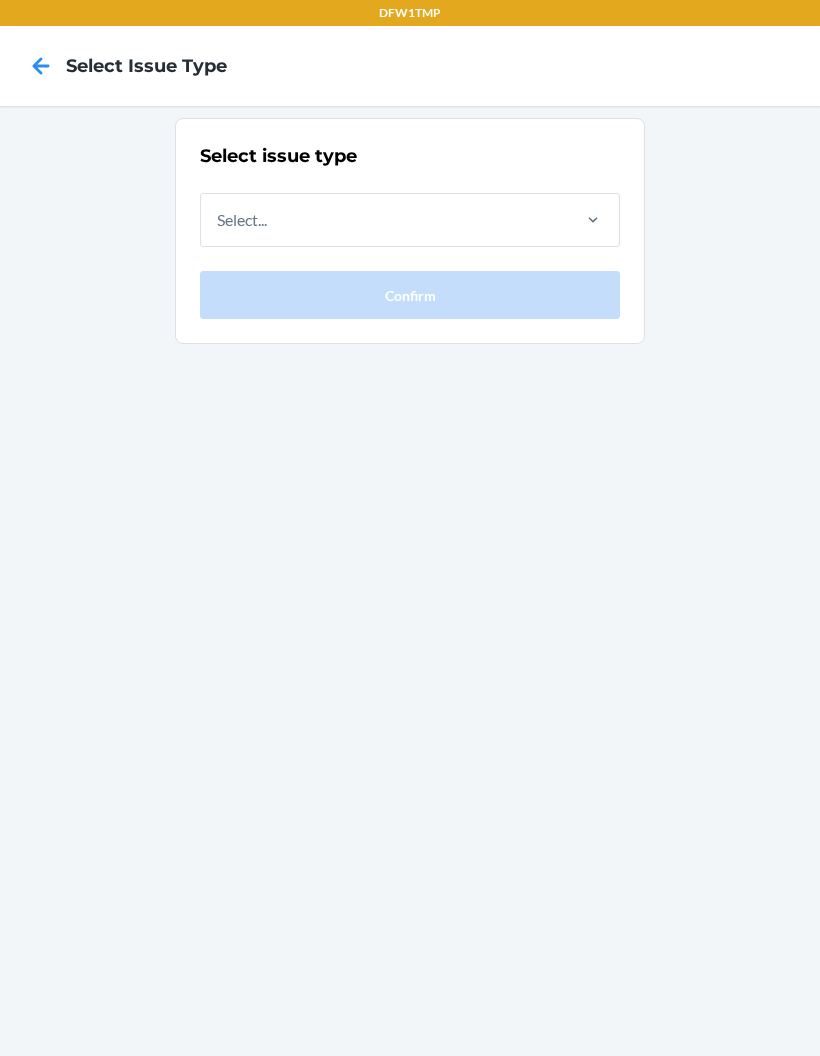 click 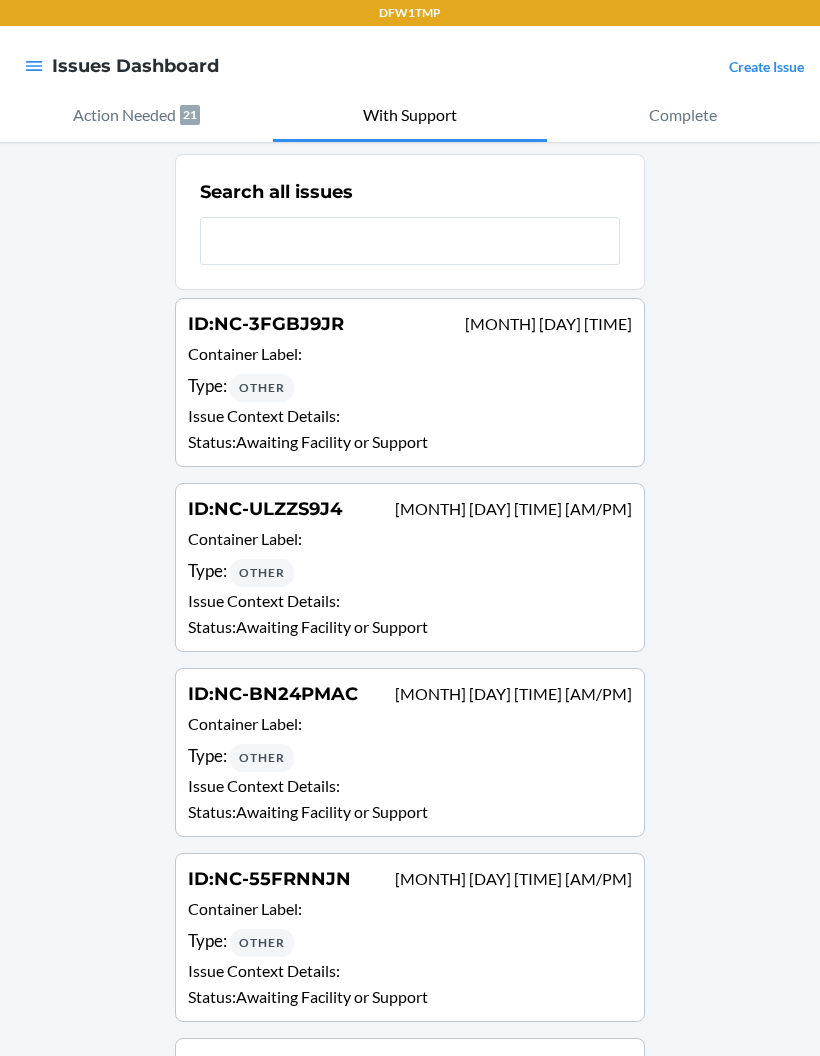 click on "Type :   Other" at bounding box center [410, 387] 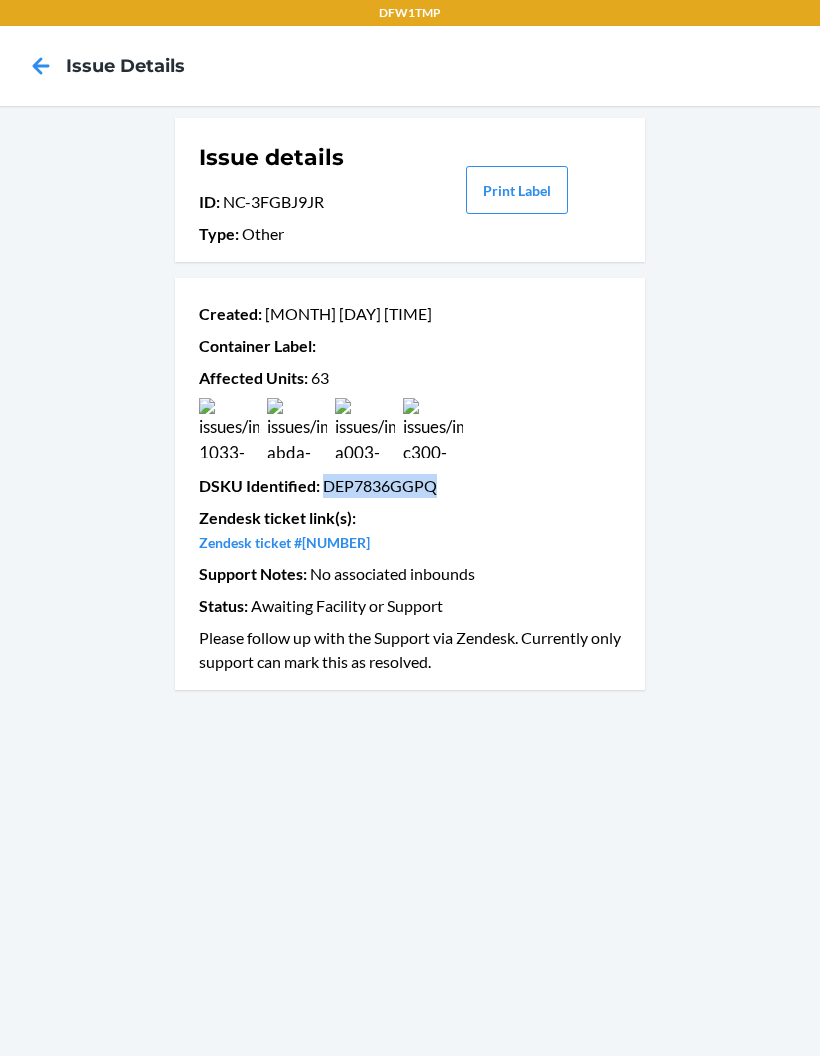click on "Issue NC-3FGBJ9JR created successfully
Type :   Other Print Label Created :   [MONTH] [DAY] [TIME] [AM/PM] Container Label :   Affected Units :   63 DSKU Identified :   DEP7836GGPQ Zendesk ticket link(s) :   Zendesk ticket #72451 Support Notes :   No associated inbounds
Status :   Awaiting Facility or Support   Please follow up with the Support via Zendesk. Currently only support can mark this as resolved." at bounding box center (410, 581) 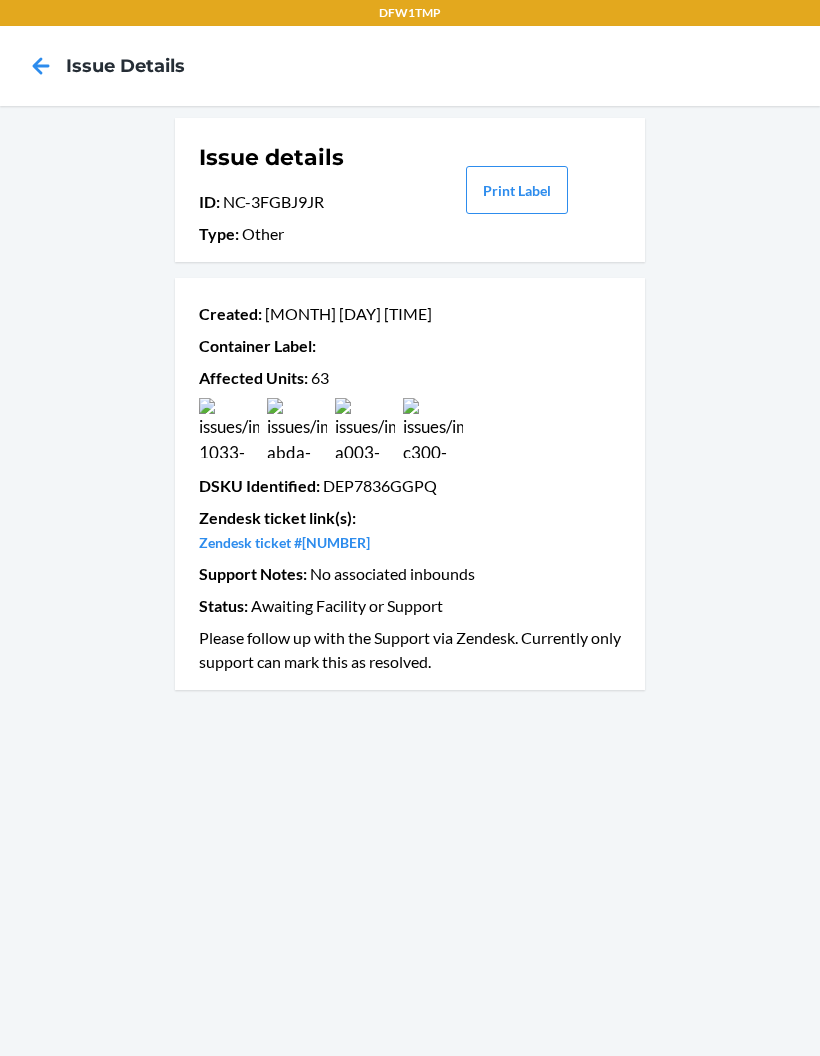 click 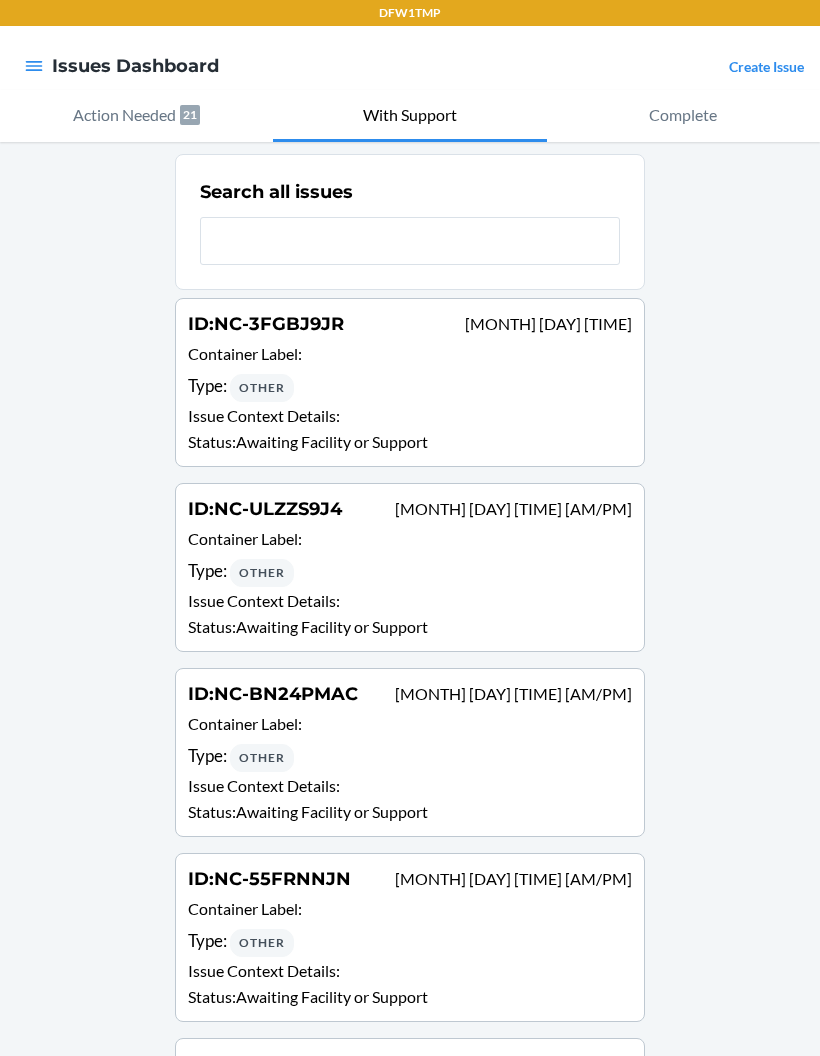 click on "Create Issue" at bounding box center (766, 66) 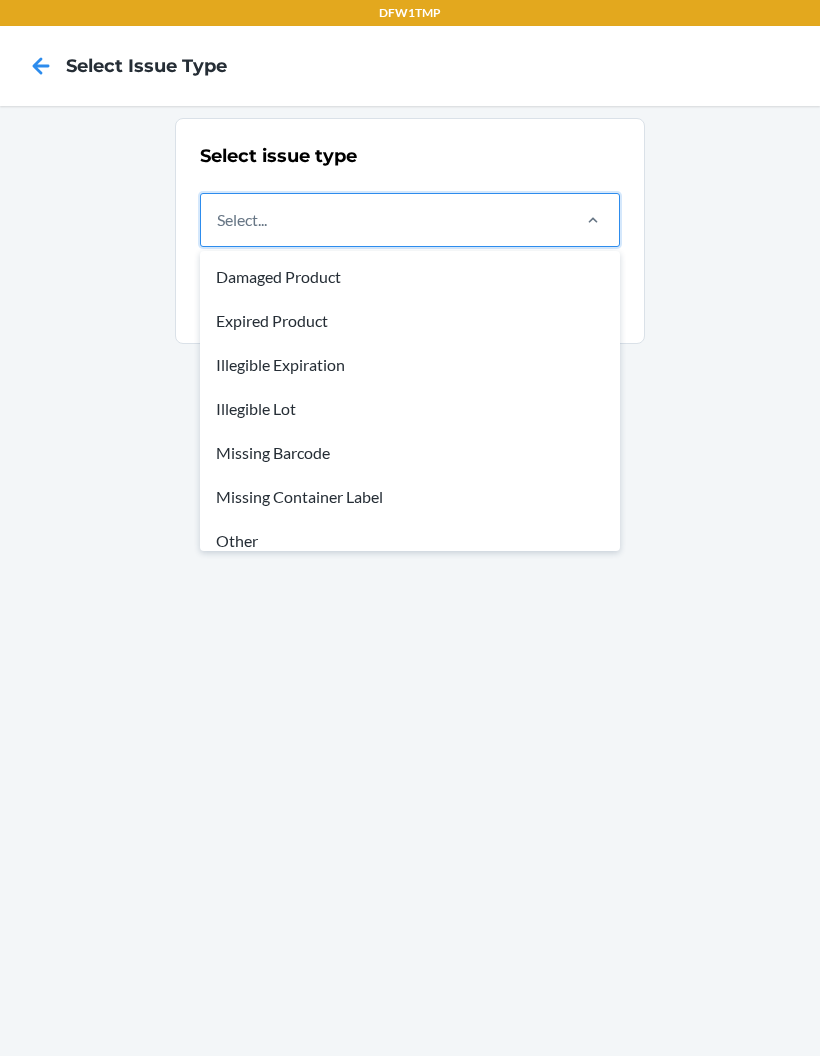 click on "Other" at bounding box center (410, 541) 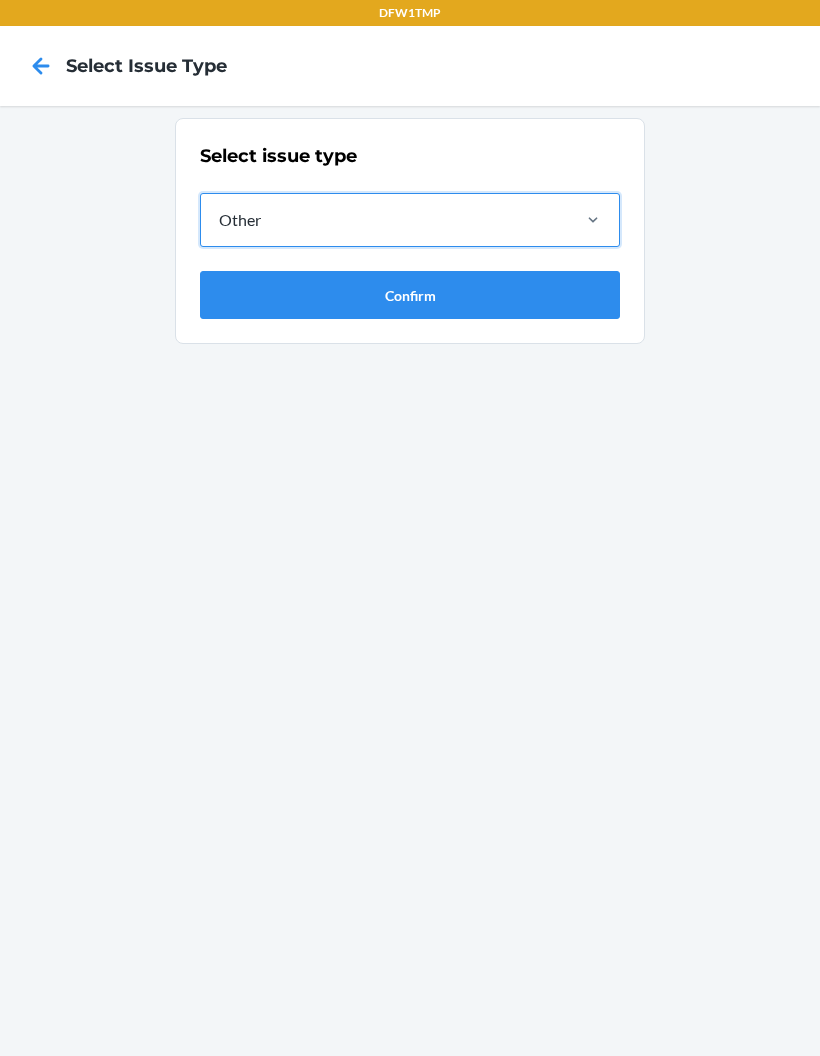 click on "Confirm" at bounding box center [410, 295] 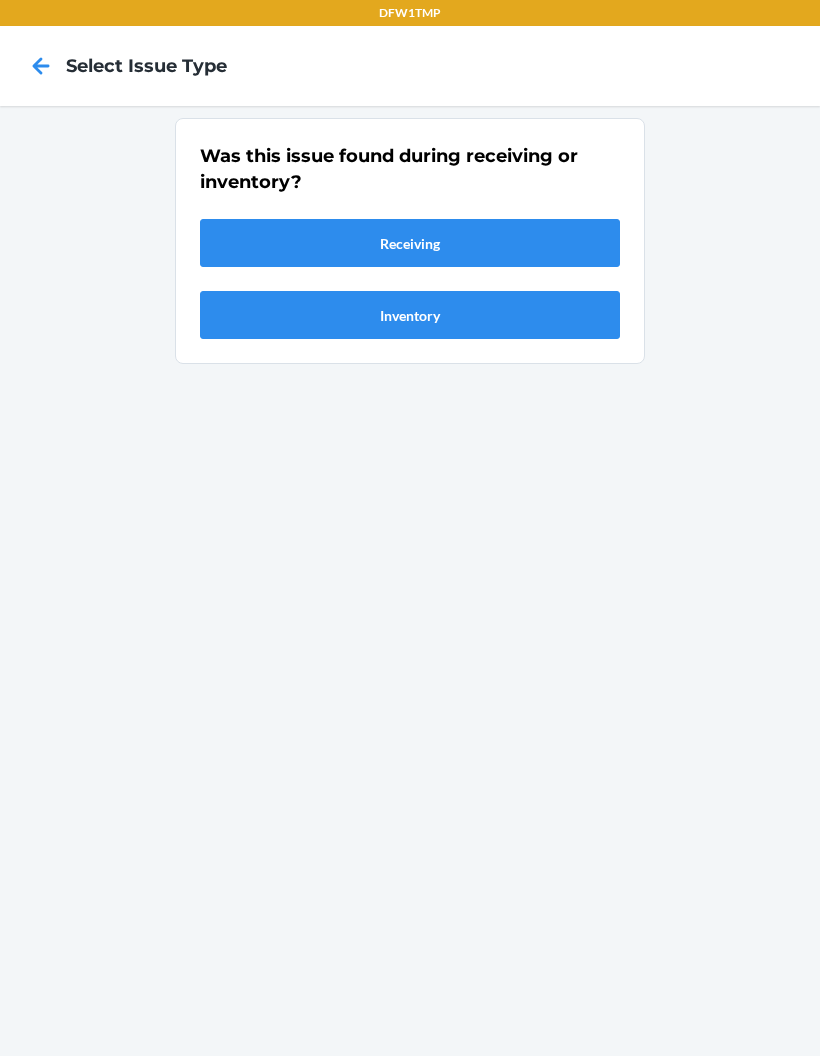 click on "Receiving" at bounding box center [410, 243] 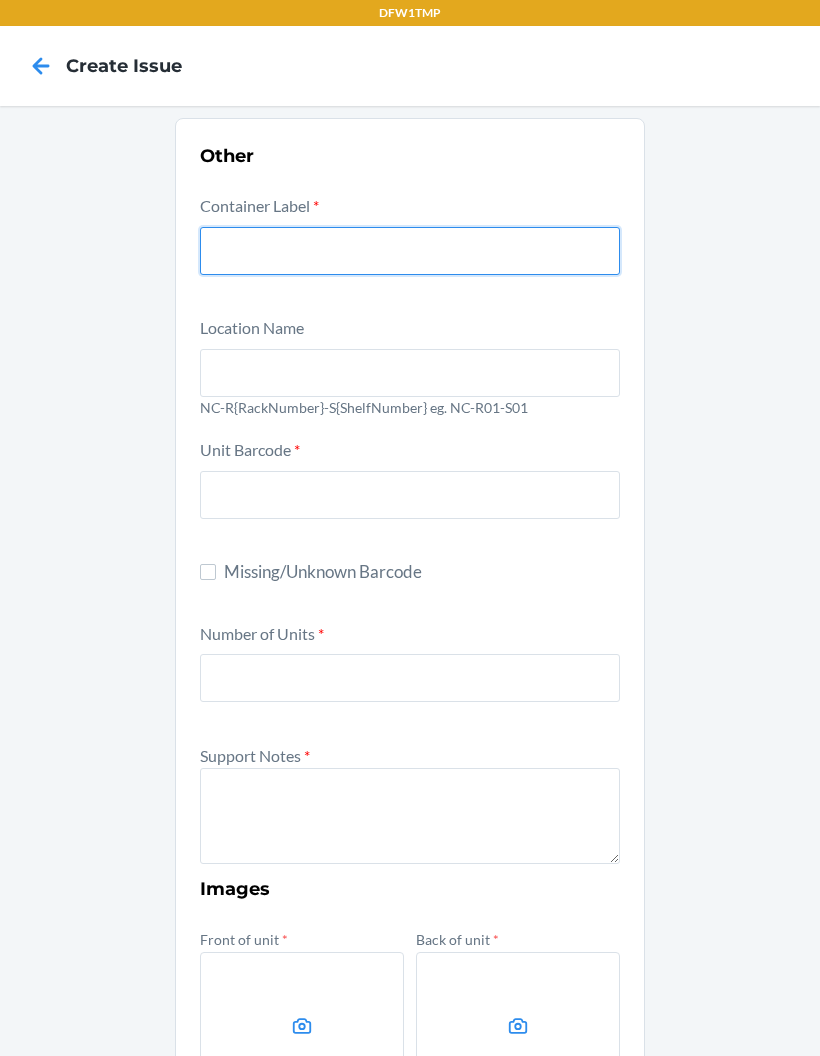 click at bounding box center [410, 251] 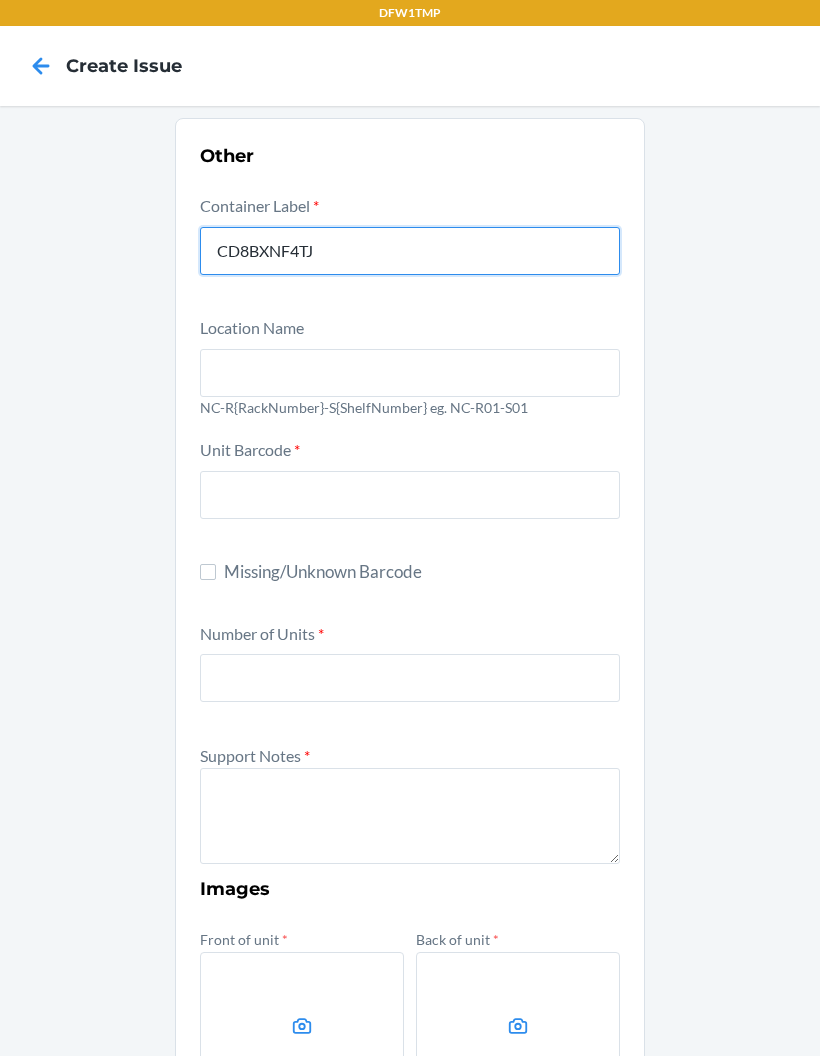 type on "CD8BXNF4TJ" 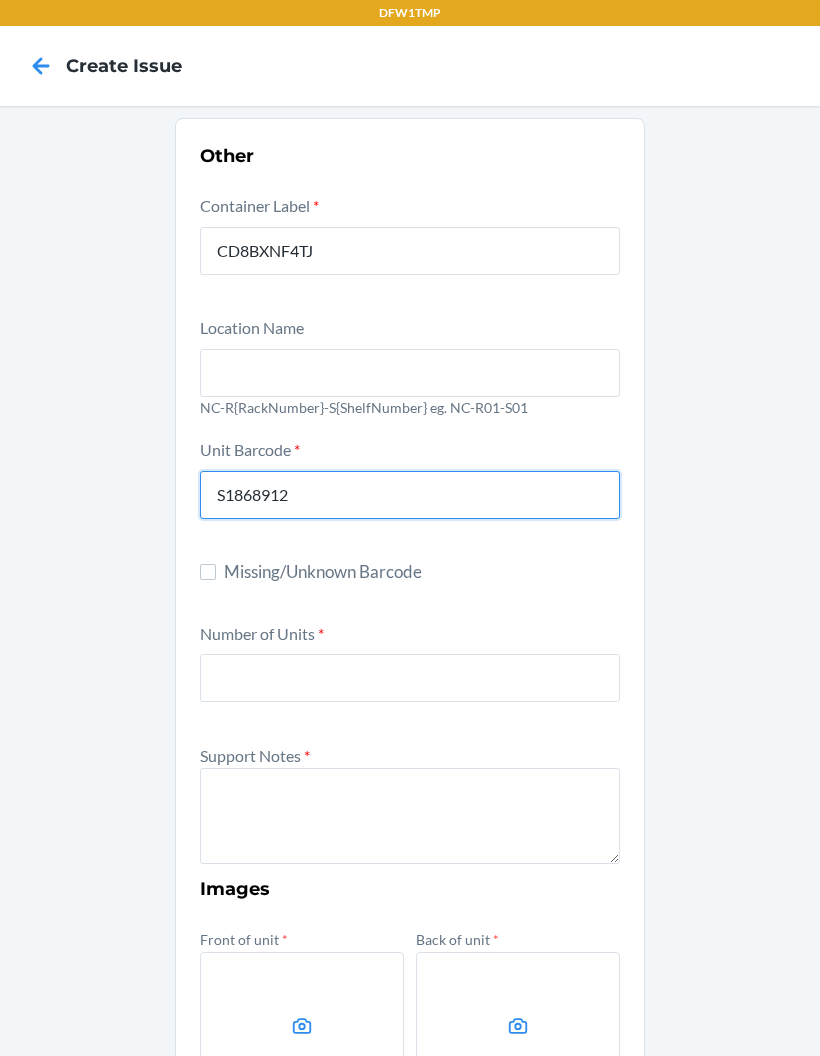 type on "S1868912" 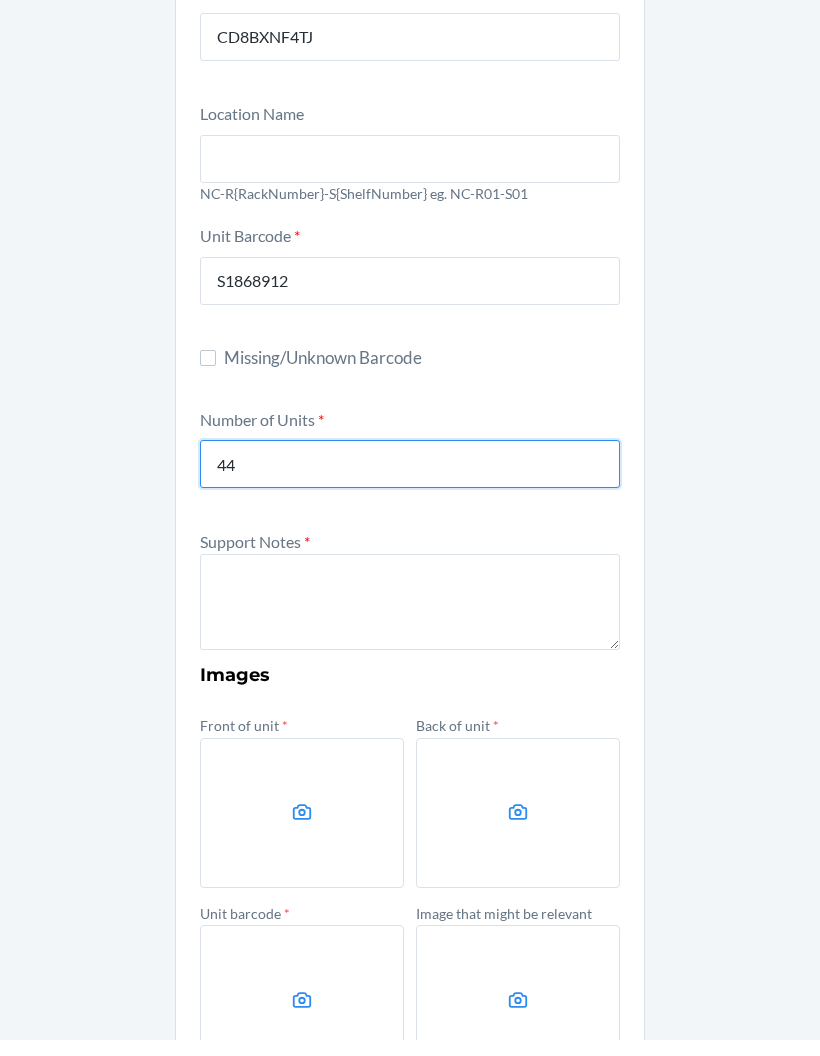 scroll, scrollTop: 199, scrollLeft: 0, axis: vertical 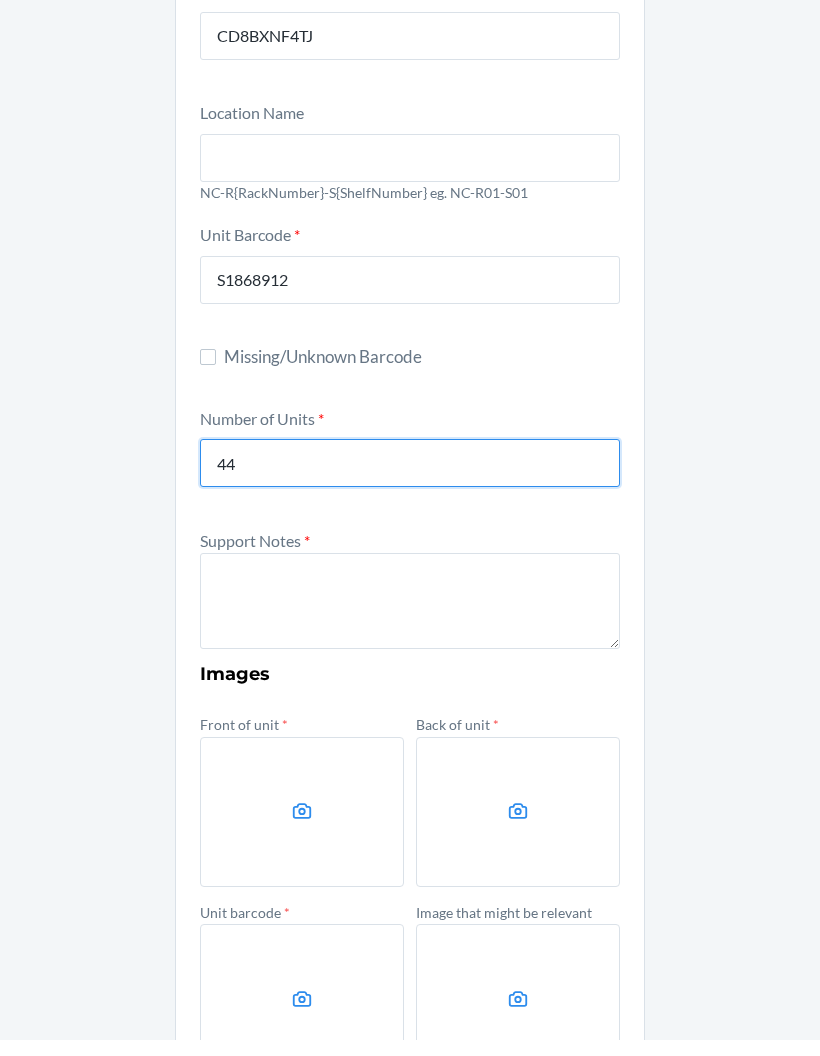 type on "44" 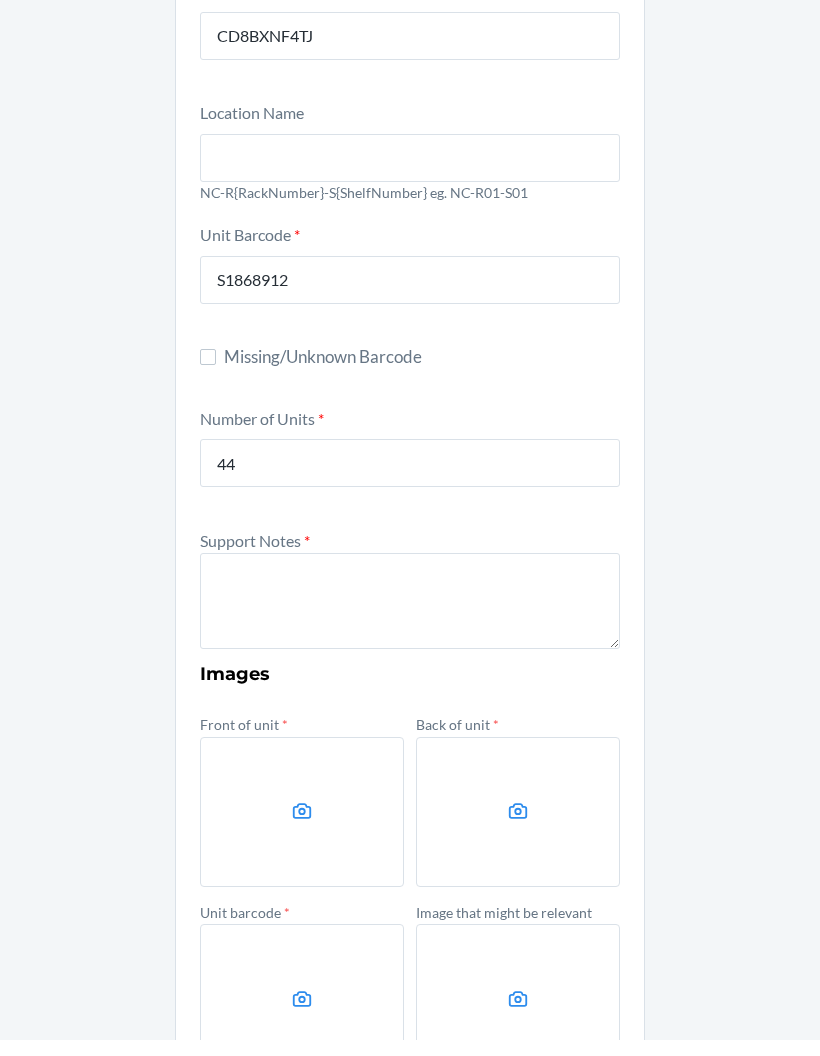 click at bounding box center (410, 617) 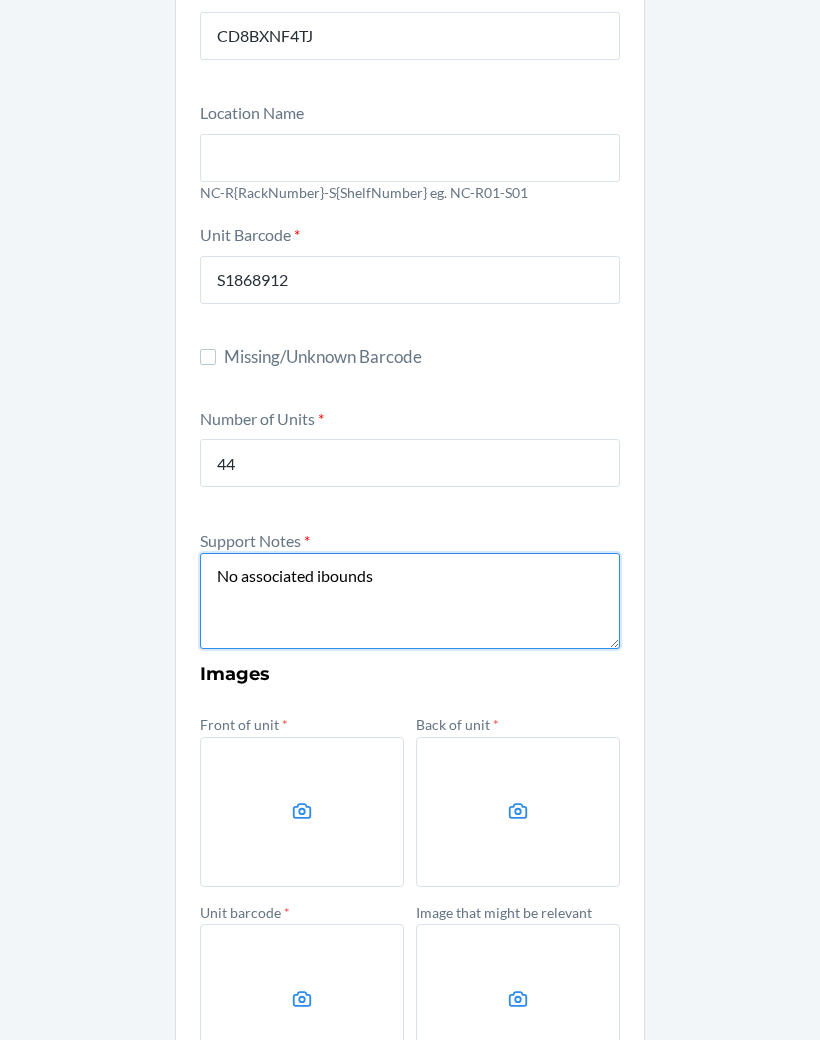 click on "No associated ibounds" at bounding box center (410, 617) 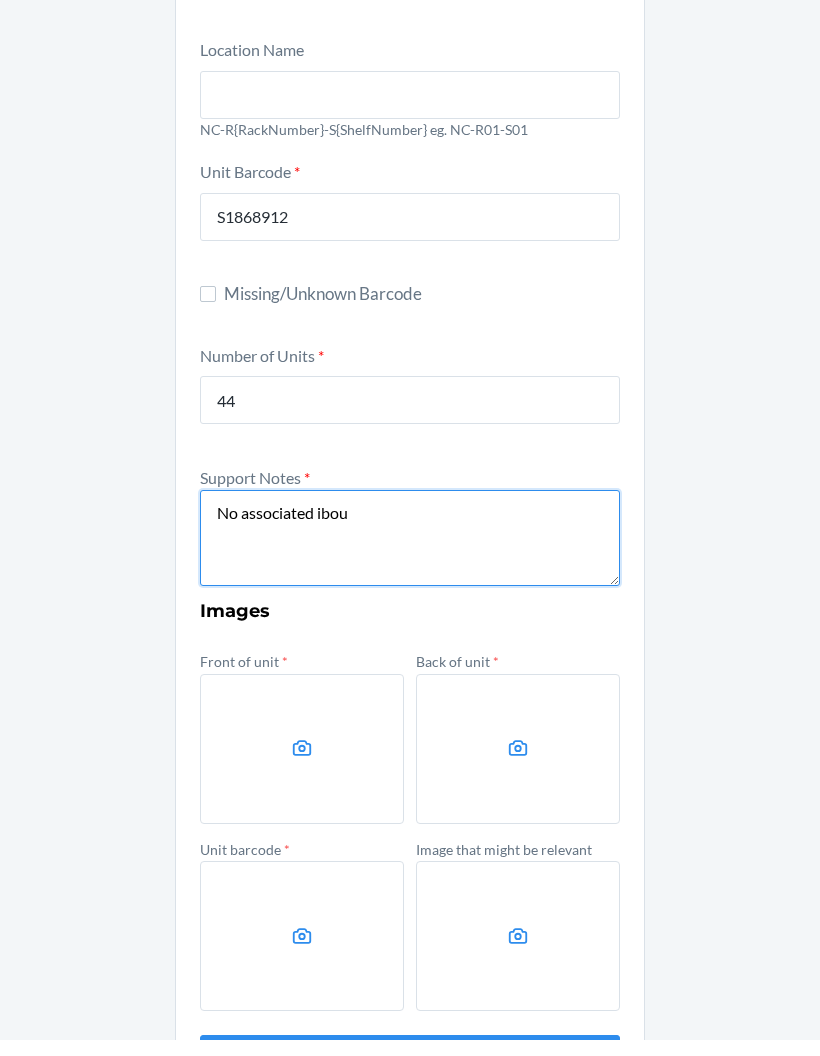scroll, scrollTop: 260, scrollLeft: 0, axis: vertical 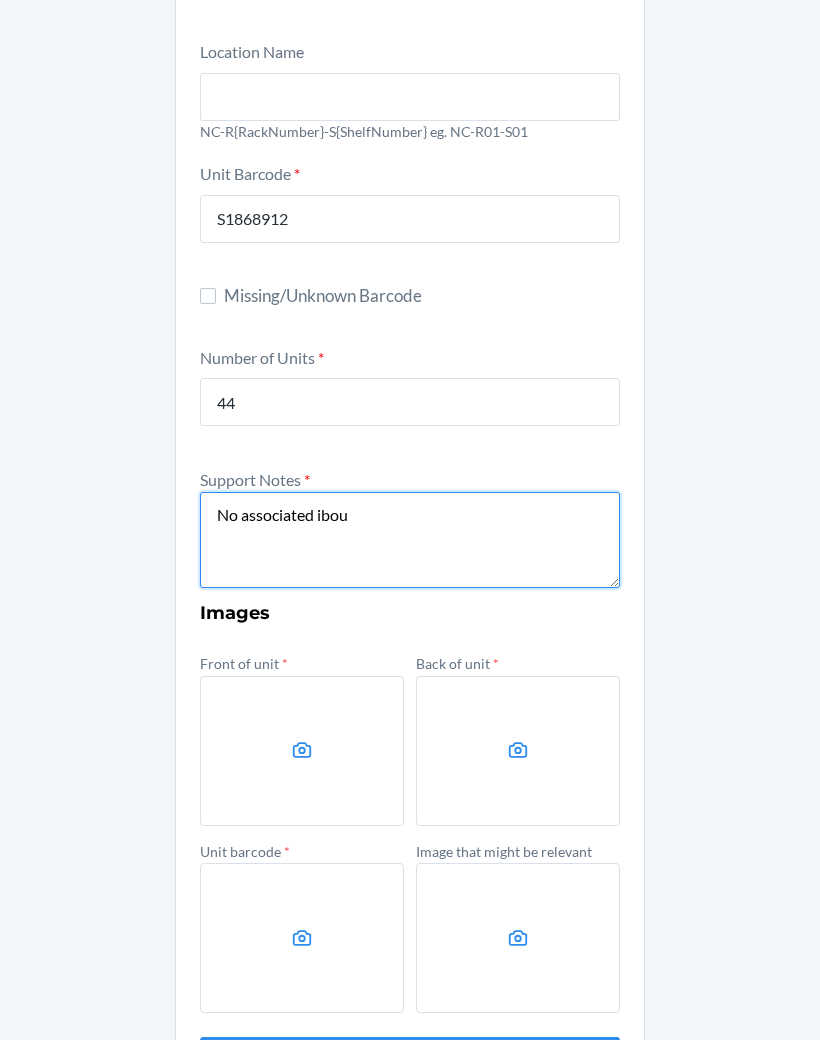 type on "No associated ibou" 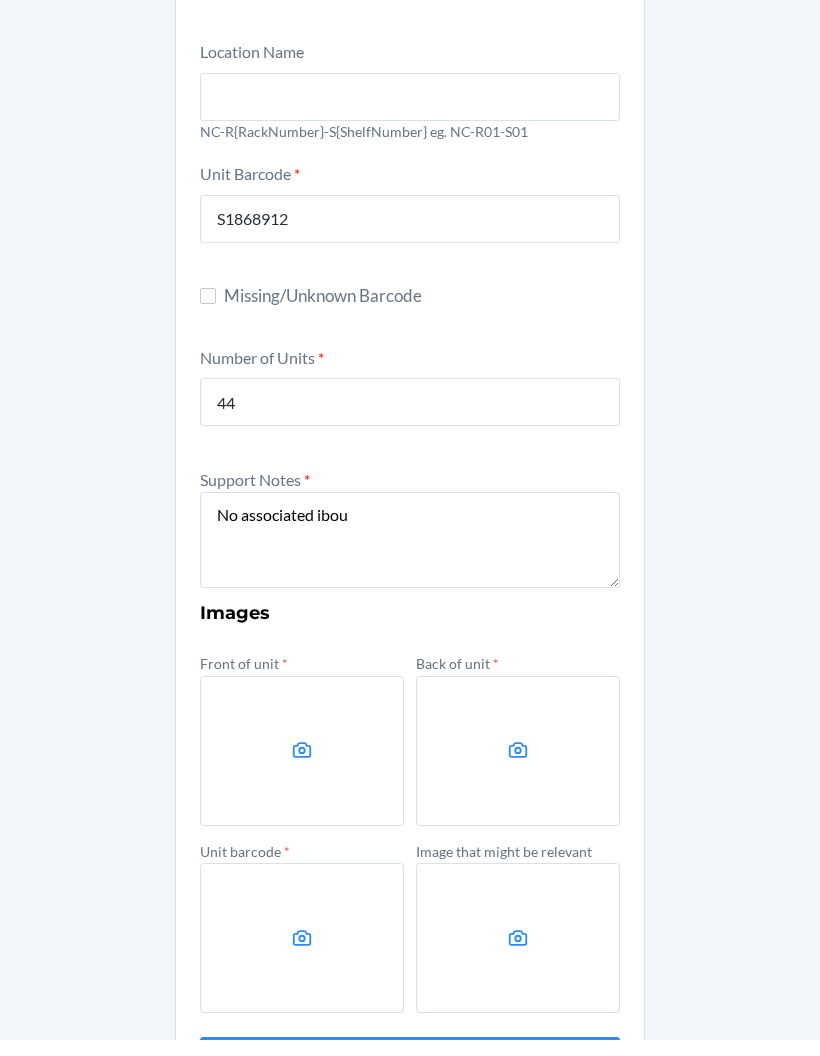 click on "Other Container Label   * CD8BXNF4TJ Location Name   NC-R[NUMBER]-S[NUMBER] eg. NC-R01-S01 Unit Barcode   * S1868912 Missing/Unknown Barcode Number of Units   * 44 Support Notes   * No associated inbounds
PO 106972
Mixed SKUs S1868915 Images Front of unit   * Back of unit   * Unit barcode   * Image that might be relevant   Submit" at bounding box center (410, 492) 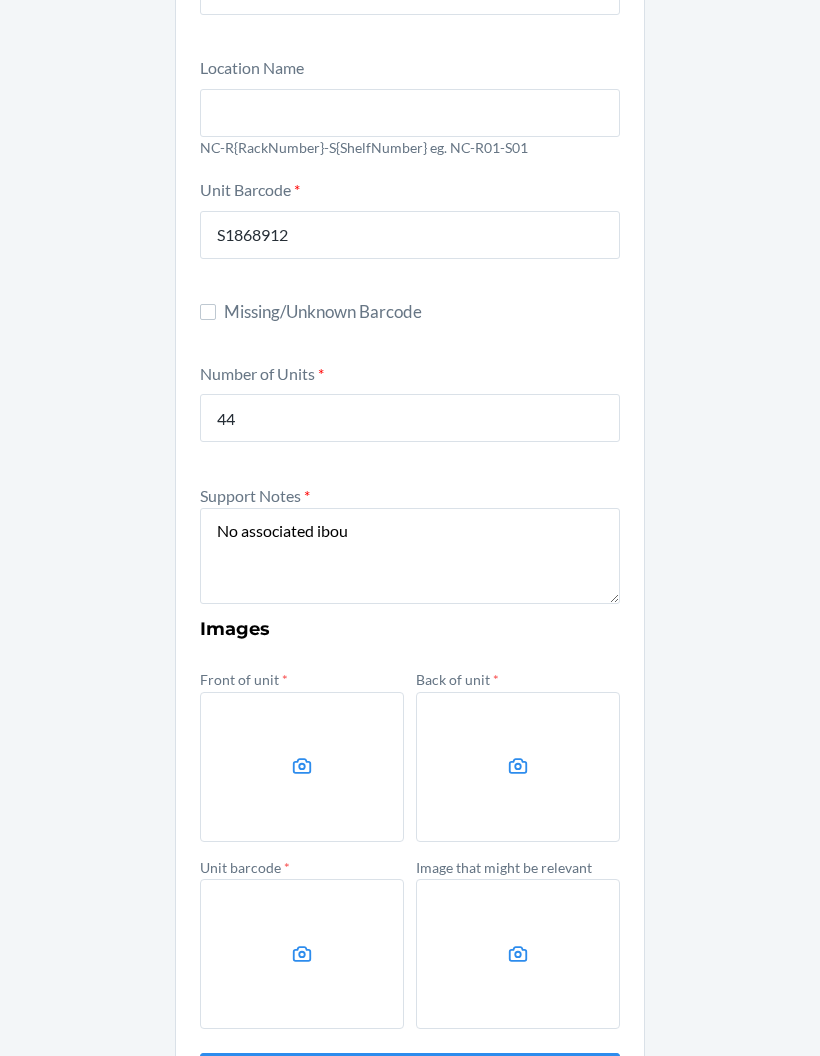 click 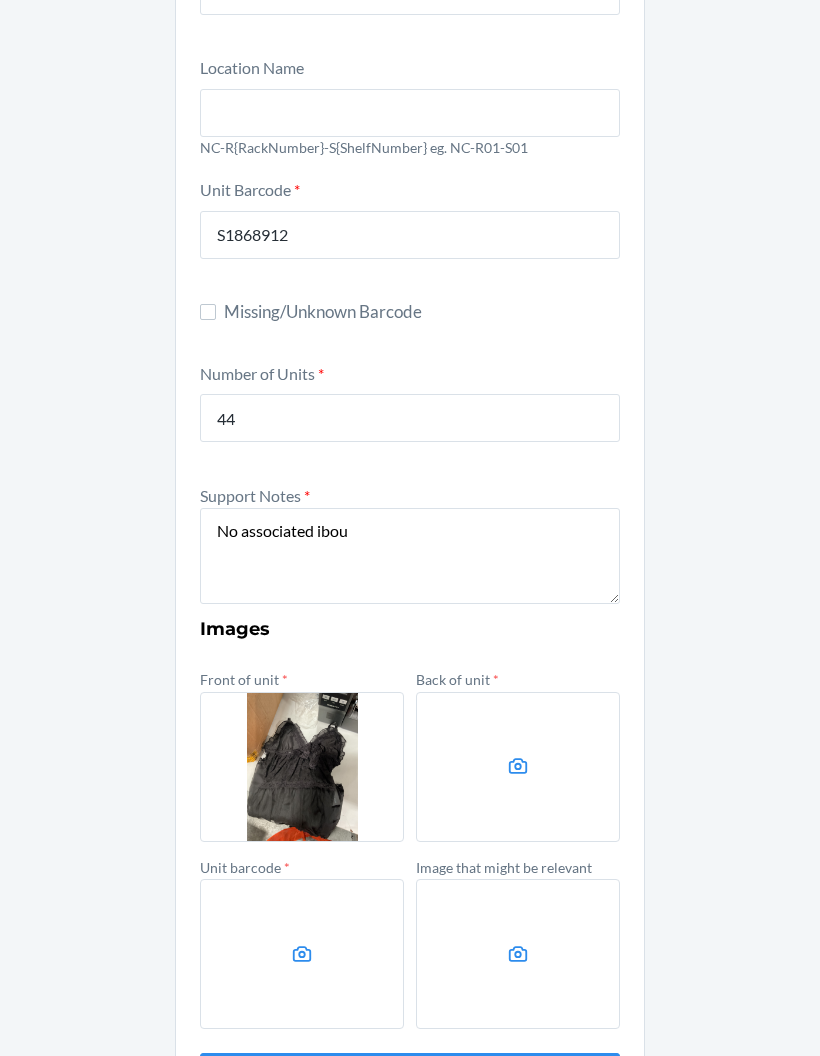 click at bounding box center [518, 767] 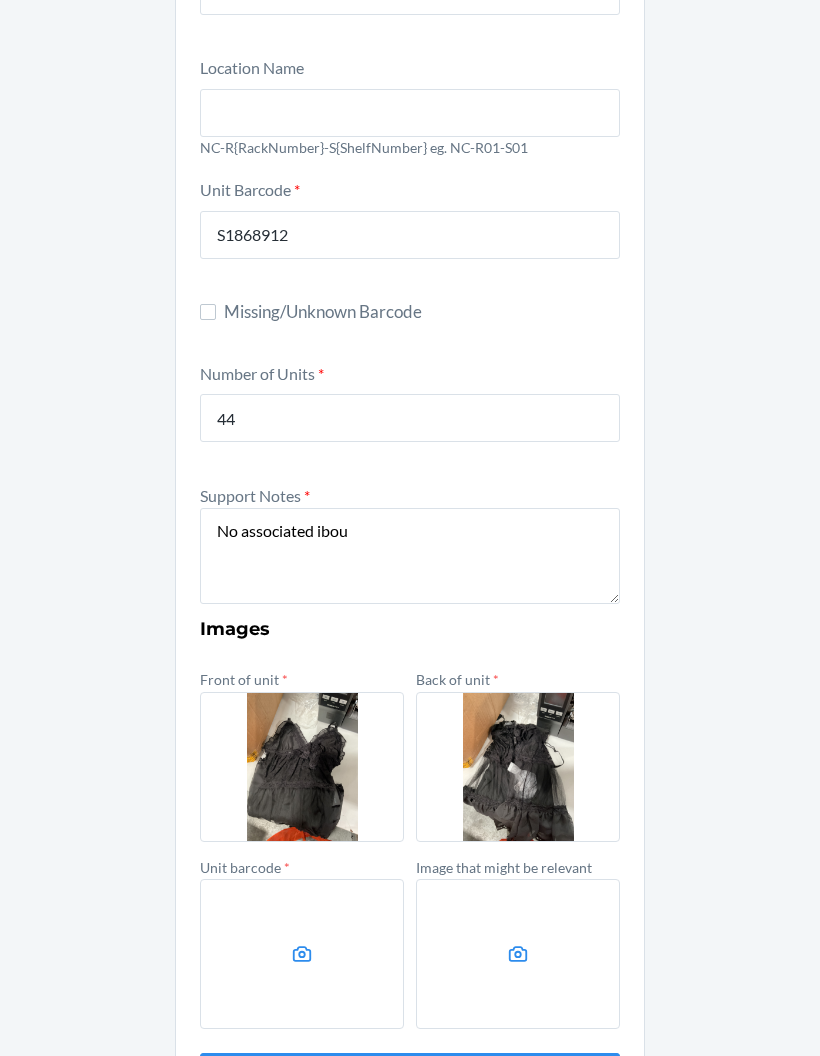 click at bounding box center (302, 954) 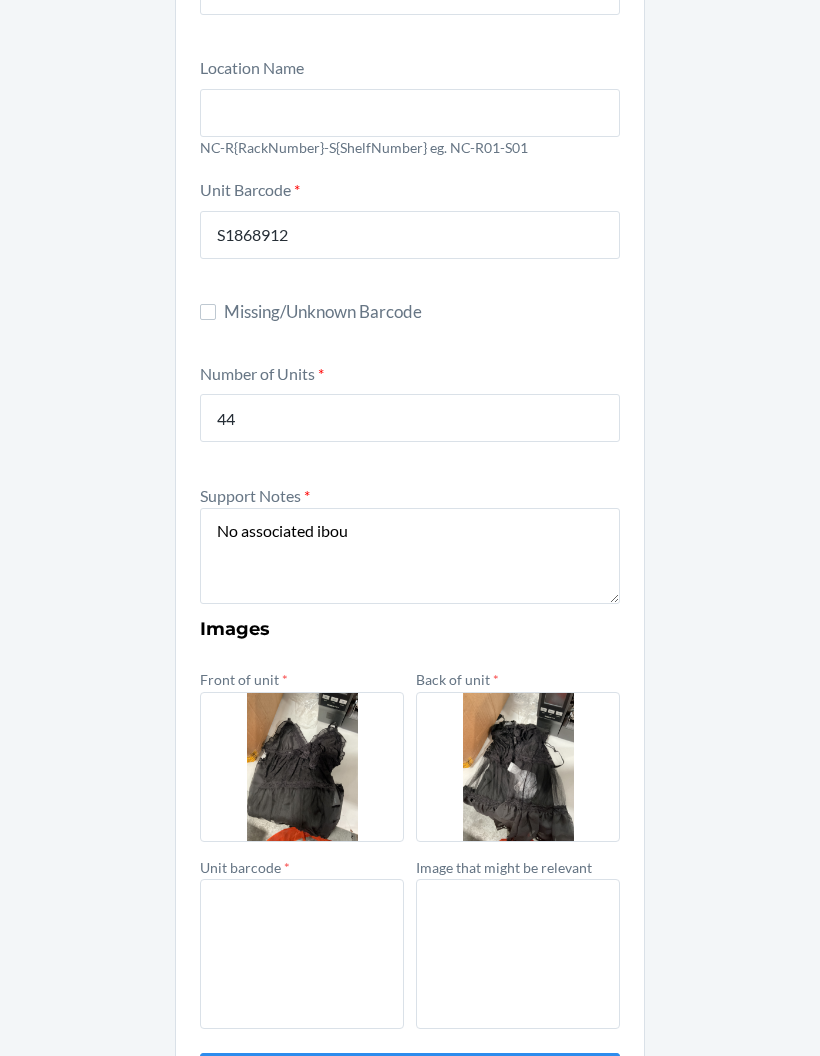 scroll, scrollTop: 80, scrollLeft: 0, axis: vertical 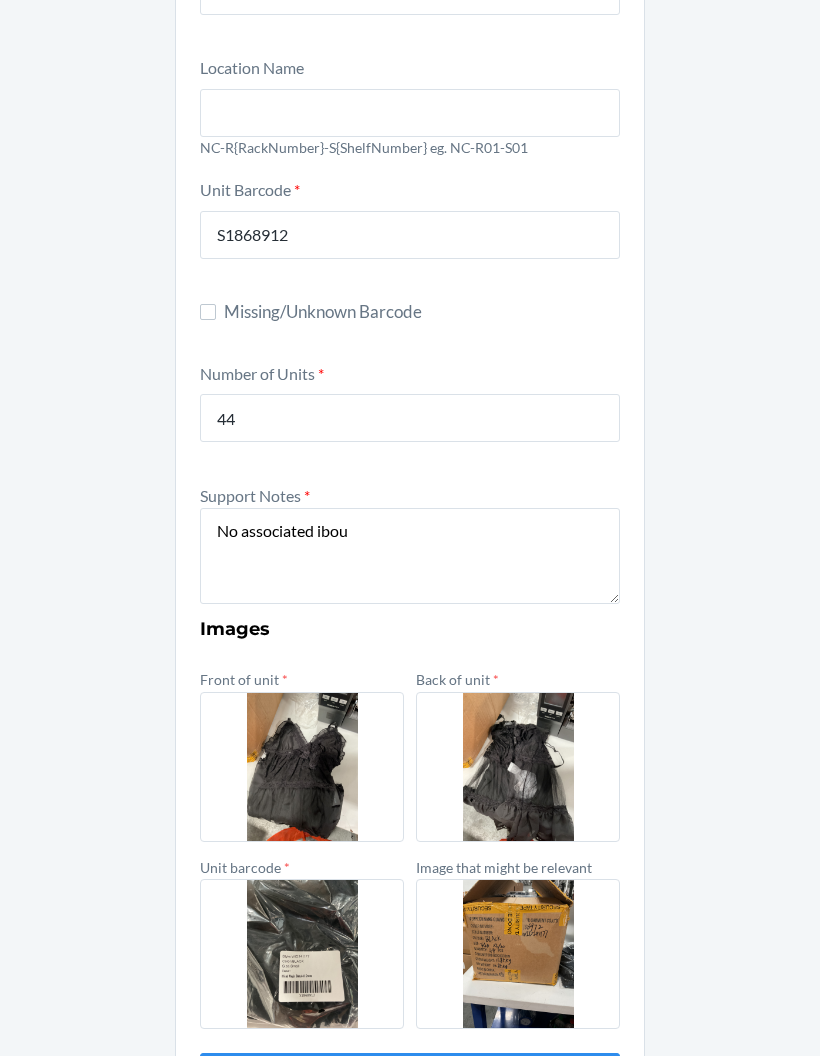 click on "Submit" at bounding box center [410, 1077] 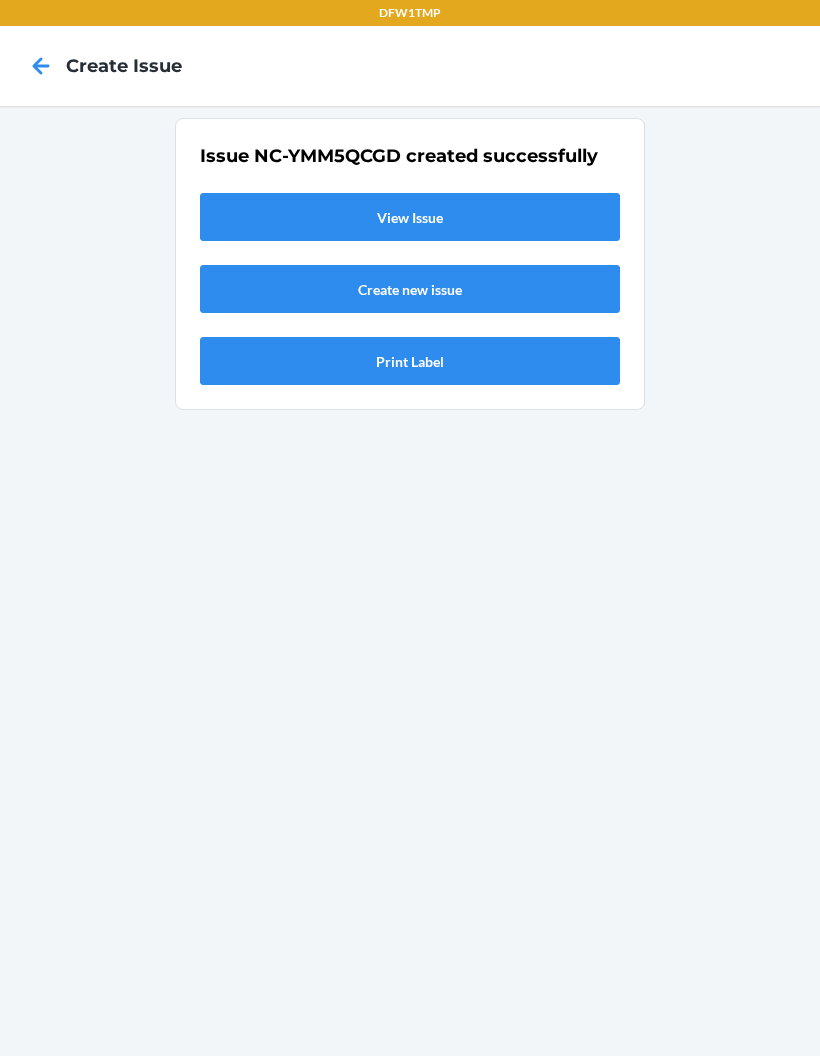 scroll, scrollTop: 0, scrollLeft: 0, axis: both 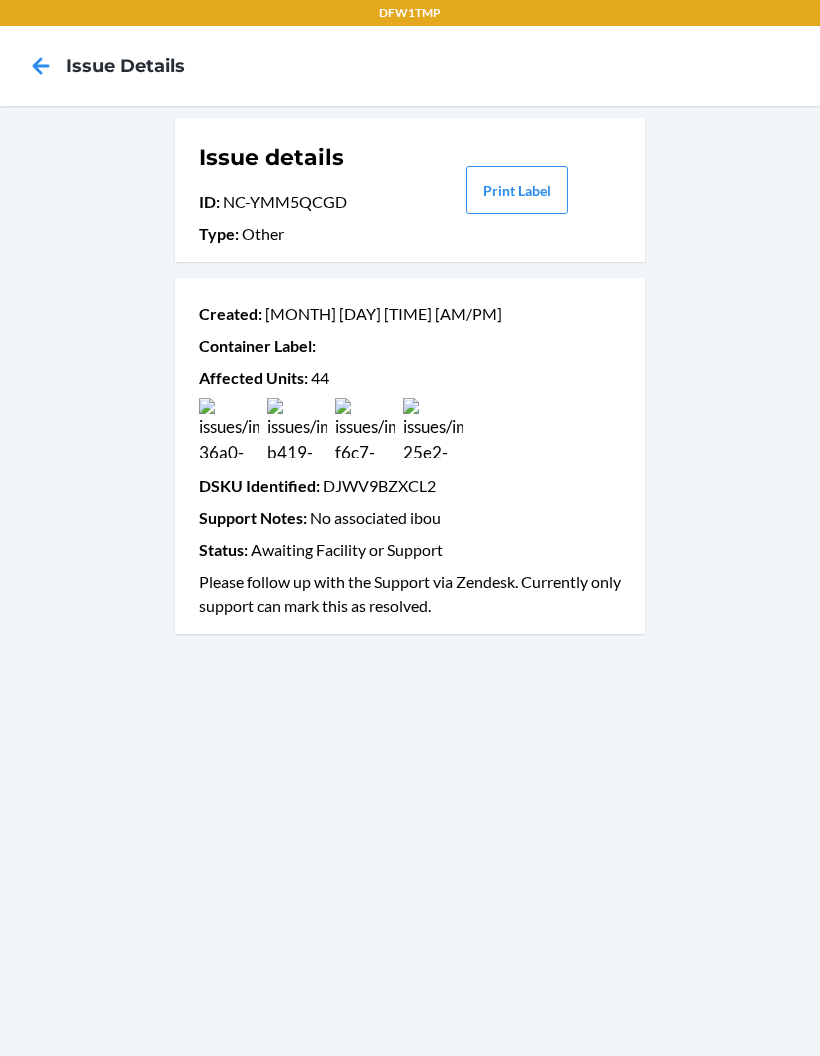 click 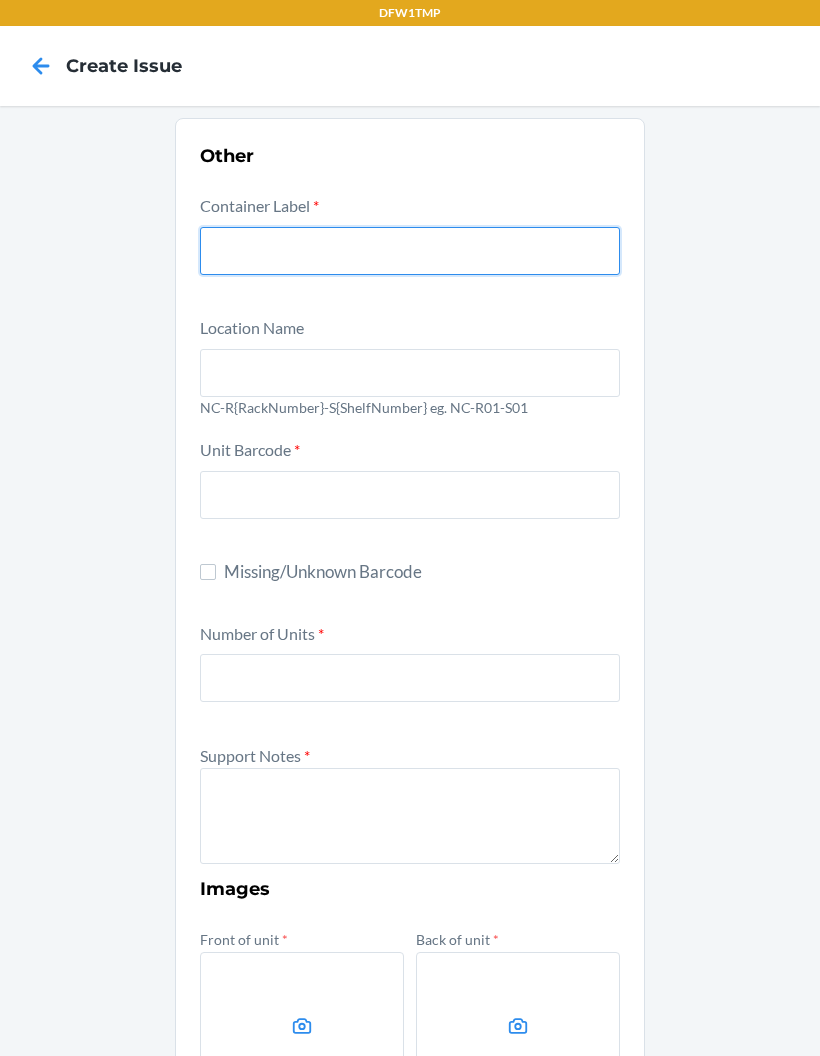 click at bounding box center [410, 251] 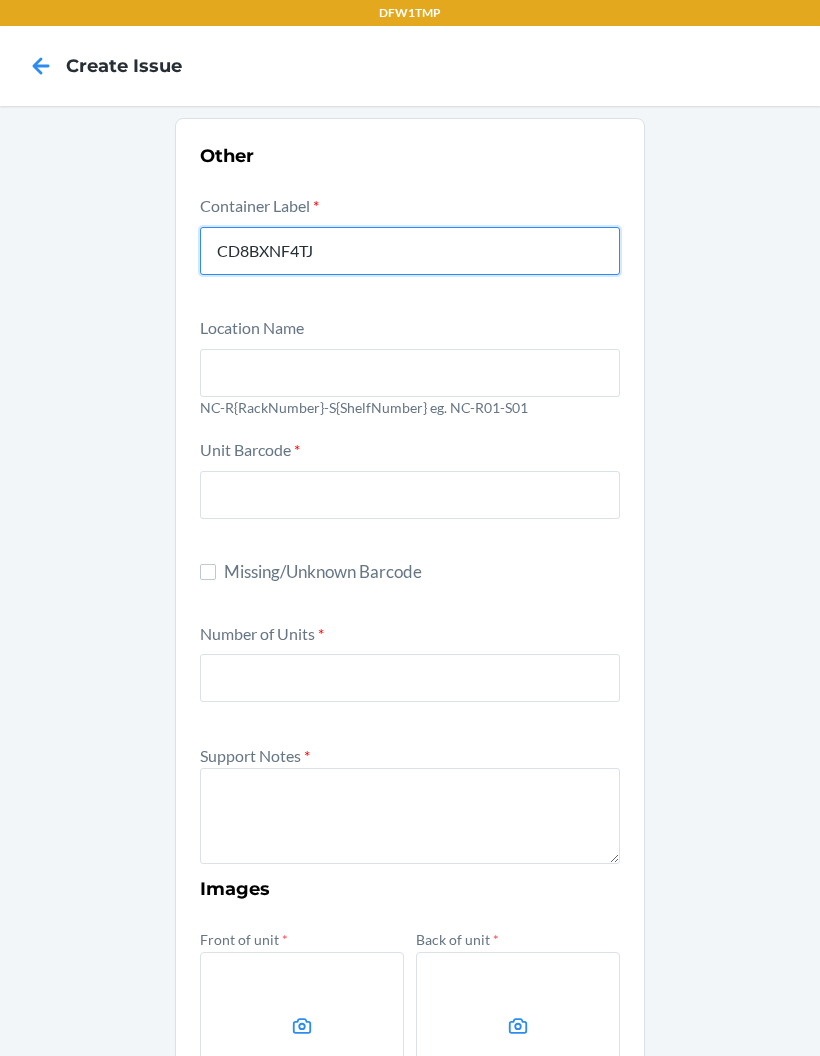 type on "CD8BXNF4TJ" 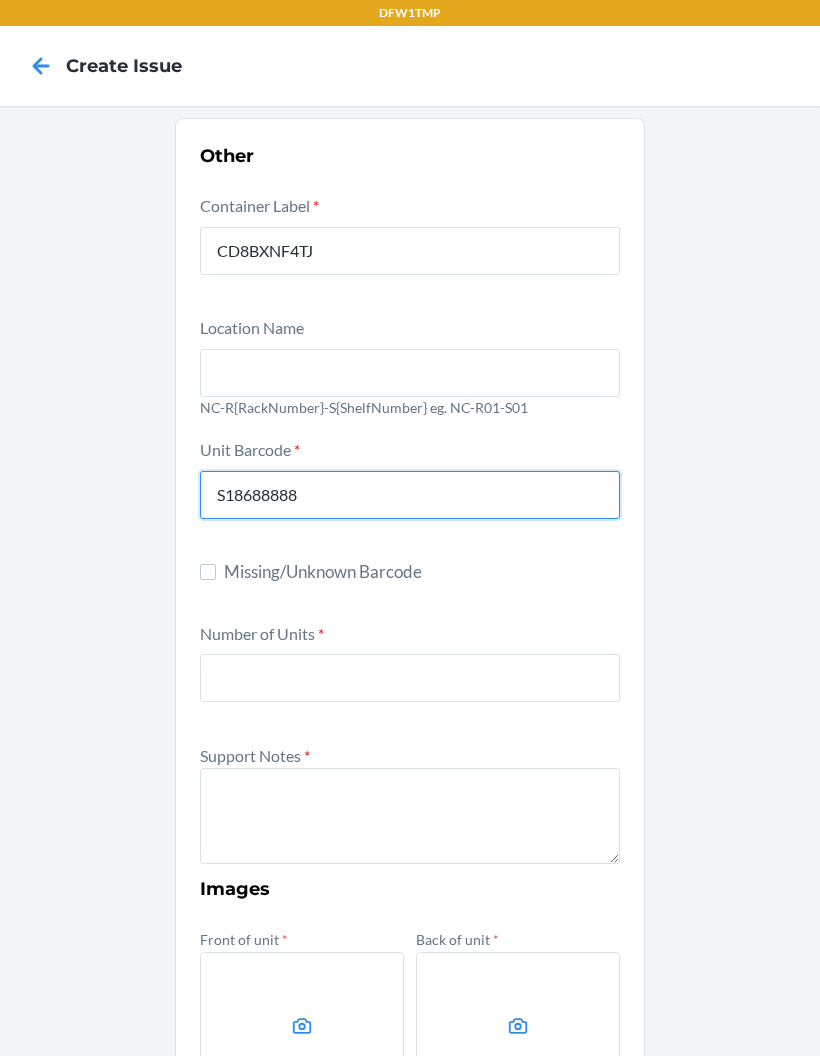 type on "S18688888" 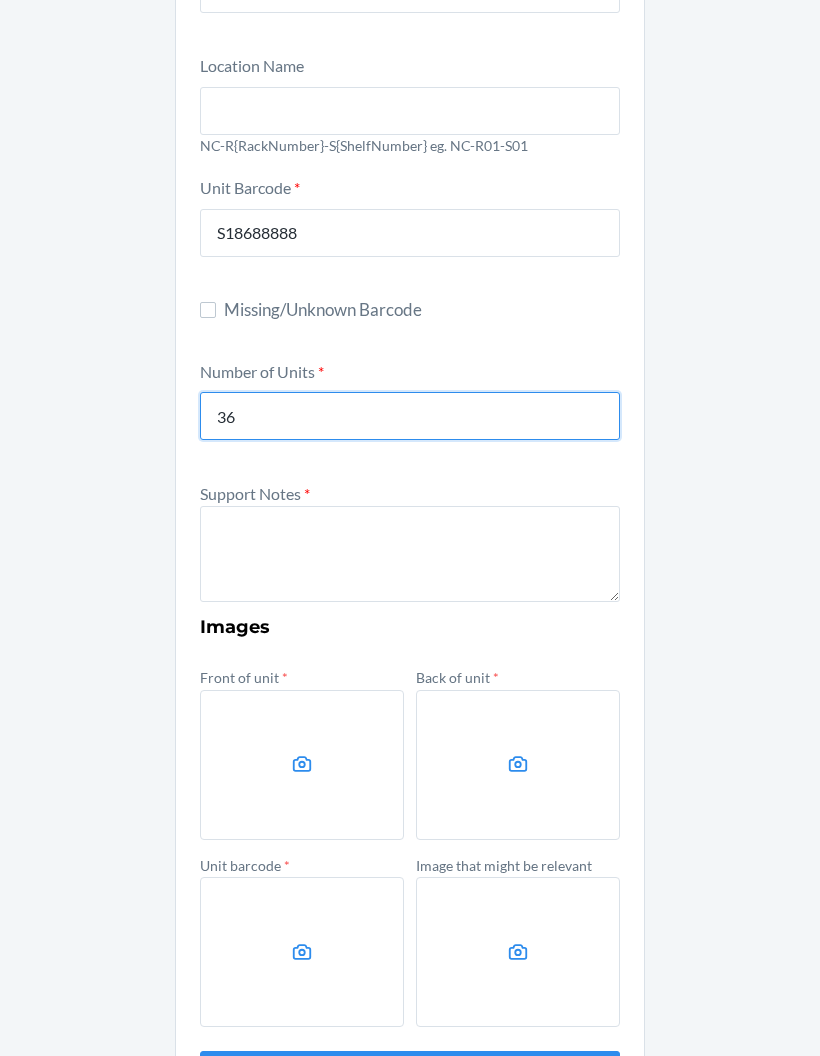 scroll, scrollTop: 260, scrollLeft: 0, axis: vertical 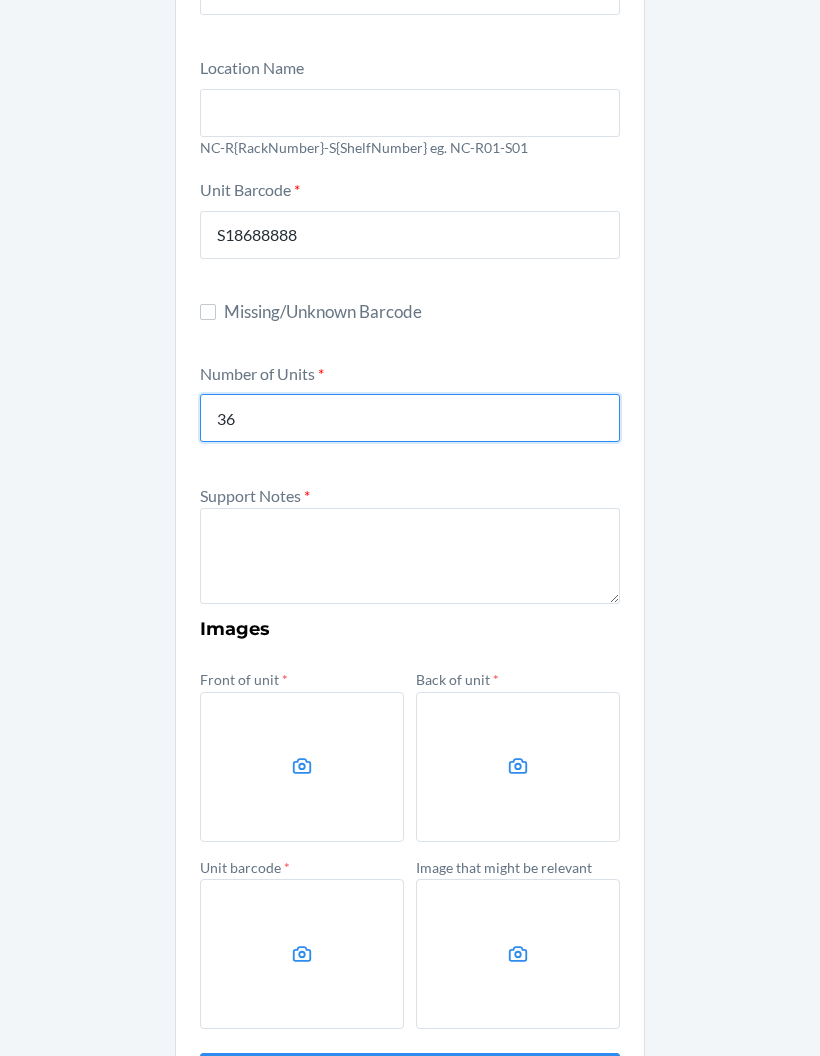 type on "36" 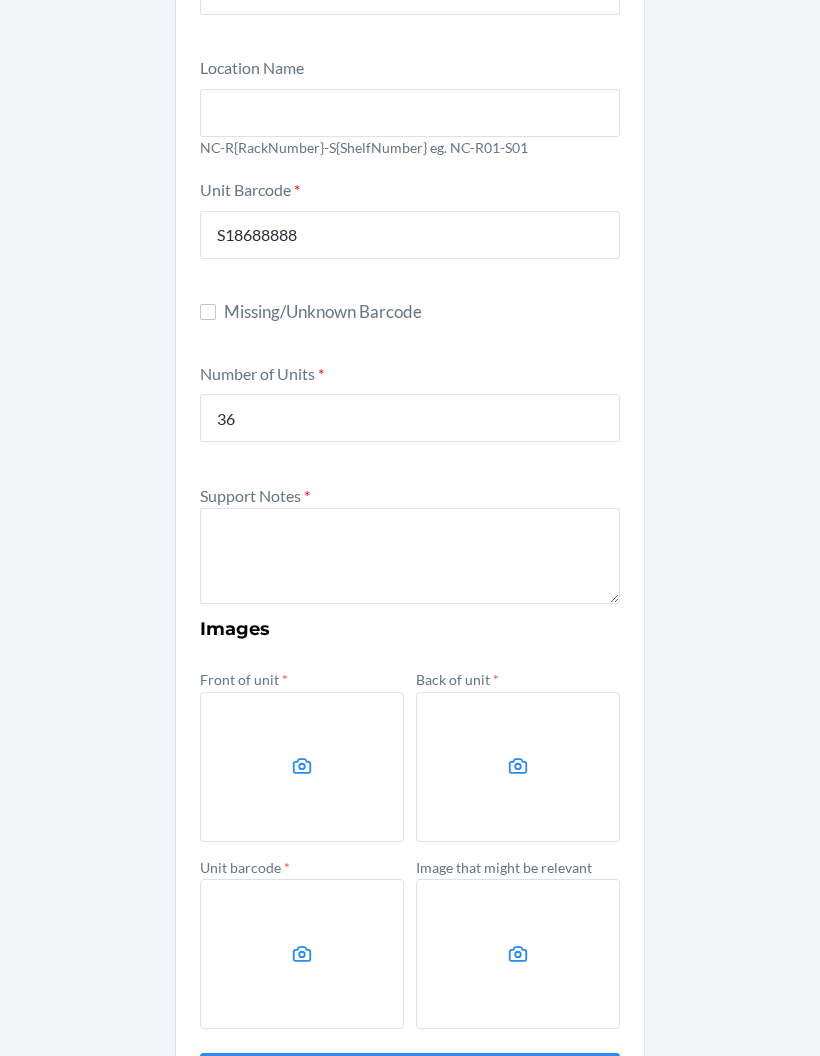 click on "Other Container Label   * CD8BXNF4TJ Location Name   NC-R[RackNumber]-S[ShelfNumber] eg. NC-R01-S01 Unit Barcode   * S18688888 Missing/Unknown Barcode Number of Units   * 36 Support Notes   * Images Front of unit   * Back of unit   * Unit barcode   * Image that might be relevant   Submit" at bounding box center [410, 492] 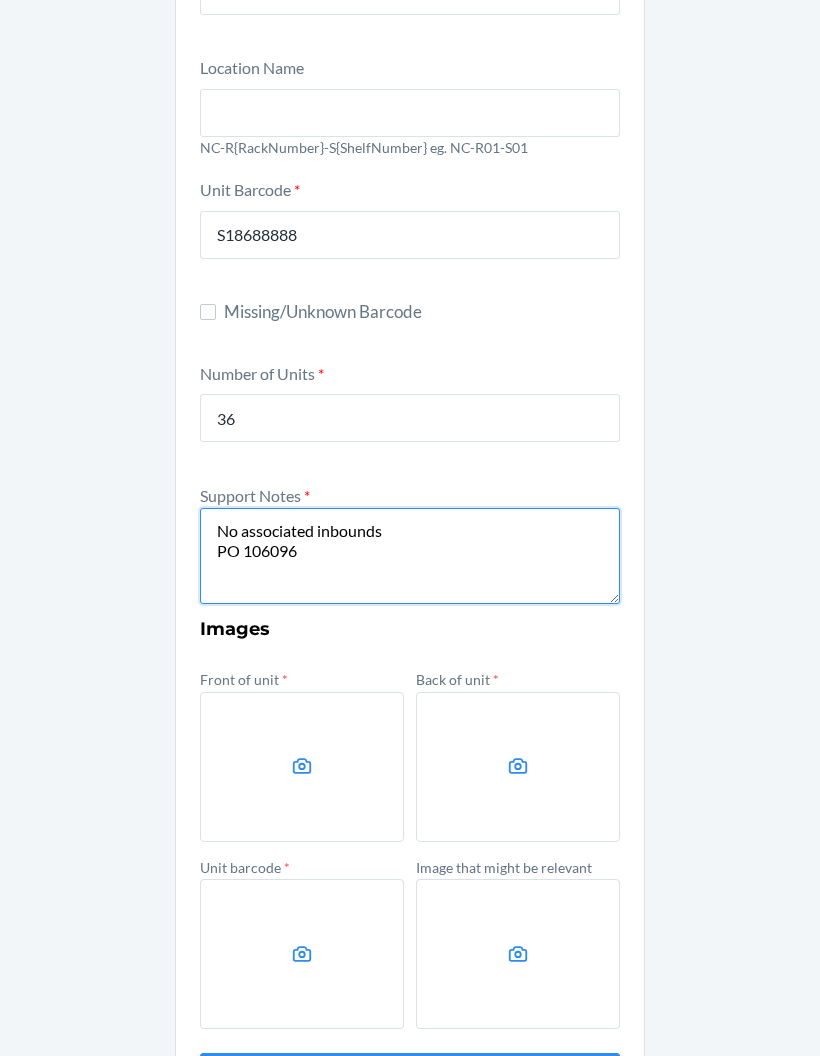 type on "No associated inbounds
PO 106096" 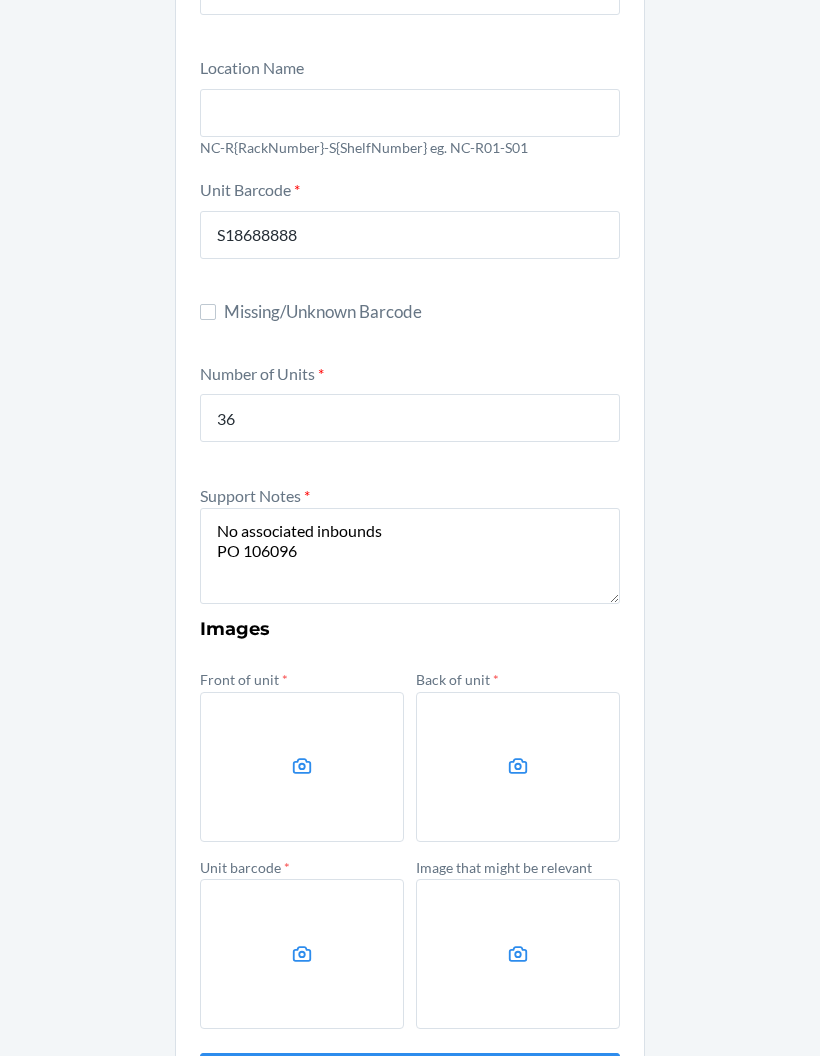 click at bounding box center (302, 767) 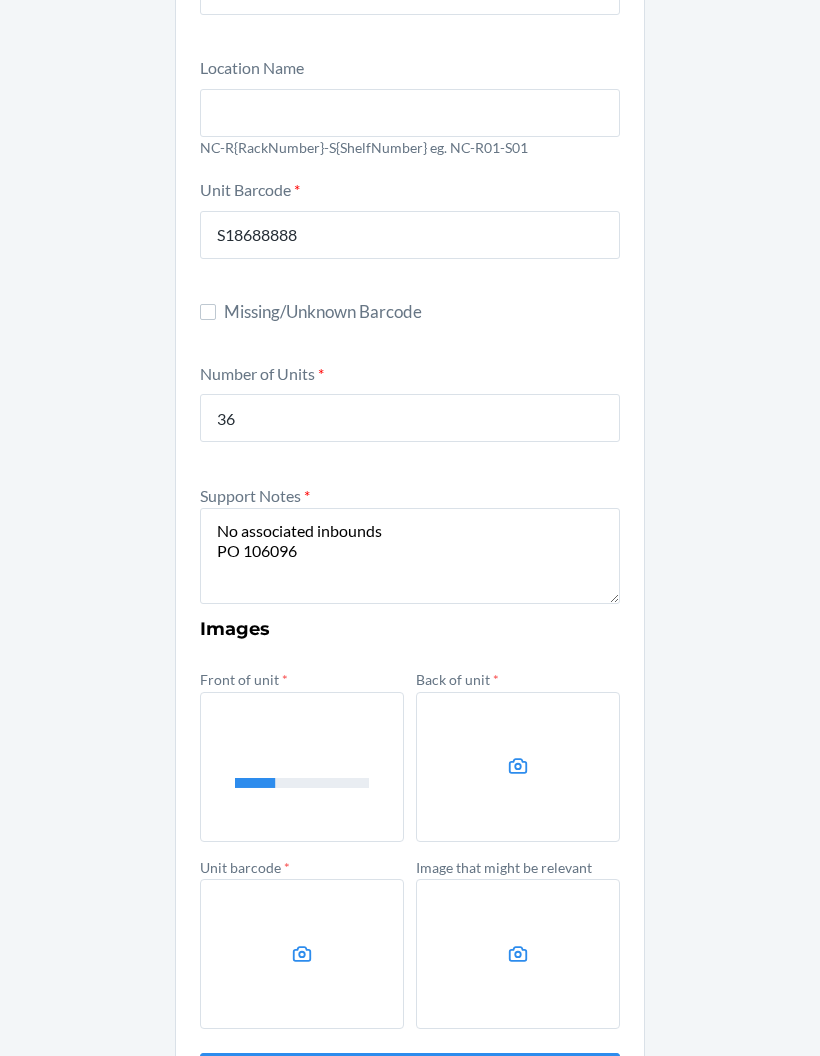 click at bounding box center (518, 767) 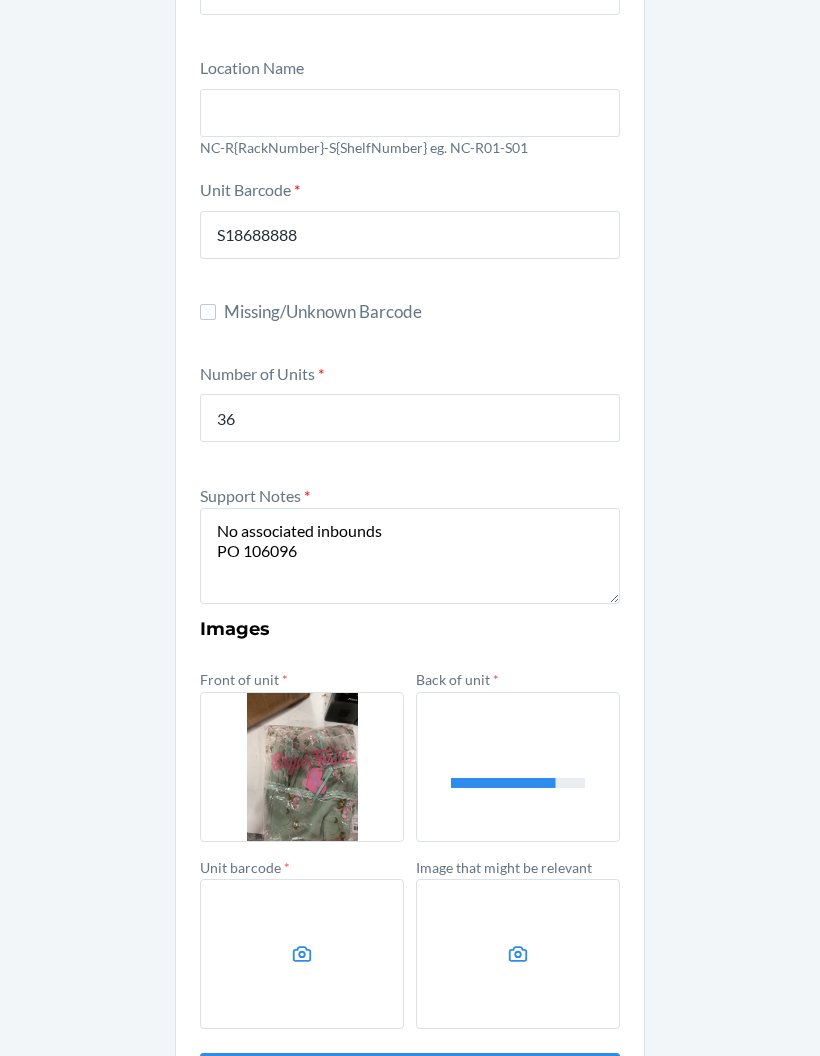 click at bounding box center (302, 954) 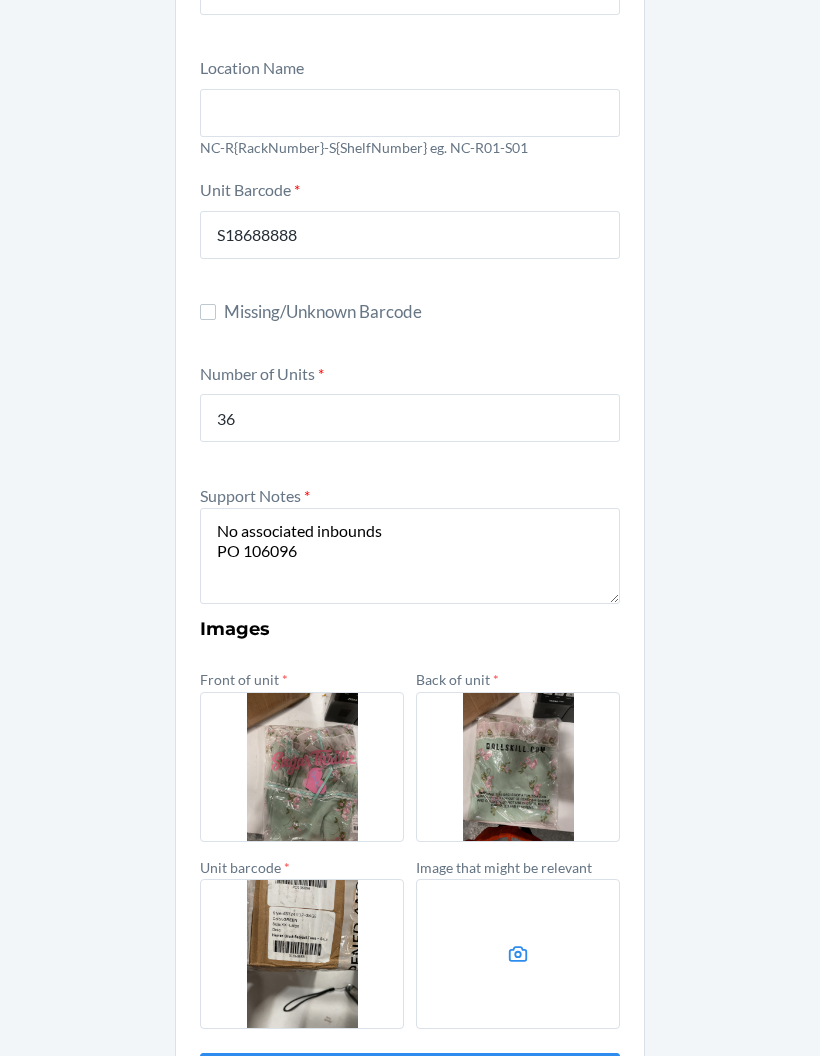 click 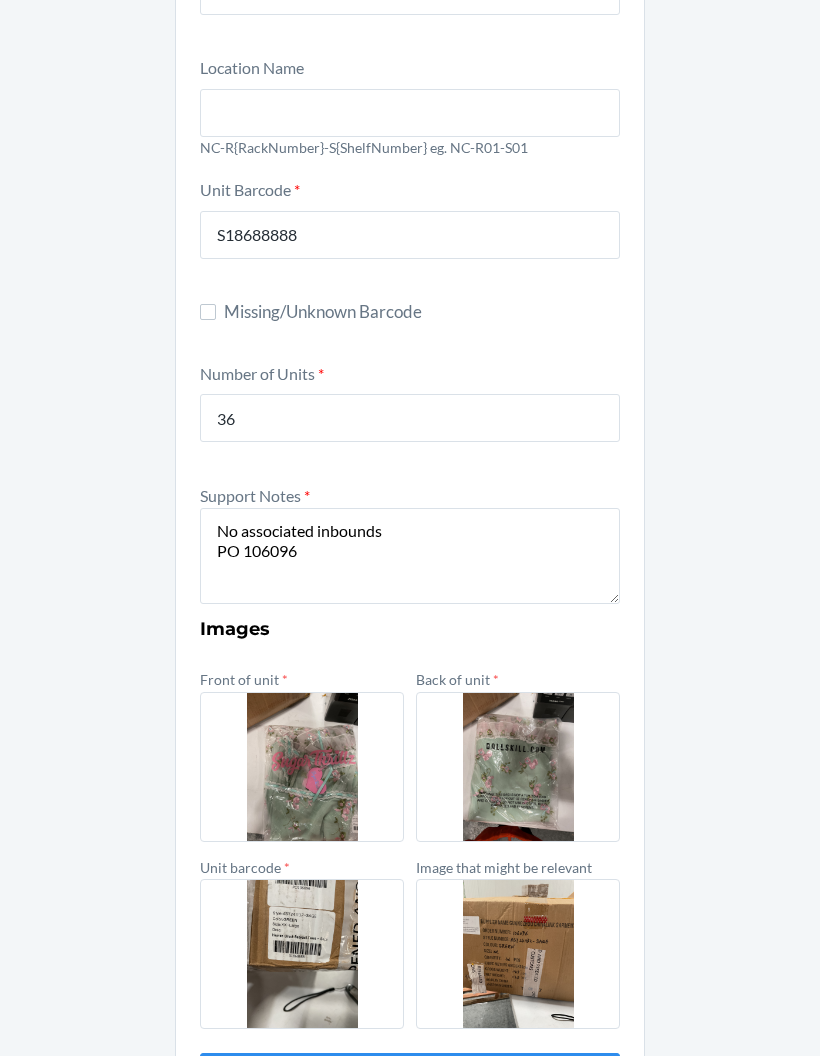 click on "Submit" at bounding box center [410, 1077] 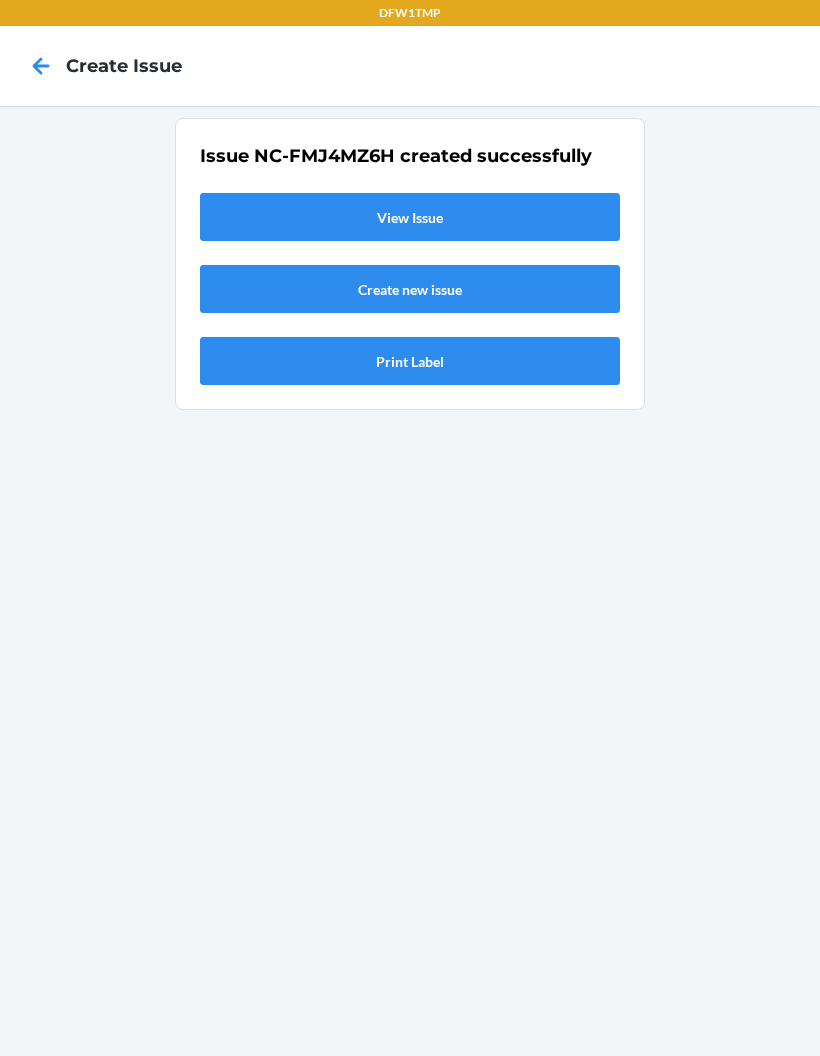 scroll, scrollTop: 0, scrollLeft: 0, axis: both 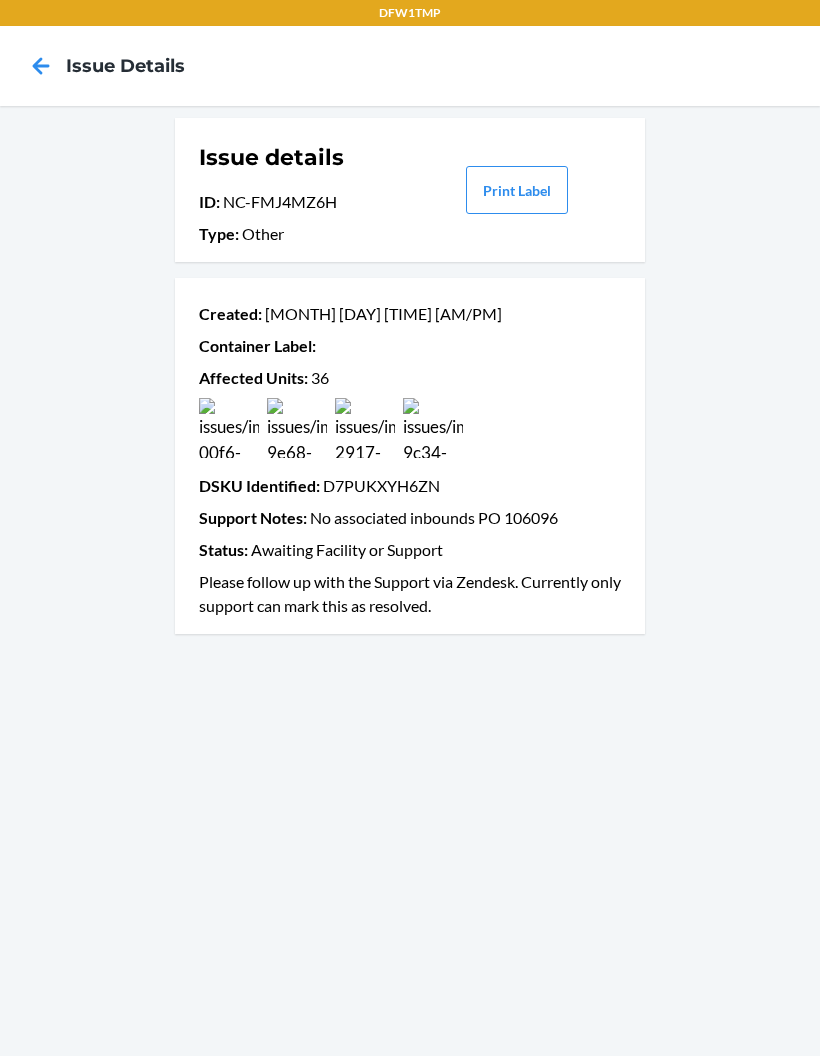 click 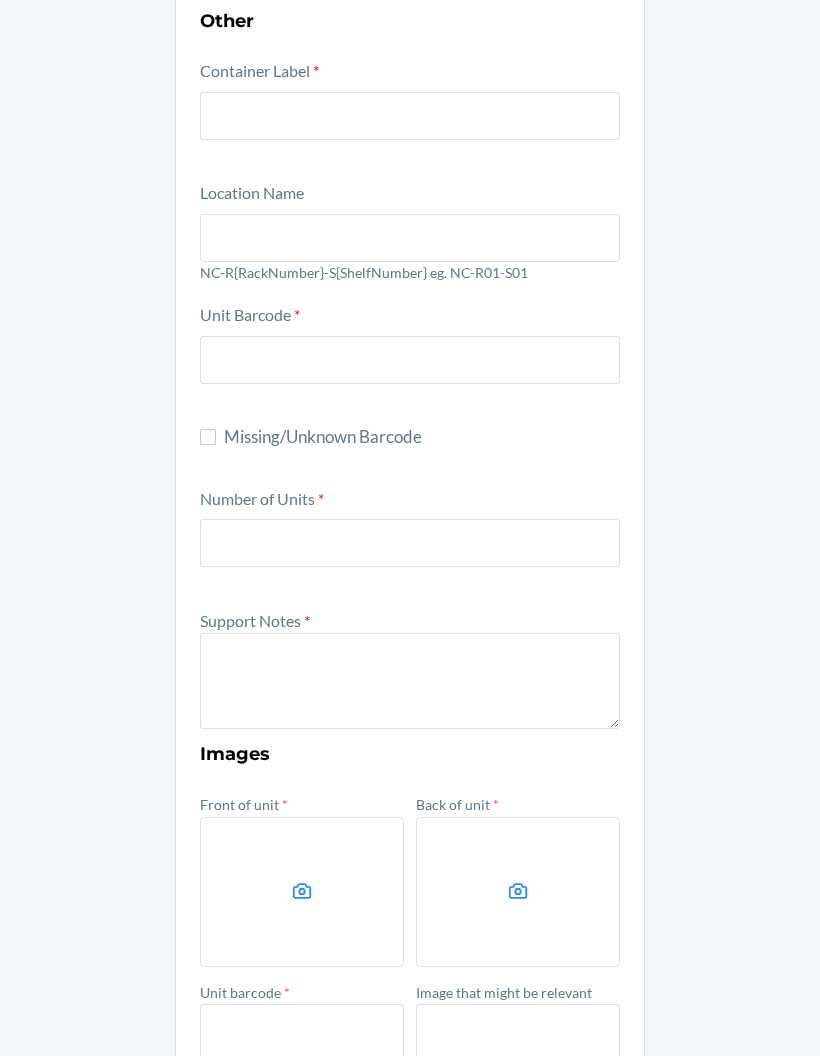 scroll, scrollTop: 77, scrollLeft: 0, axis: vertical 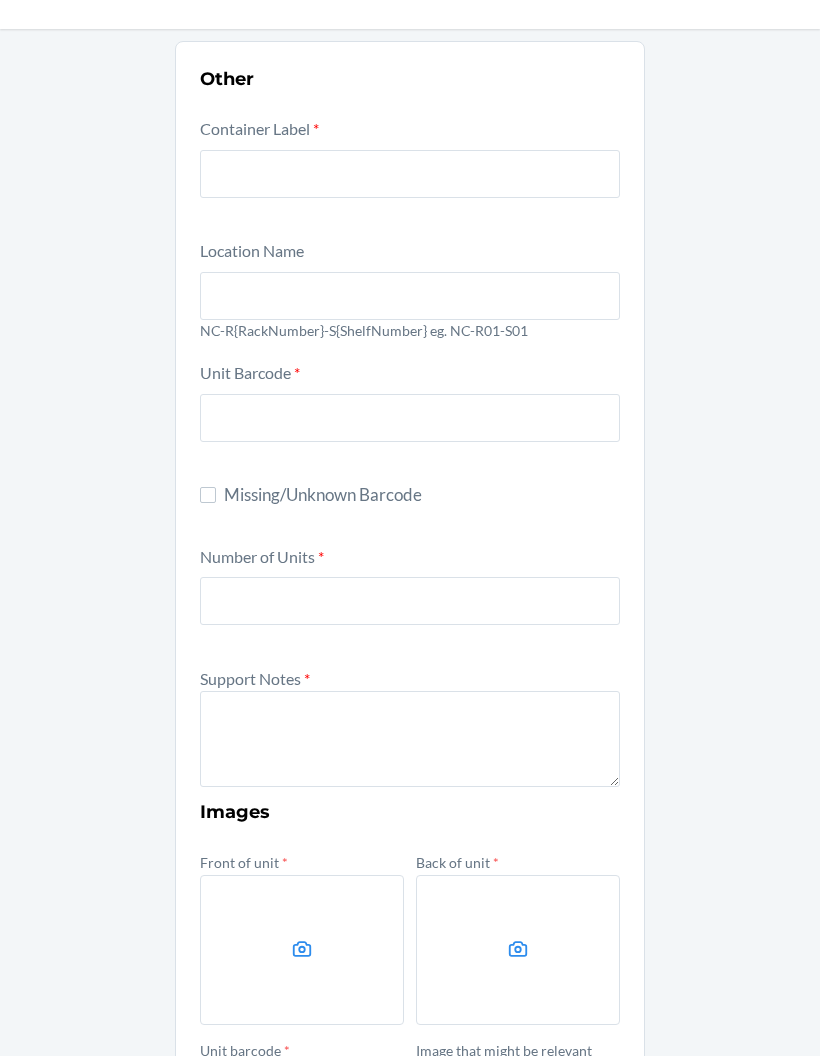 click at bounding box center [410, 174] 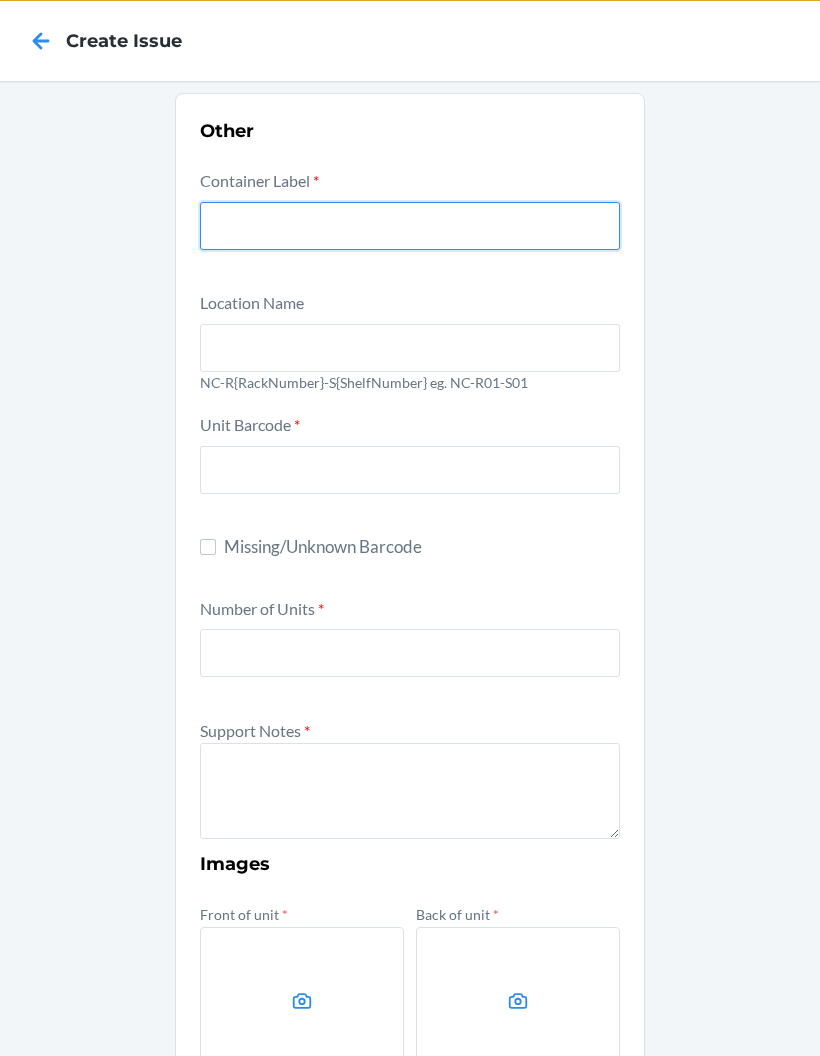 scroll, scrollTop: 15, scrollLeft: 0, axis: vertical 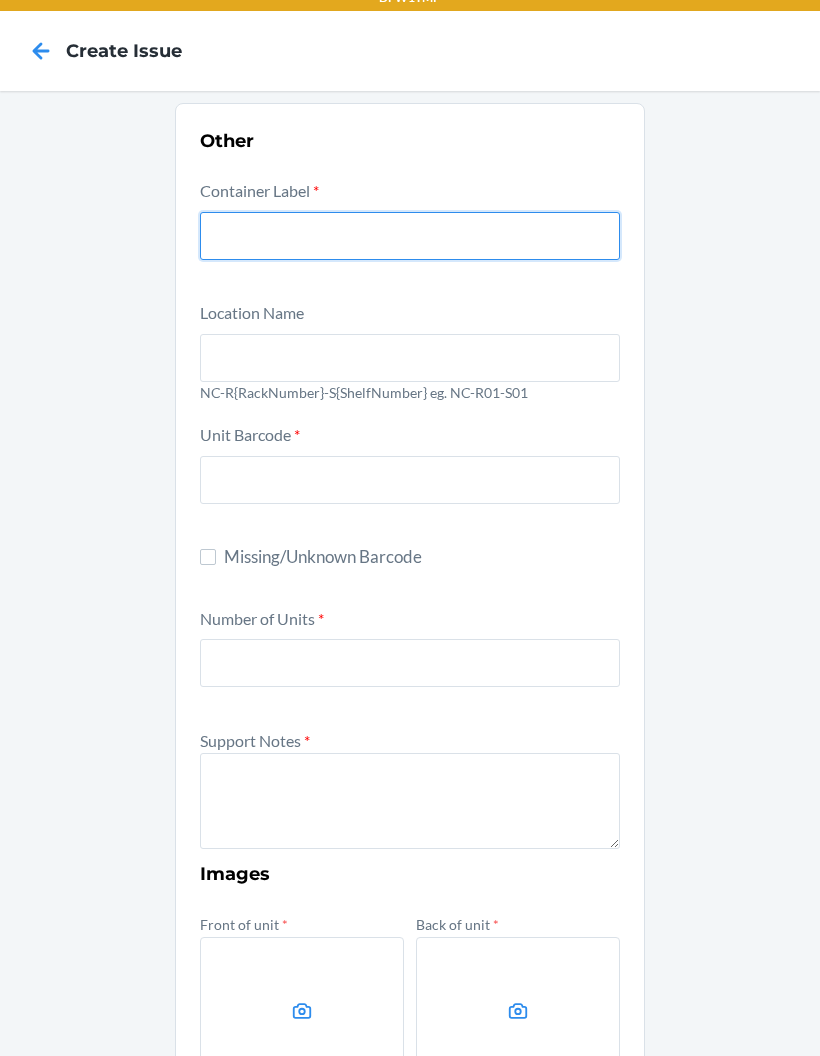 click at bounding box center (410, 236) 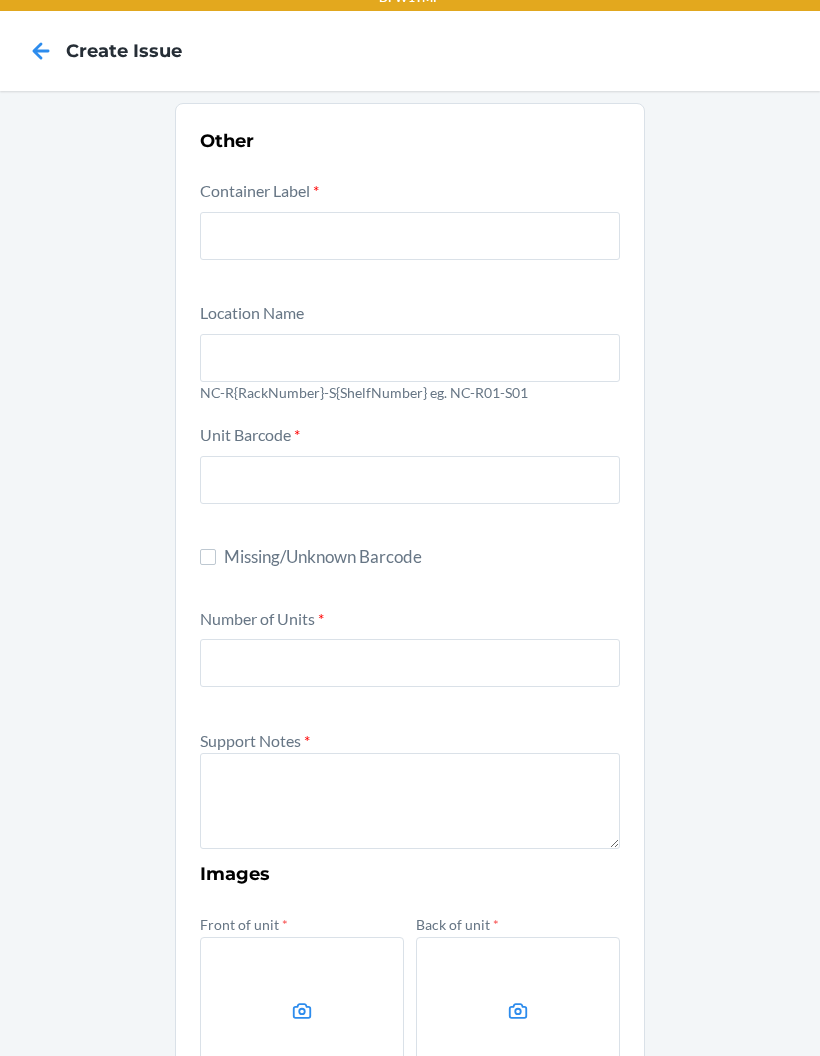 click on "Other Container Label   * Location Name   NC-R[NUMBER]-S[NUMBER] eg. NC-R01-S01 Unit Barcode   * Missing/Unknown Barcode Number of Units   * Support Notes   * Images Front of unit   * Back of unit   * Unit barcode   * Image that might be relevant   Submit" at bounding box center (410, 737) 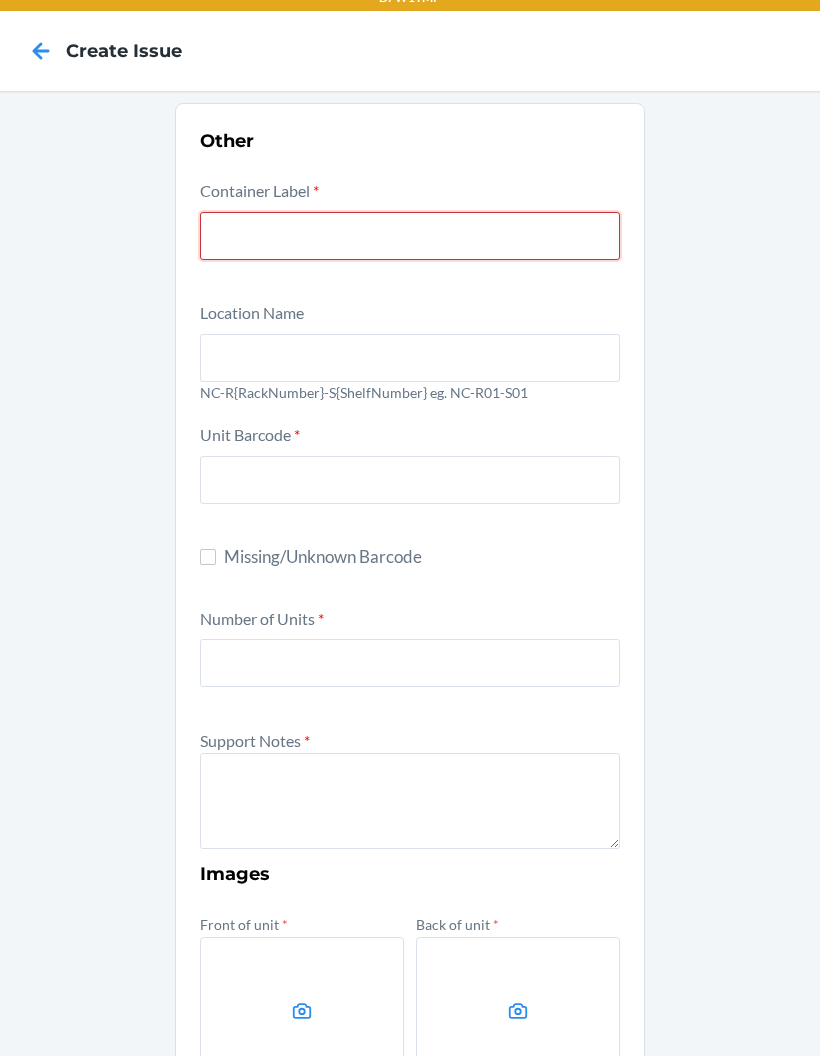 click at bounding box center [410, 236] 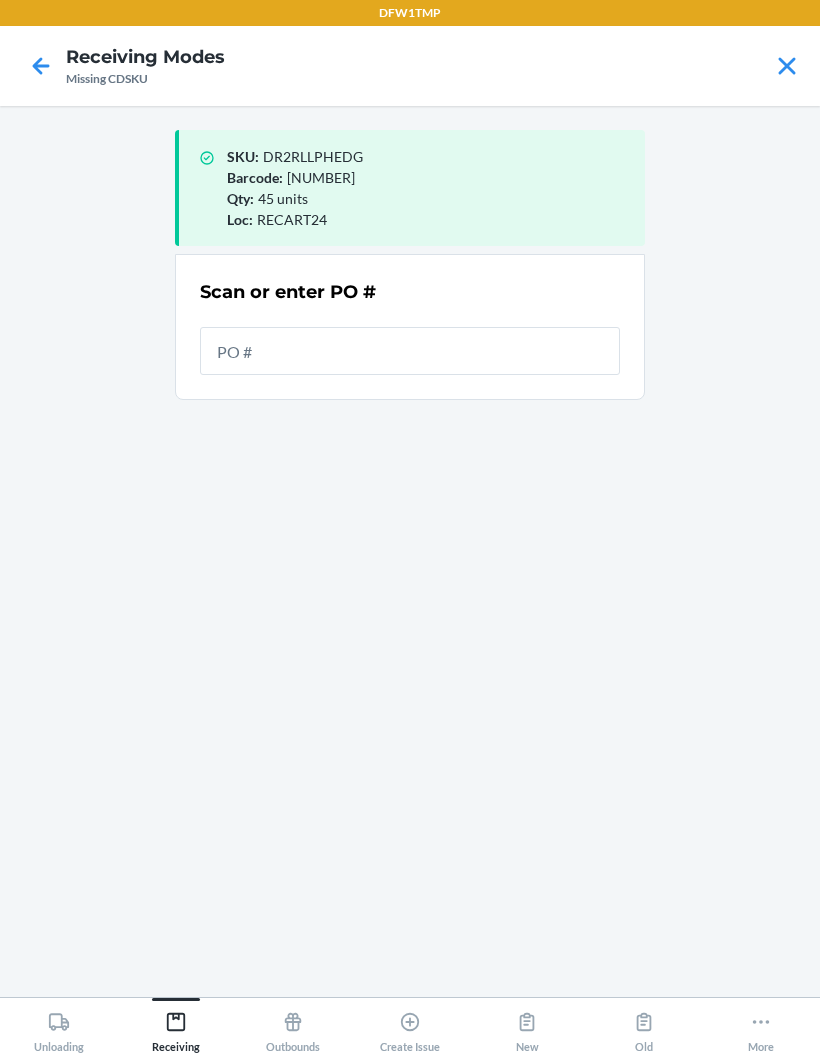 scroll, scrollTop: 80, scrollLeft: 0, axis: vertical 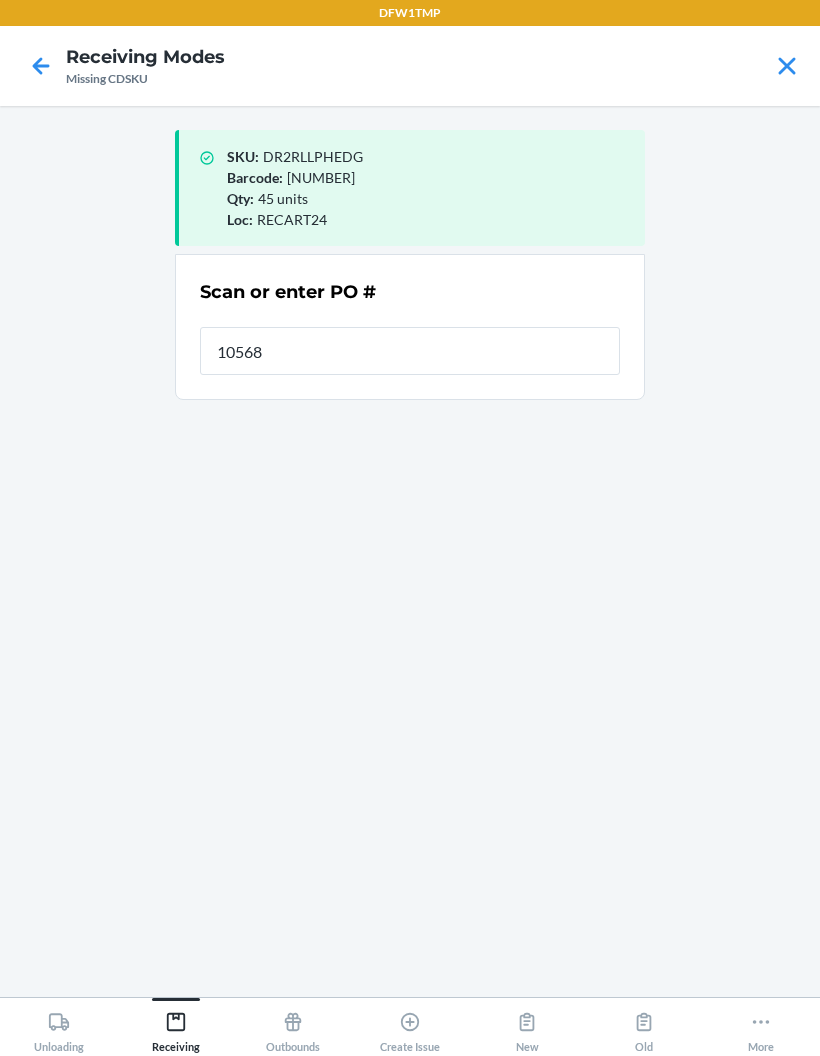 type on "105683" 